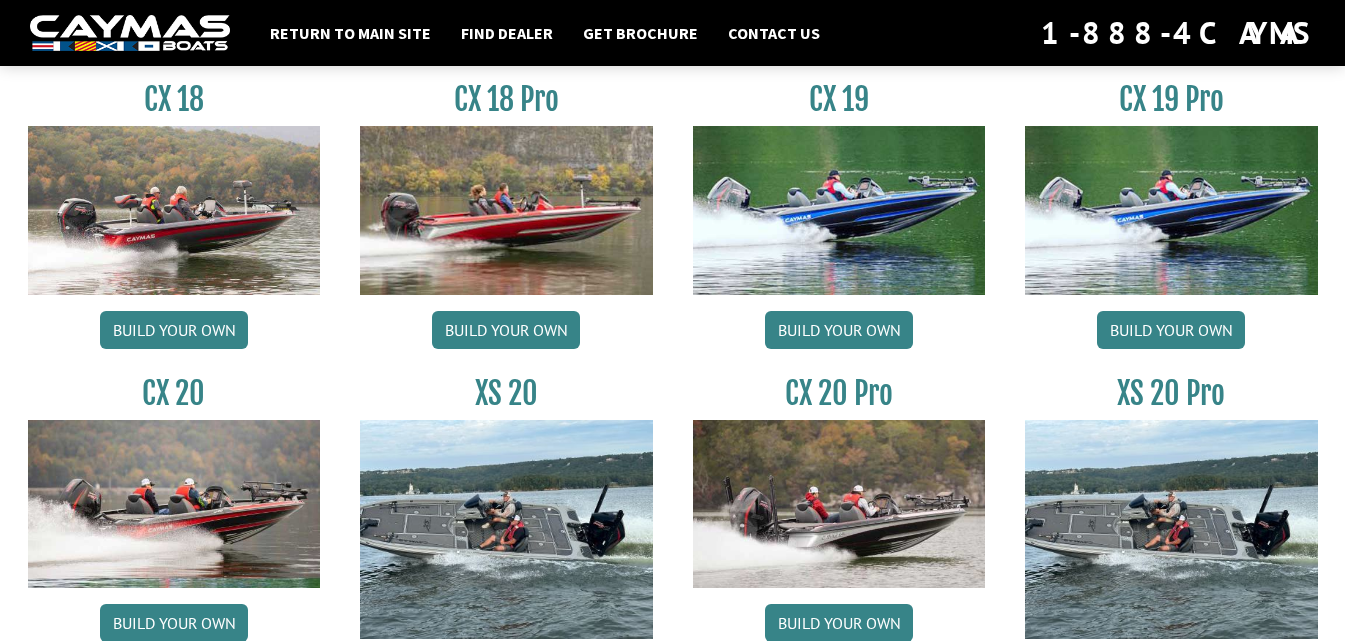 scroll, scrollTop: 1800, scrollLeft: 0, axis: vertical 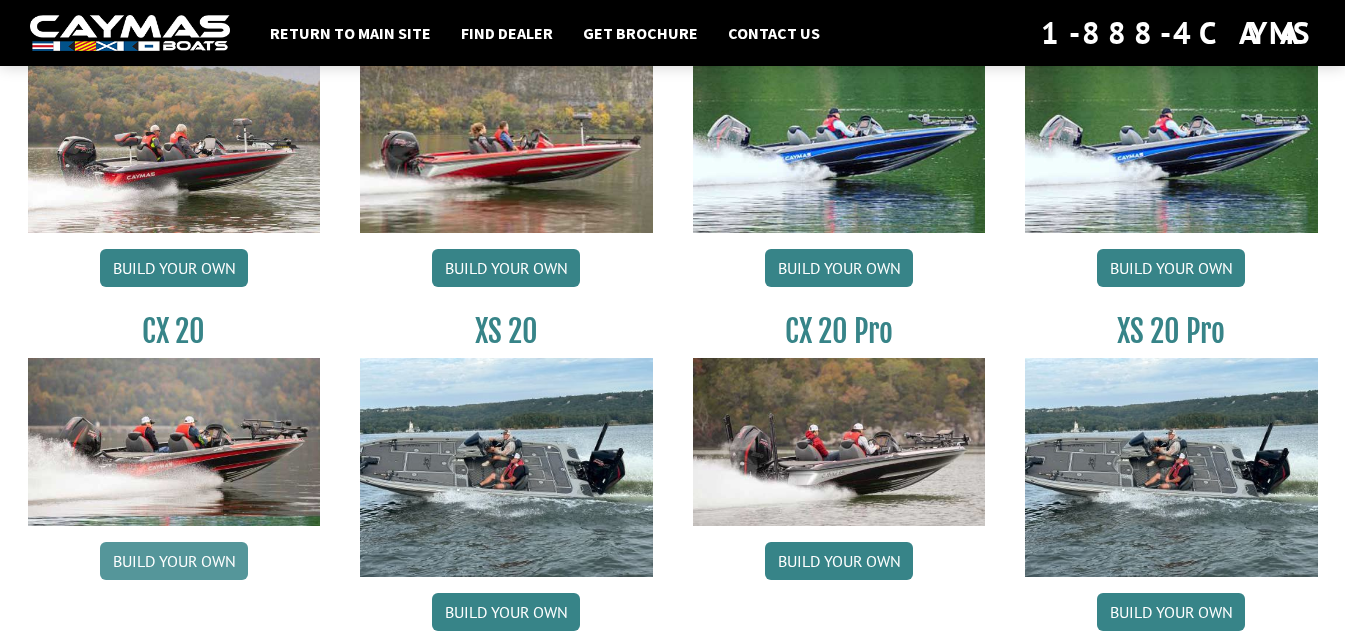 click on "Build your own" at bounding box center [174, 561] 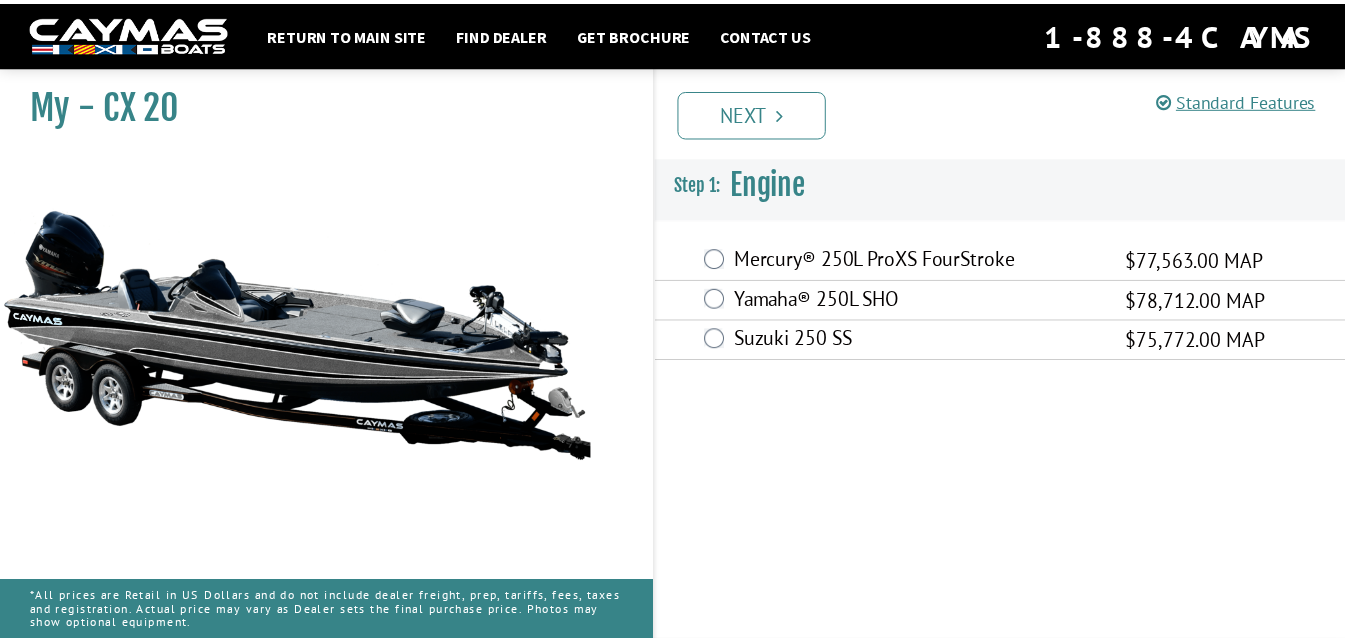 scroll, scrollTop: 0, scrollLeft: 0, axis: both 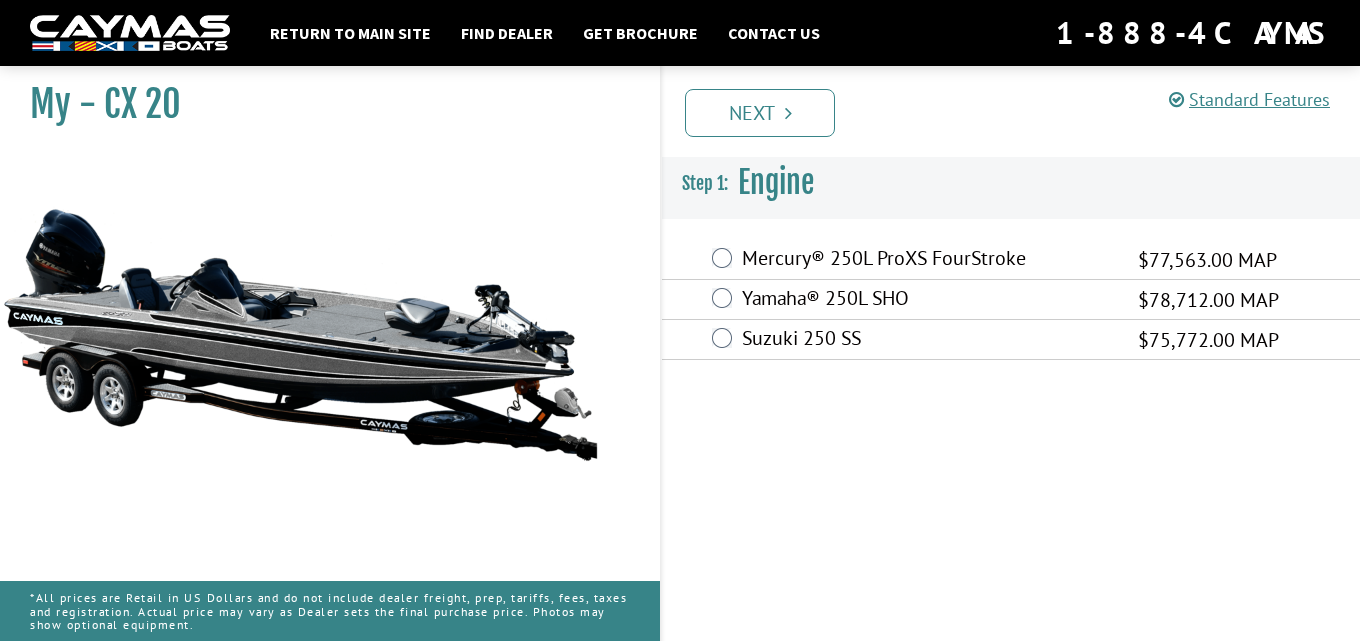 click on "Mercury® 250L ProXS FourStroke" at bounding box center [927, 260] 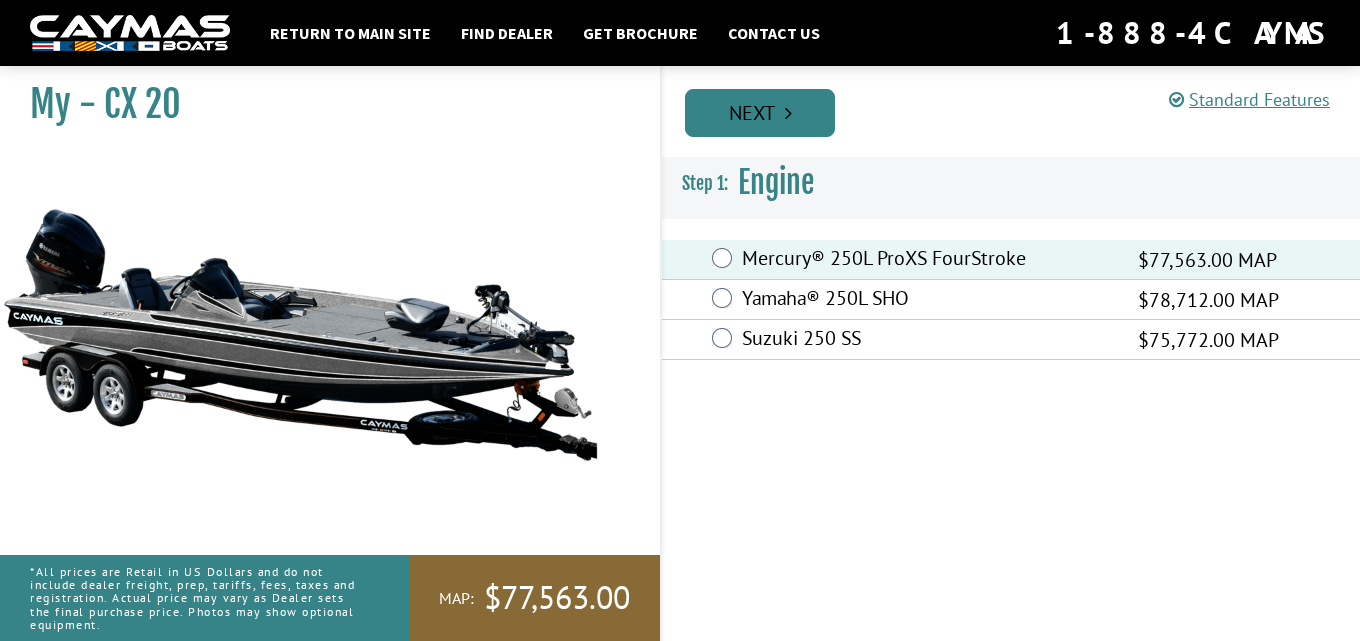click on "Next" at bounding box center [760, 113] 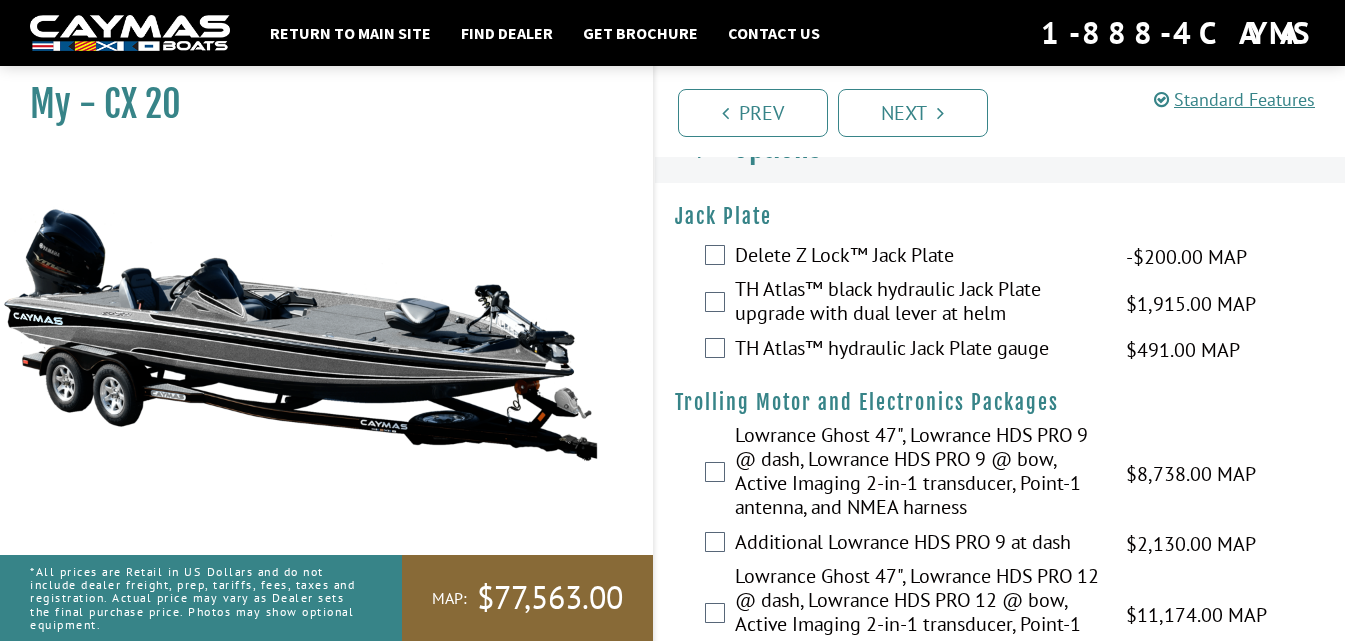 scroll, scrollTop: 0, scrollLeft: 0, axis: both 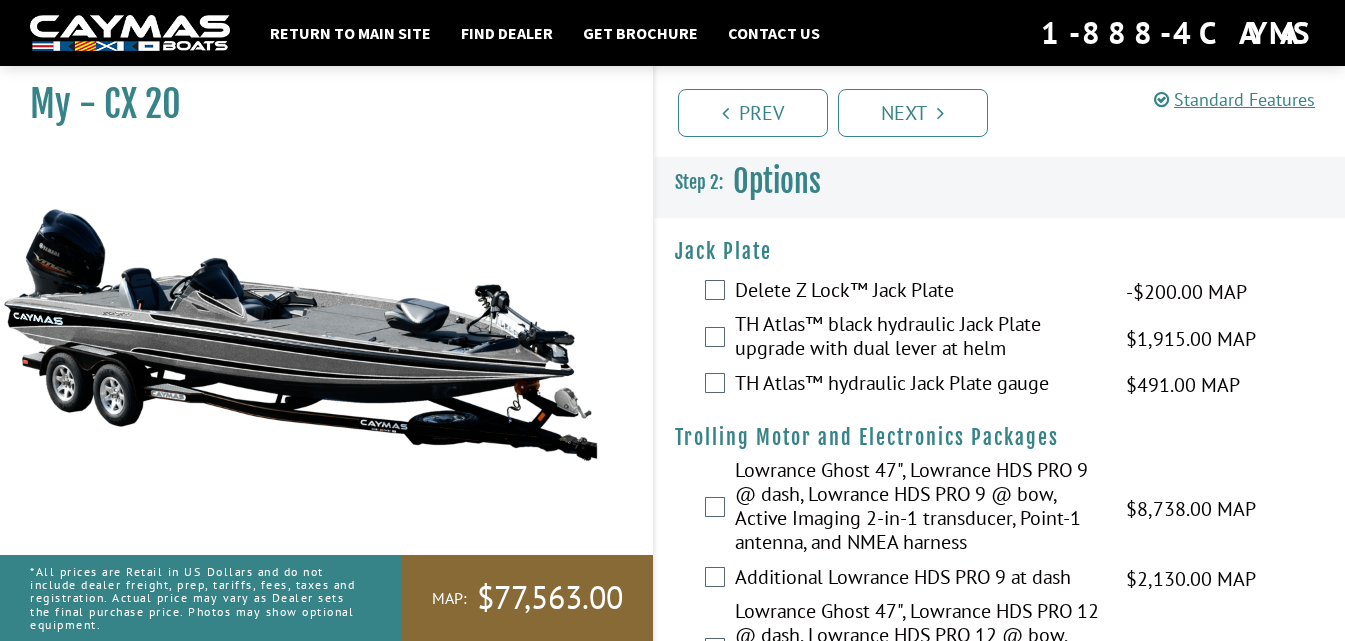 click on "TH Atlas™ black hydraulic Jack Plate upgrade with dual lever at helm" at bounding box center (918, 338) 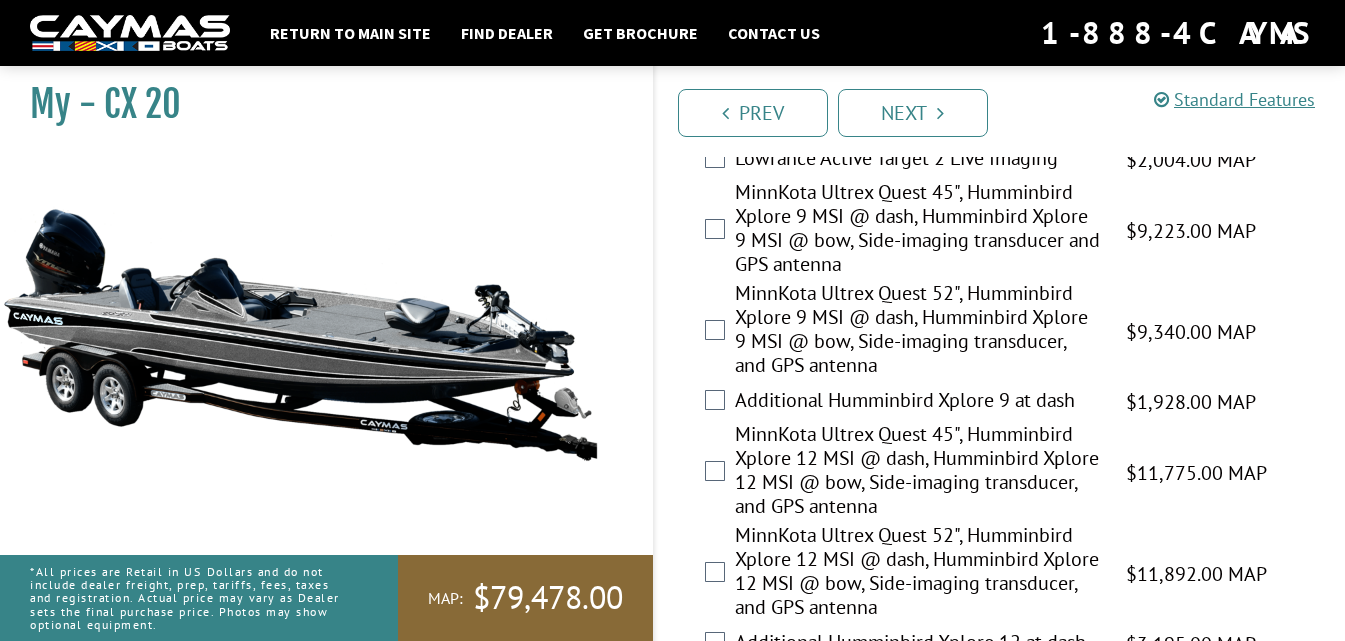 scroll, scrollTop: 700, scrollLeft: 0, axis: vertical 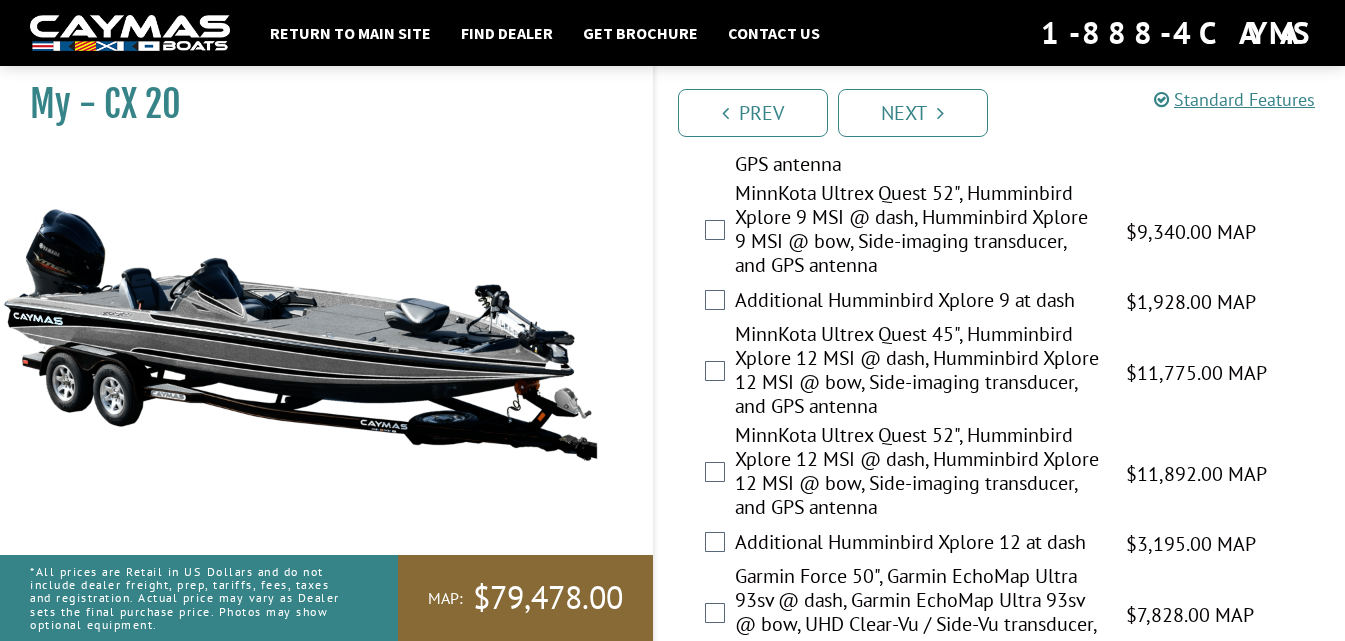 click on "MinnKota Ultrex Quest 52", Humminbird Xplore 12 MSI @ dash, Humminbird Xplore 12 MSI @ bow, Side-imaging transducer, and GPS antenna" at bounding box center [918, 473] 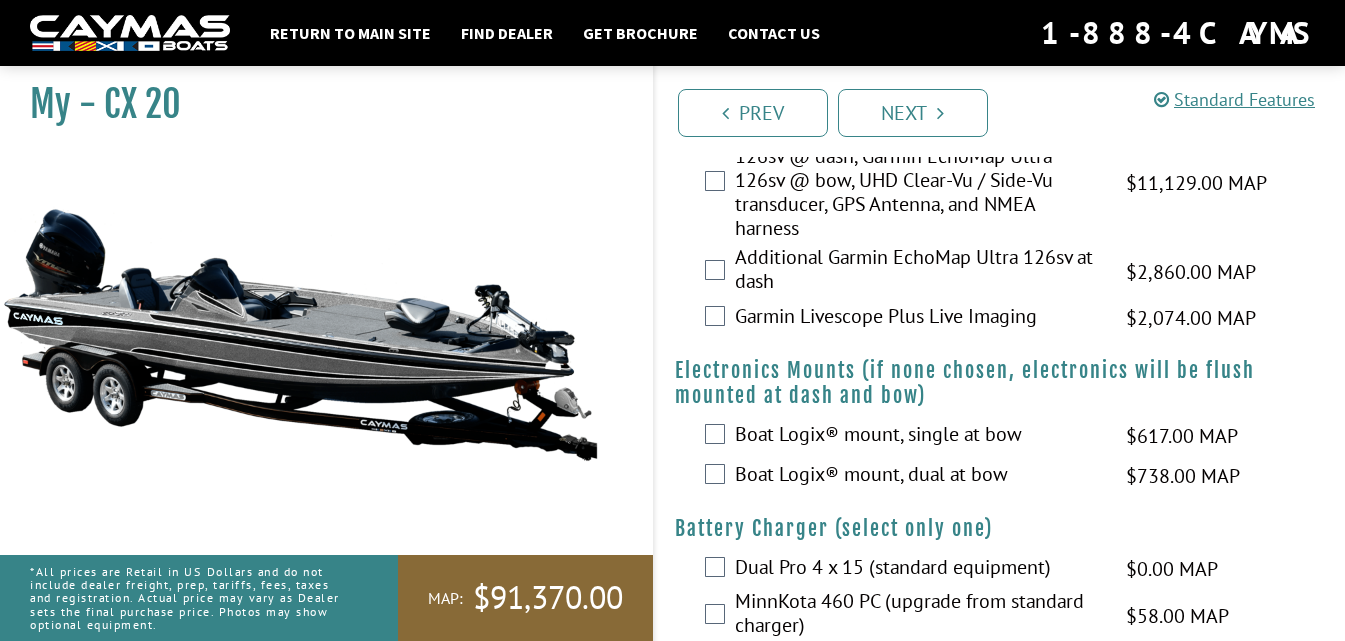 scroll, scrollTop: 1300, scrollLeft: 0, axis: vertical 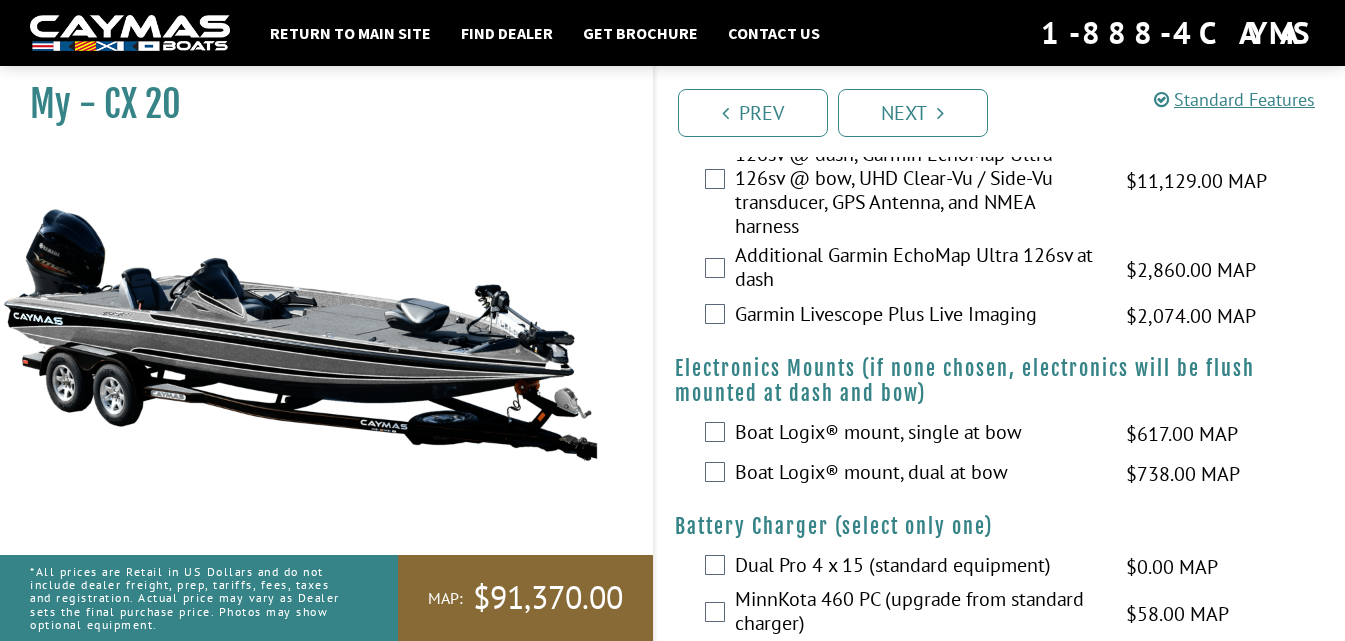 click on "Boat Logix® mount, dual at bow" at bounding box center [918, 474] 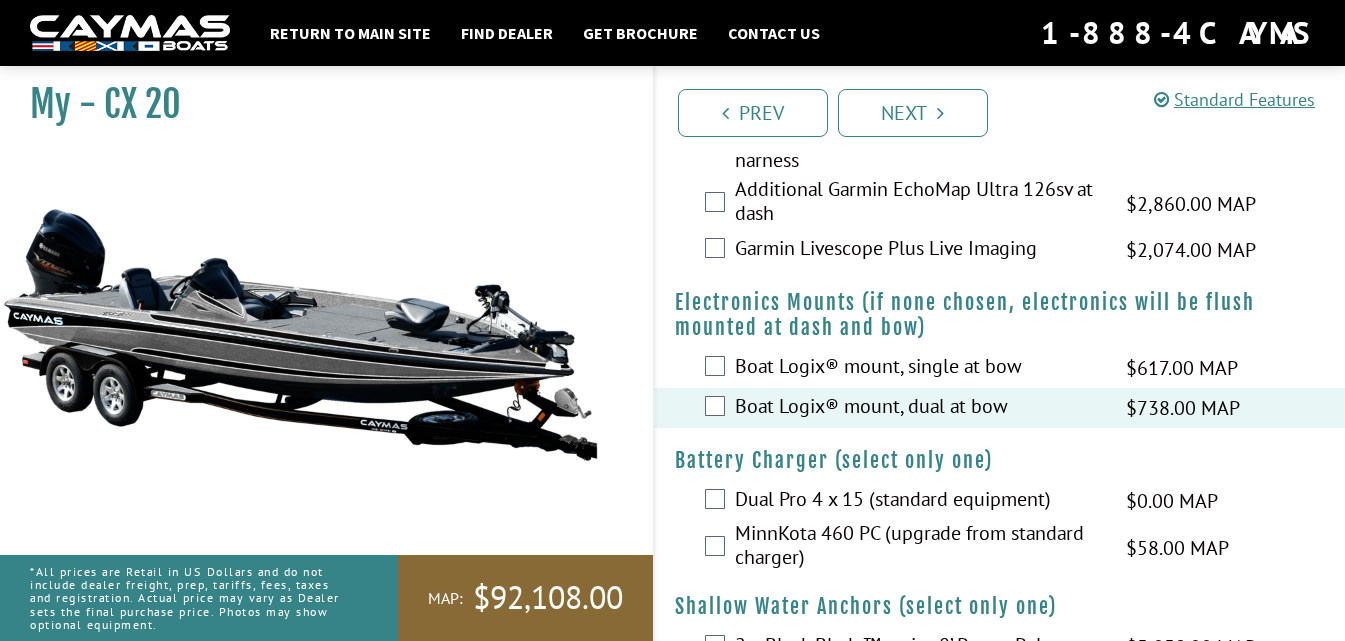 scroll, scrollTop: 1400, scrollLeft: 0, axis: vertical 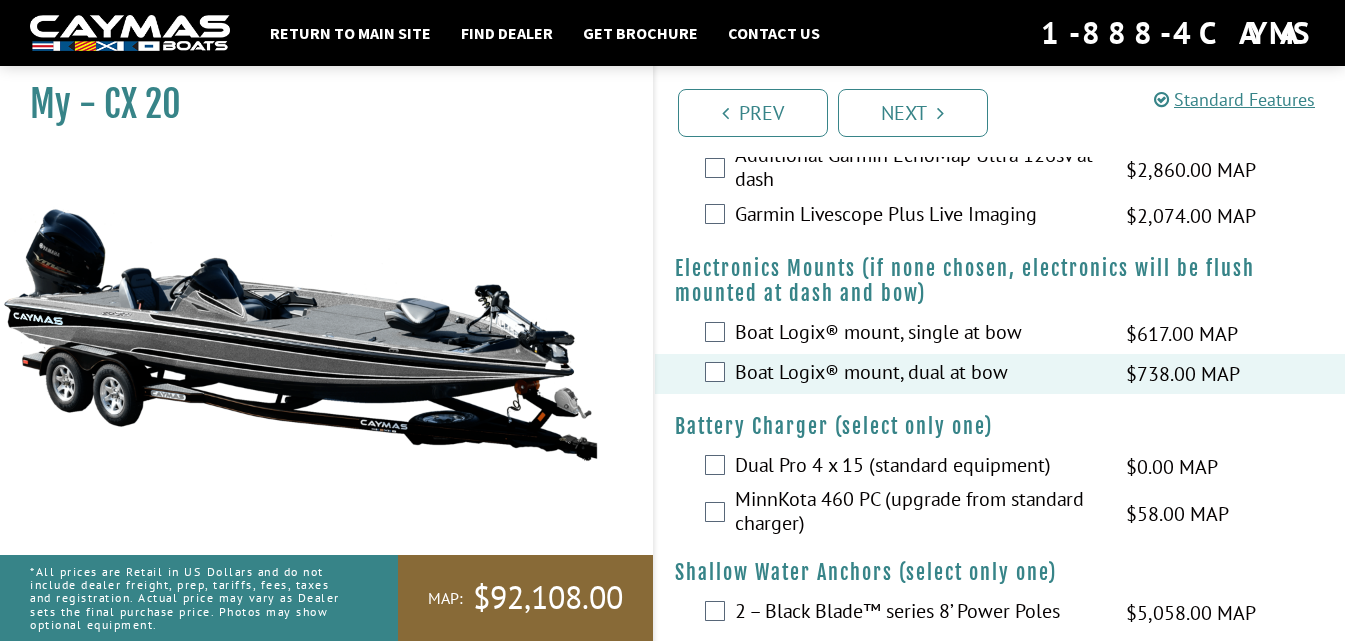 click on "MinnKota 460 PC (upgrade from standard charger)" at bounding box center [918, 513] 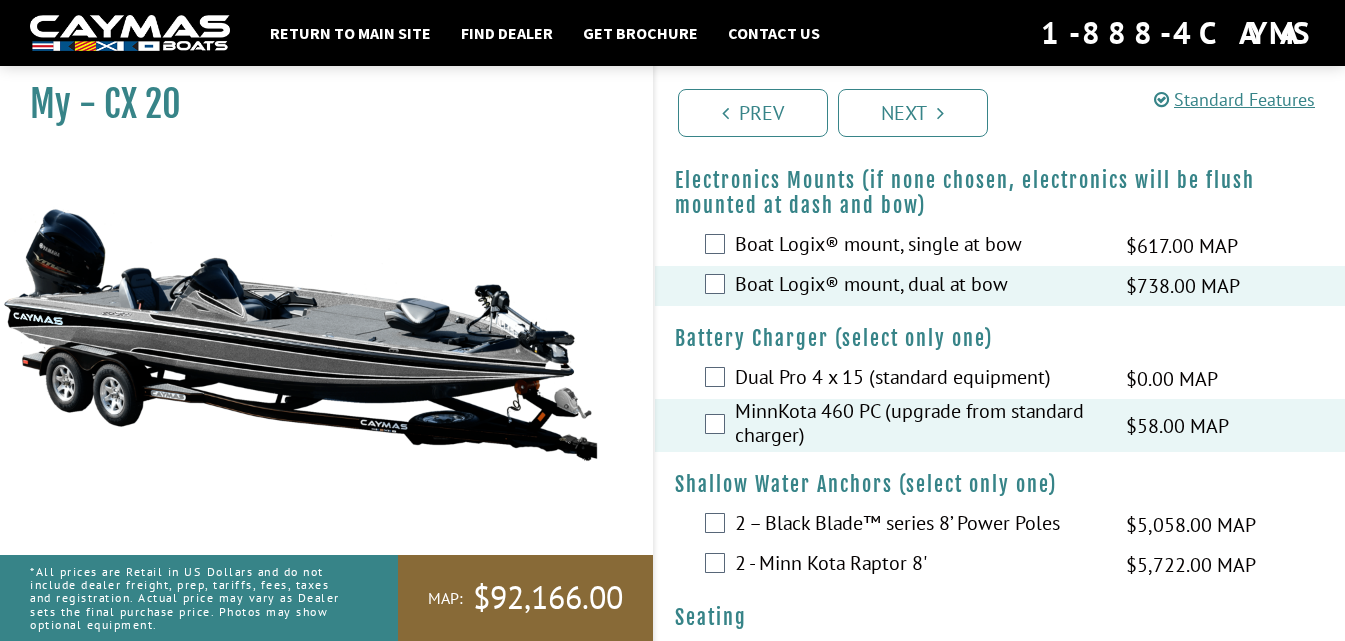 scroll, scrollTop: 1600, scrollLeft: 0, axis: vertical 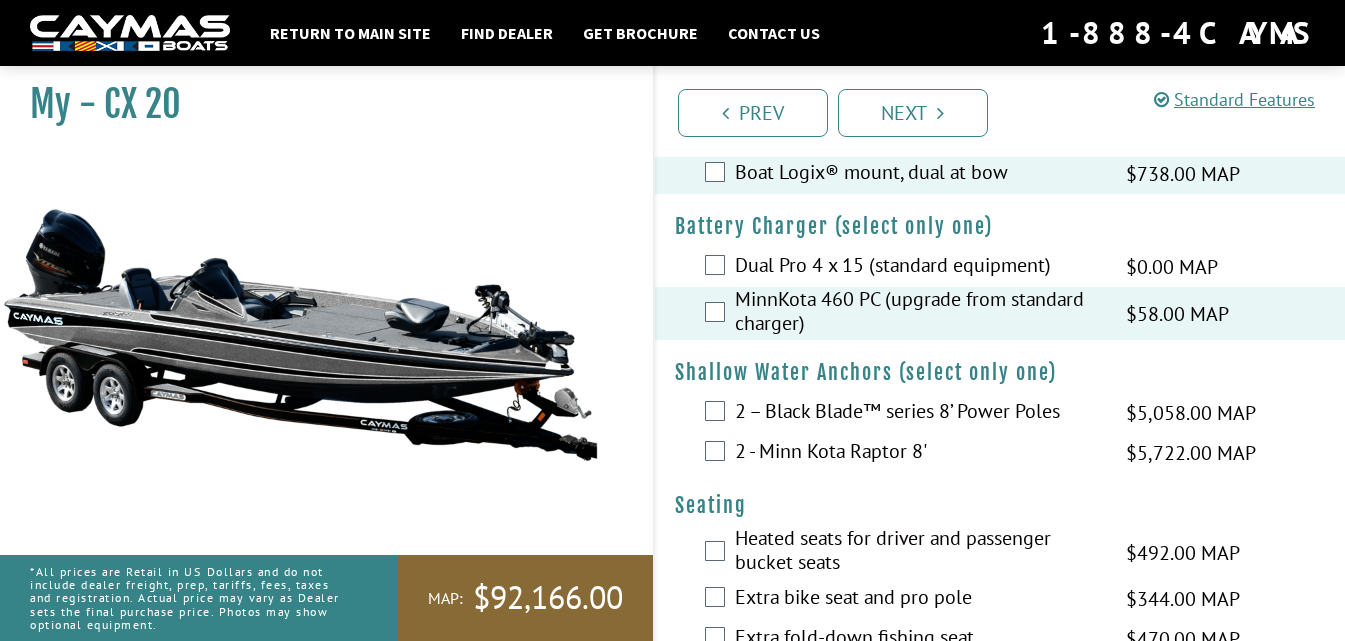 click on "2 – Black Blade™ series 8’ Power Poles" at bounding box center [918, 413] 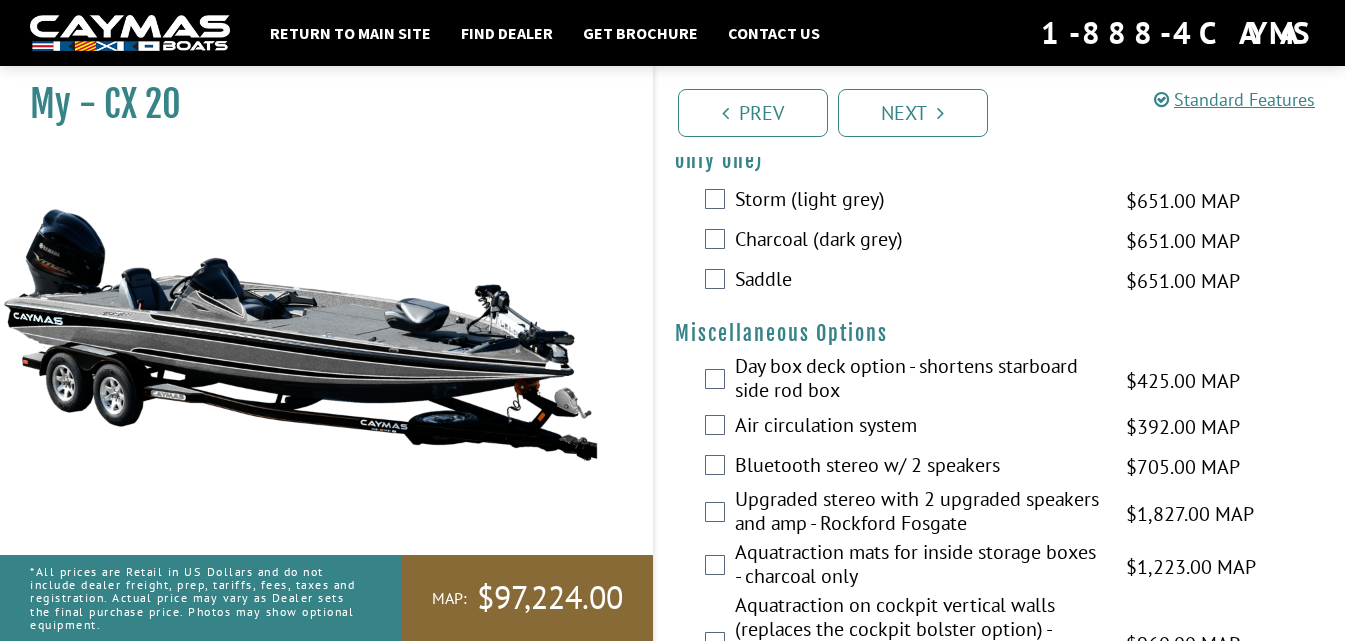 scroll, scrollTop: 2400, scrollLeft: 0, axis: vertical 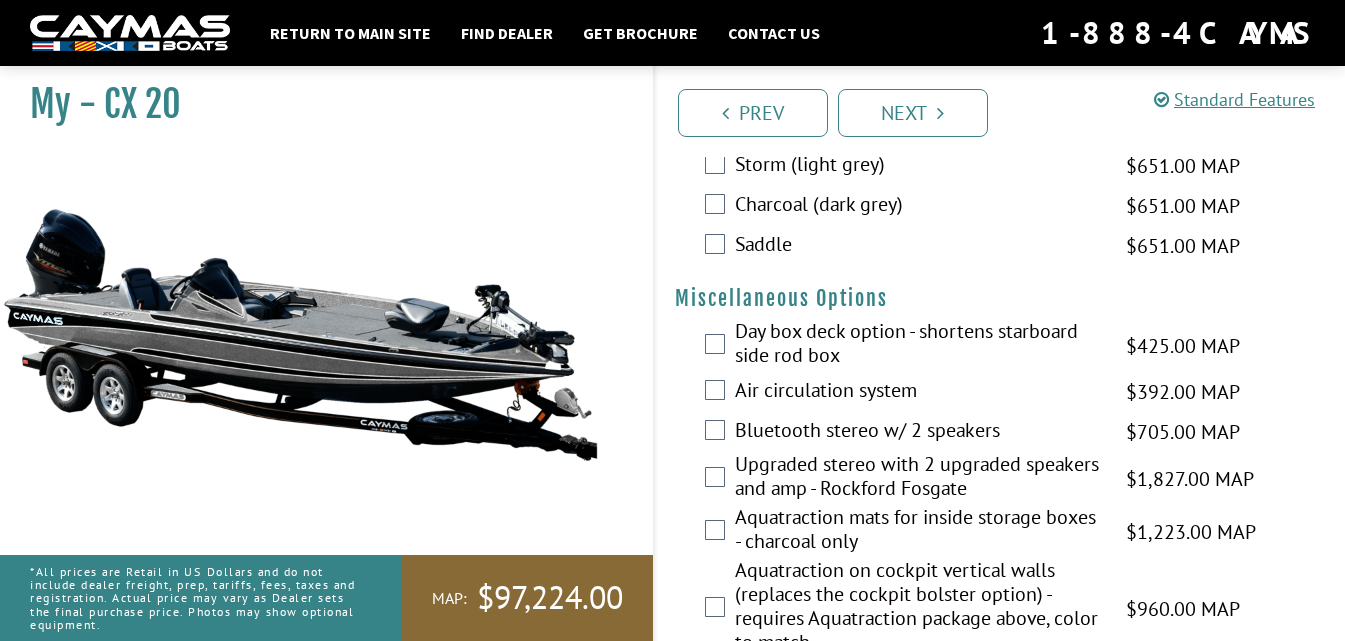 click on "Day box deck option - shortens starboard side rod box" at bounding box center [918, 345] 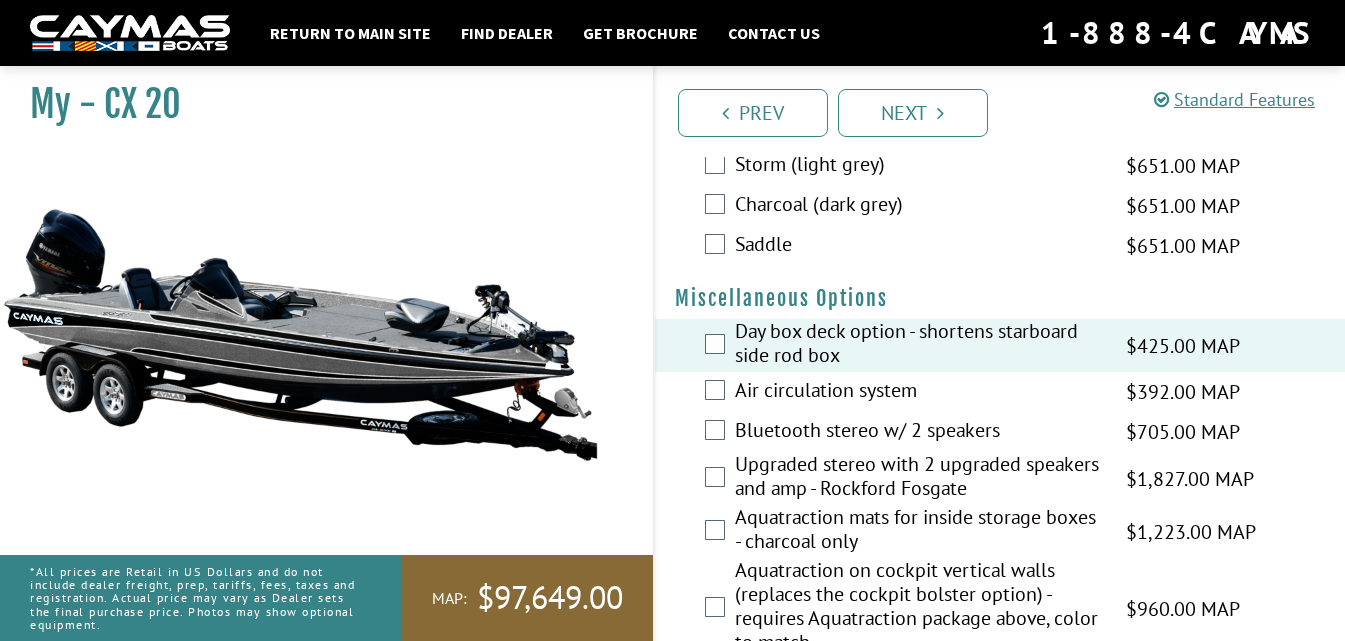 scroll, scrollTop: 2500, scrollLeft: 0, axis: vertical 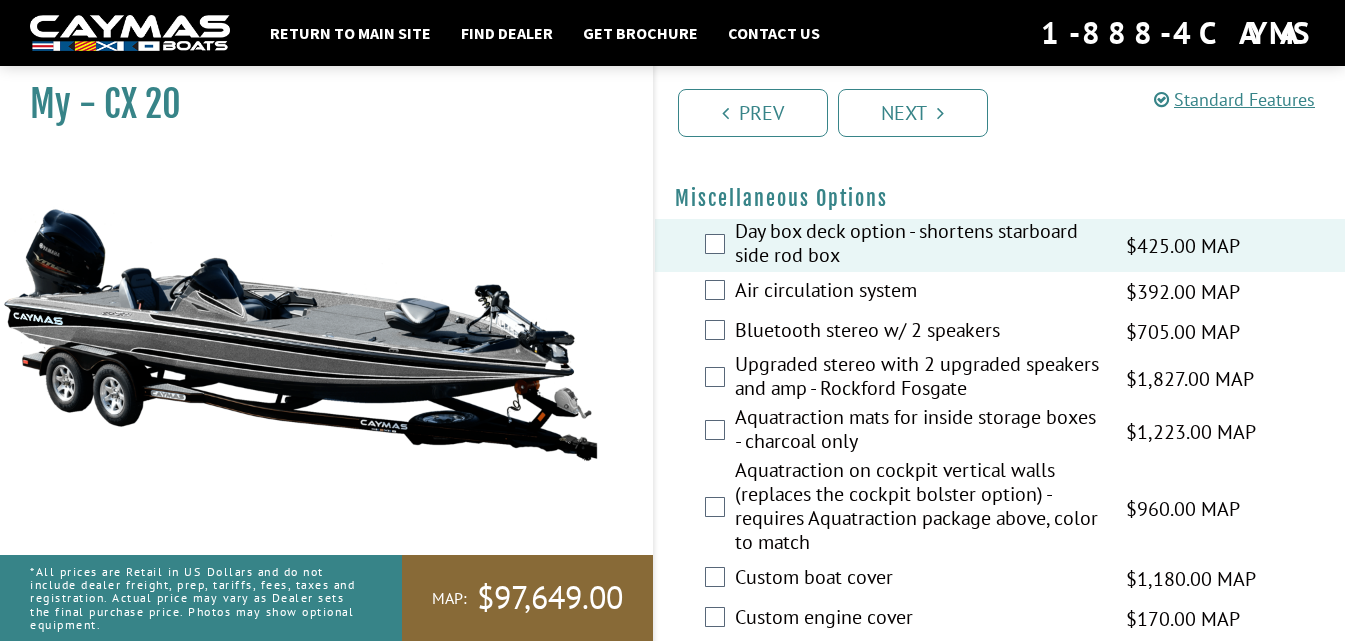 click on "Air circulation system
$392.00 MAP
$463.00 MSRP" at bounding box center [1000, 292] 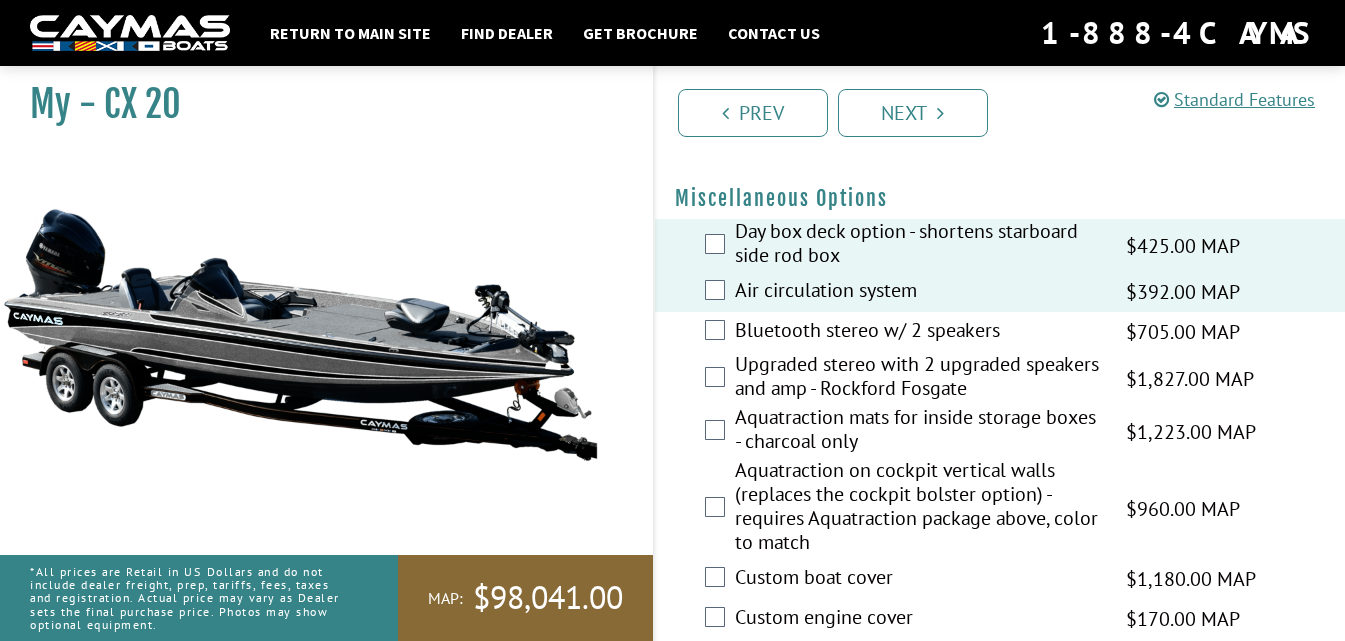 click on "Bluetooth stereo w/ 2 speakers" at bounding box center [918, 332] 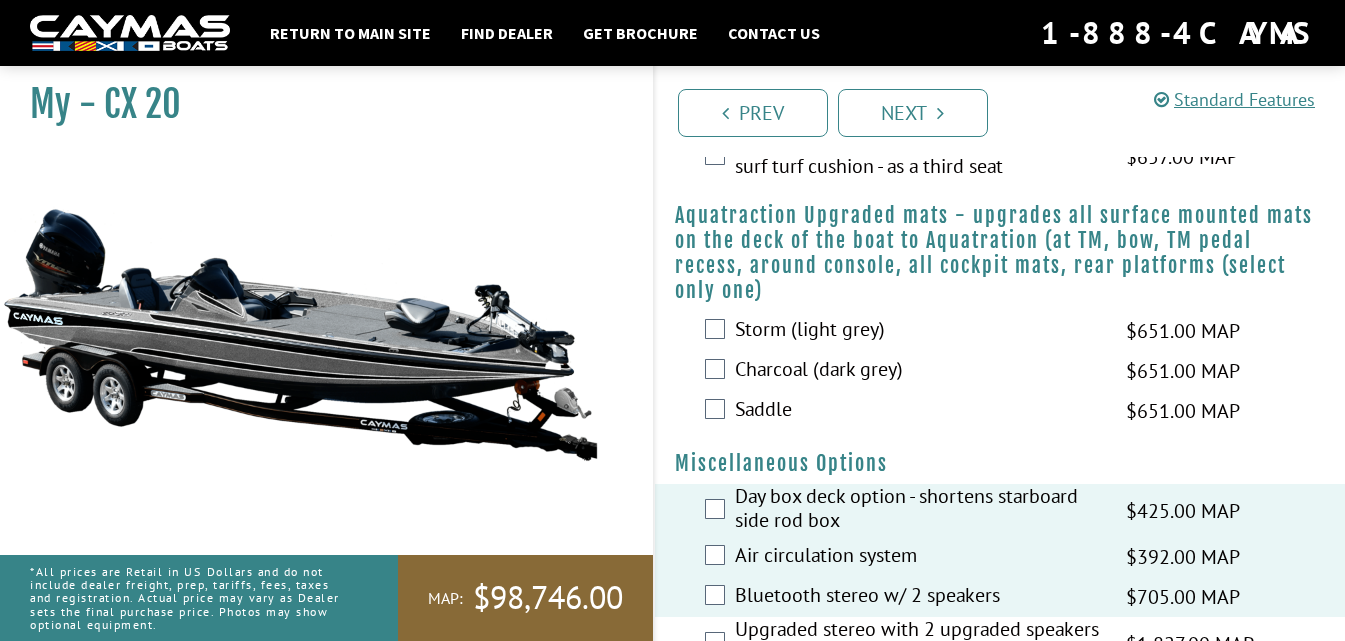 scroll, scrollTop: 2200, scrollLeft: 0, axis: vertical 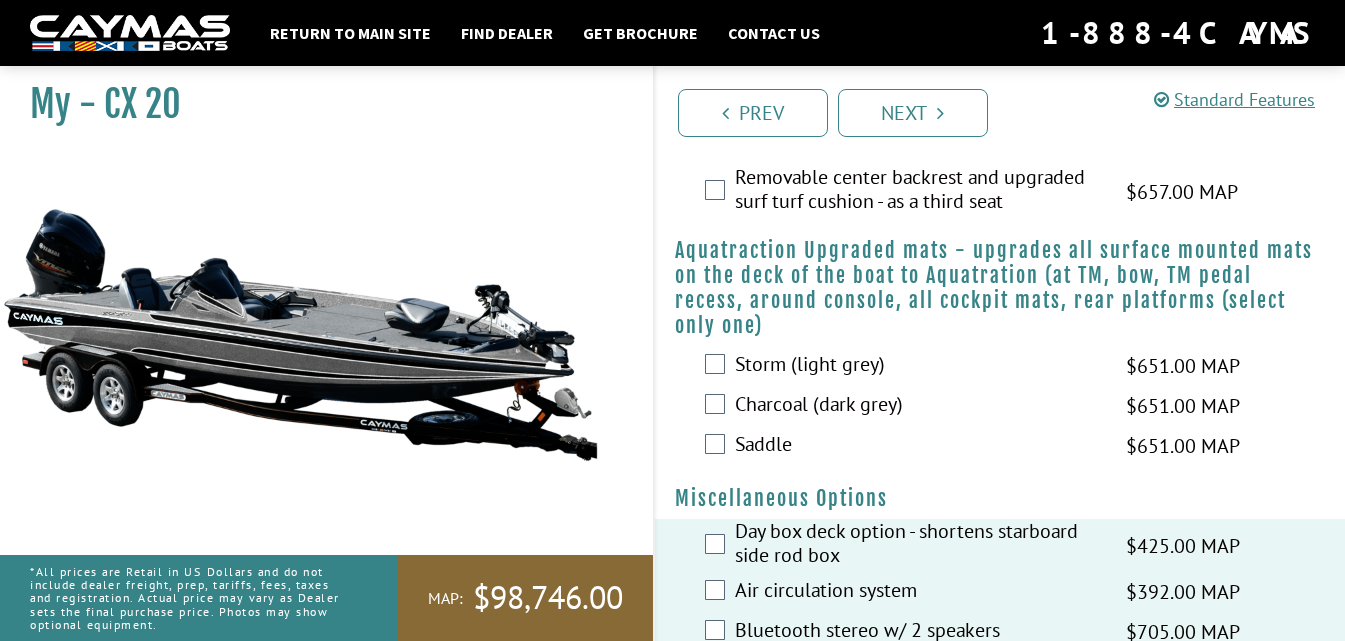 click on "Charcoal (dark grey)" at bounding box center (918, 406) 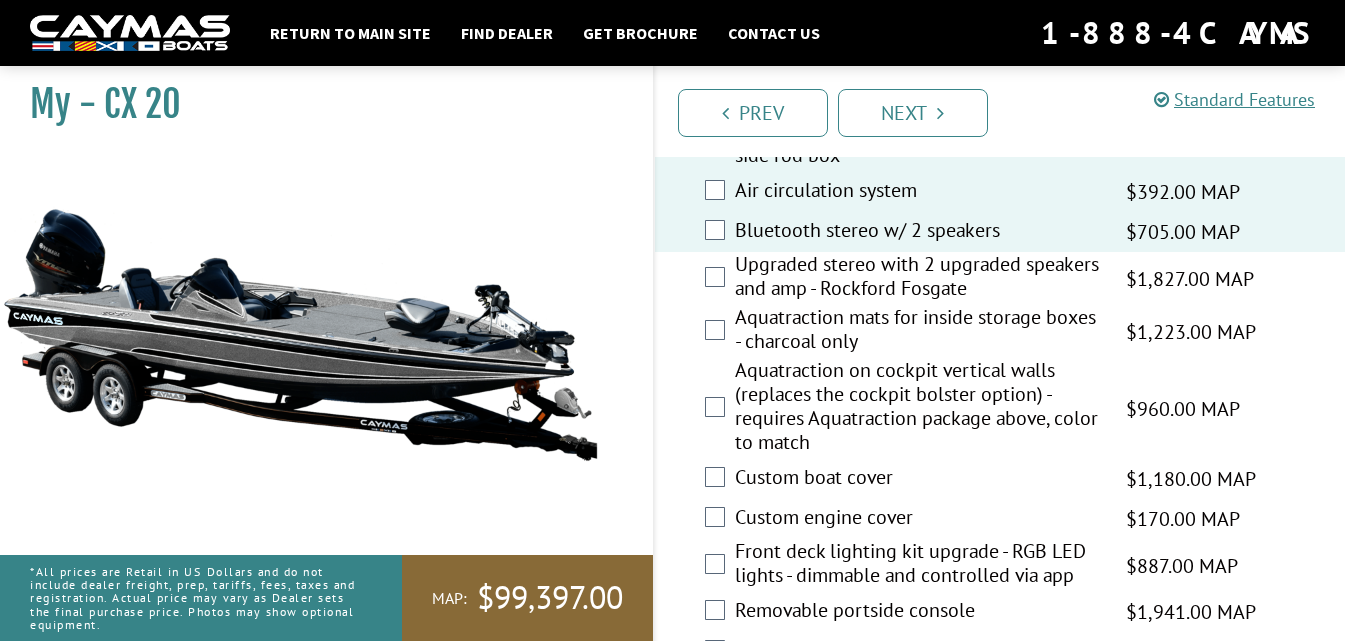 scroll, scrollTop: 2700, scrollLeft: 0, axis: vertical 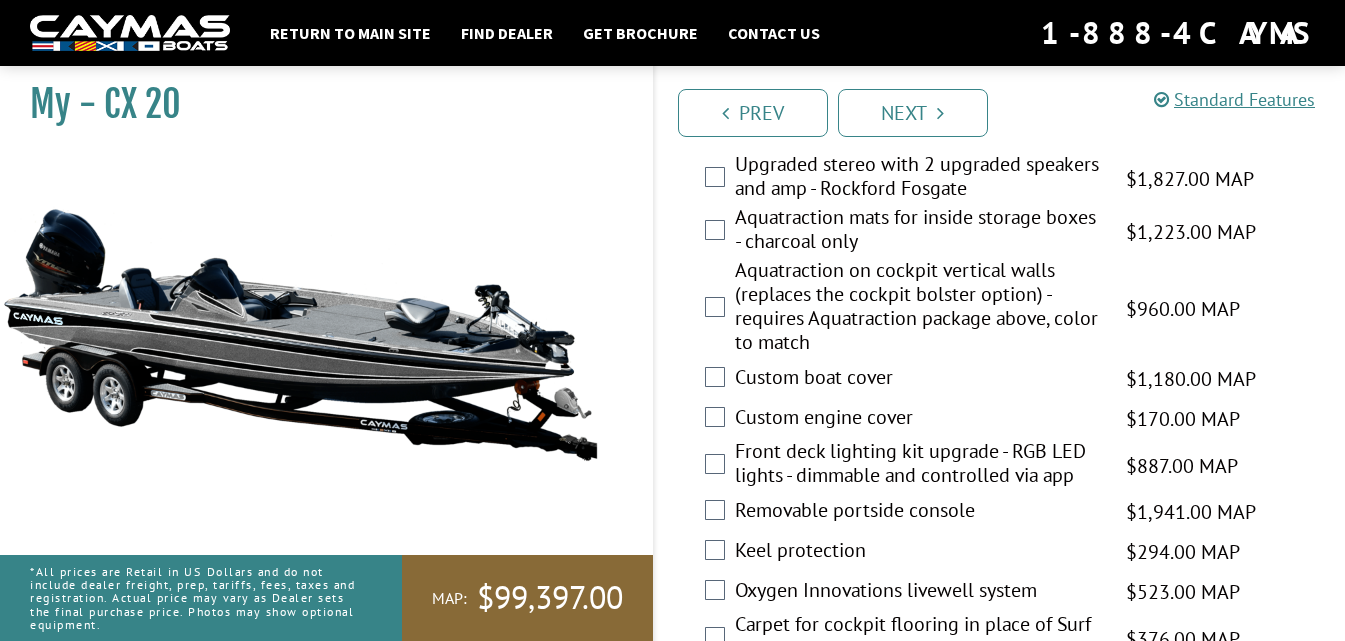 click on "Custom boat cover" at bounding box center [918, 379] 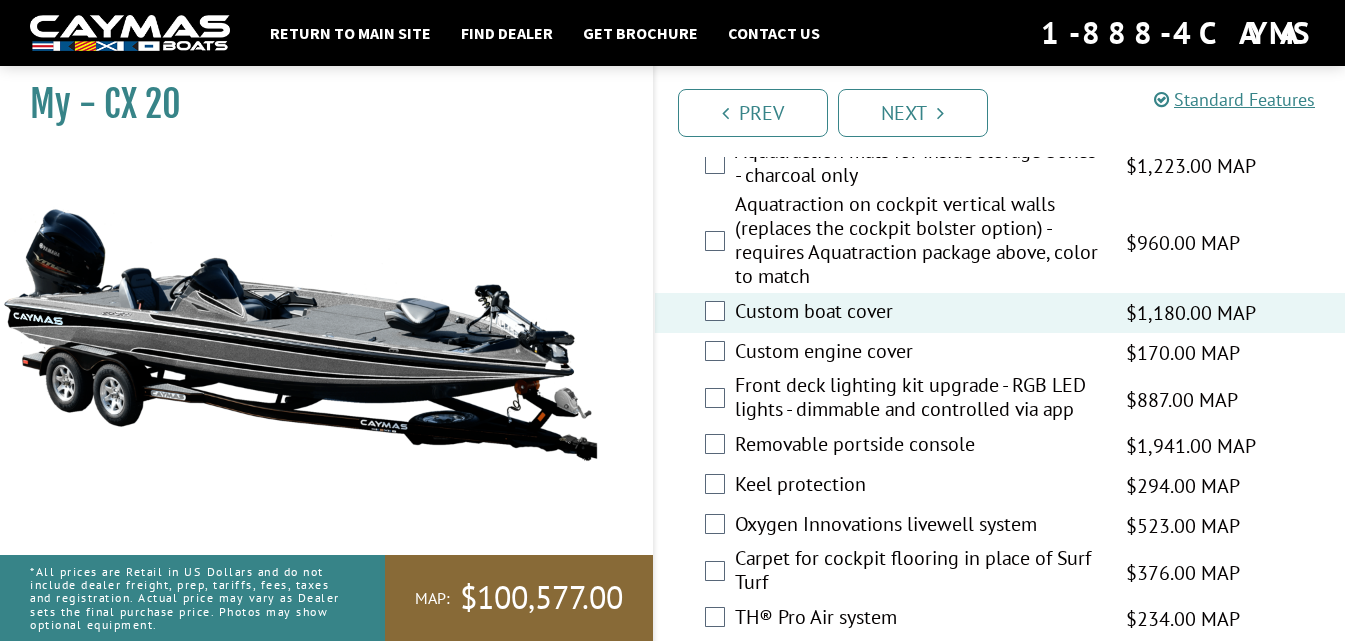 scroll, scrollTop: 2800, scrollLeft: 0, axis: vertical 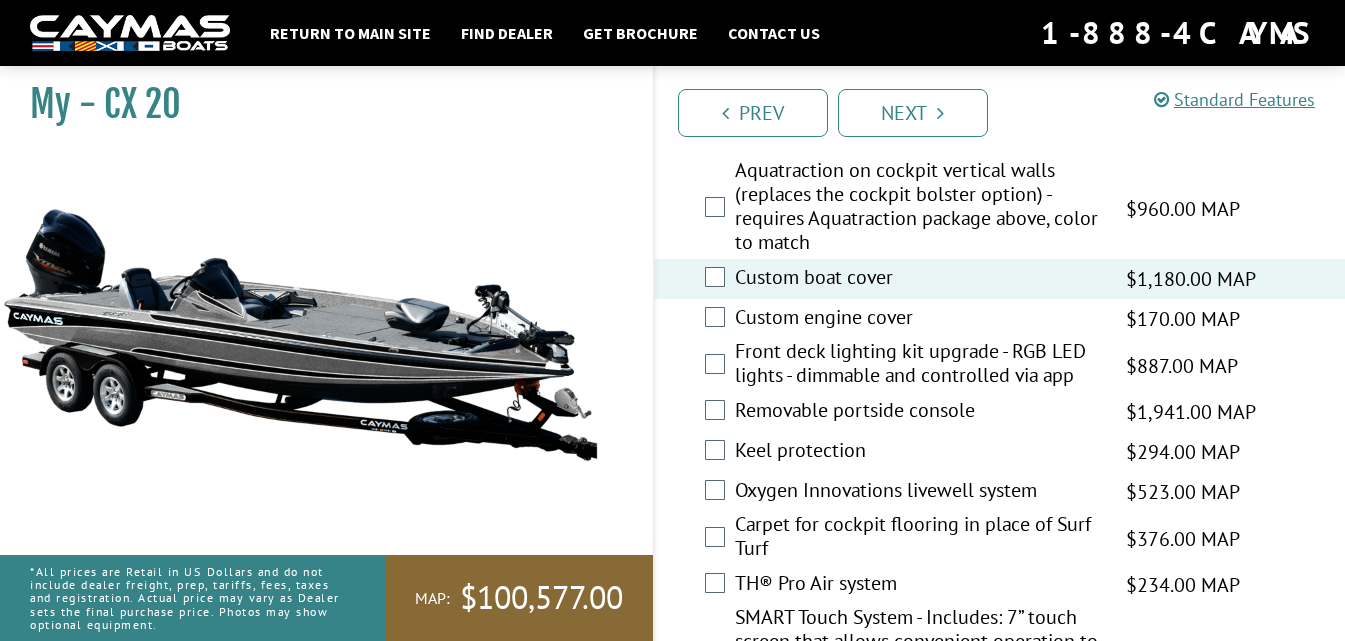 click on "Front deck lighting kit upgrade - RGB LED lights - dimmable and controlled via app" at bounding box center [918, 365] 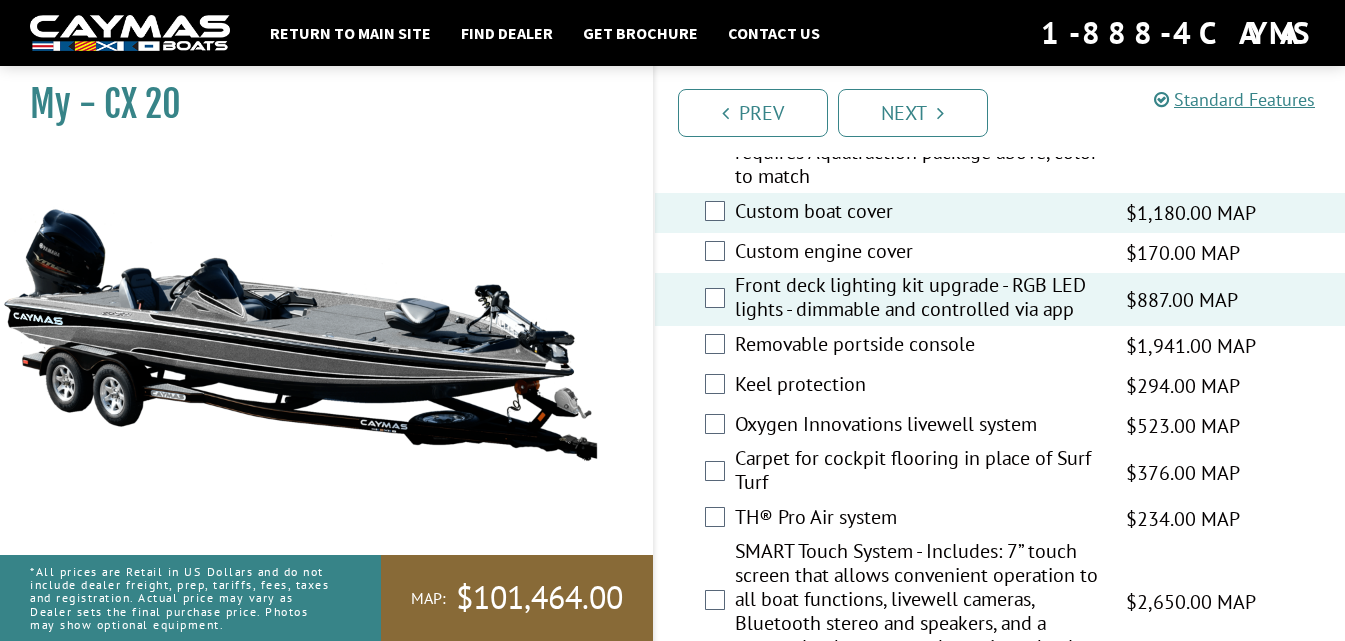scroll, scrollTop: 2900, scrollLeft: 0, axis: vertical 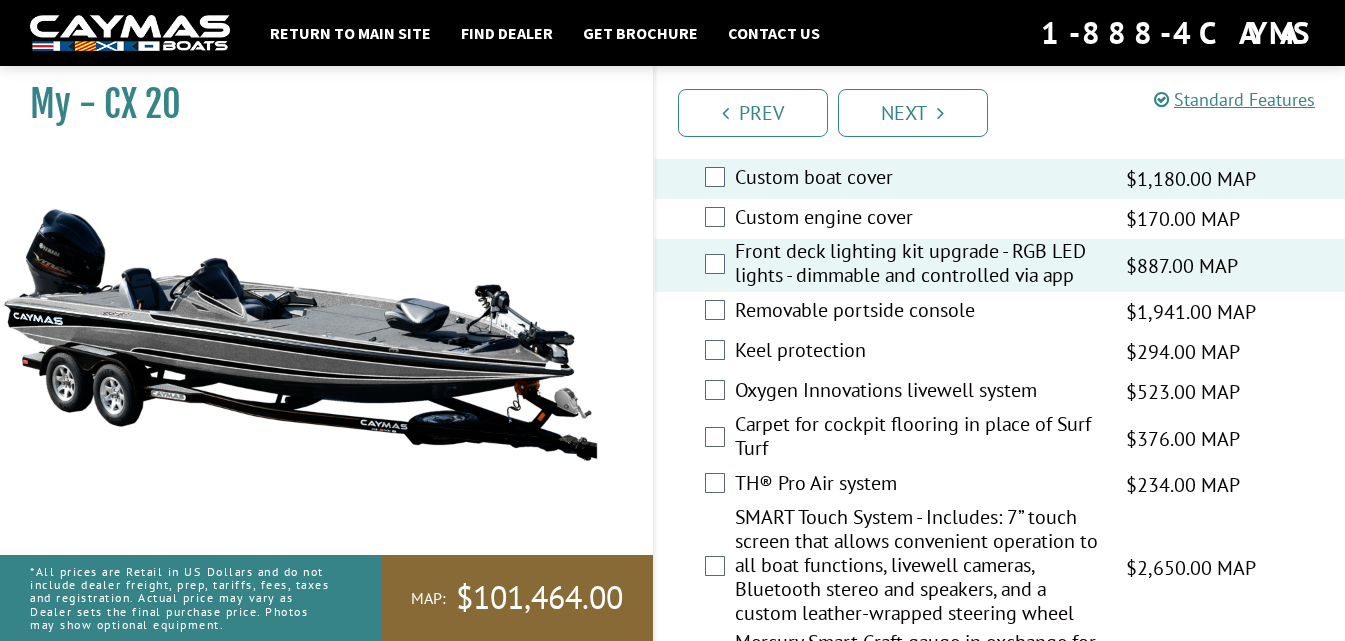 click on "Keel protection" at bounding box center (918, 352) 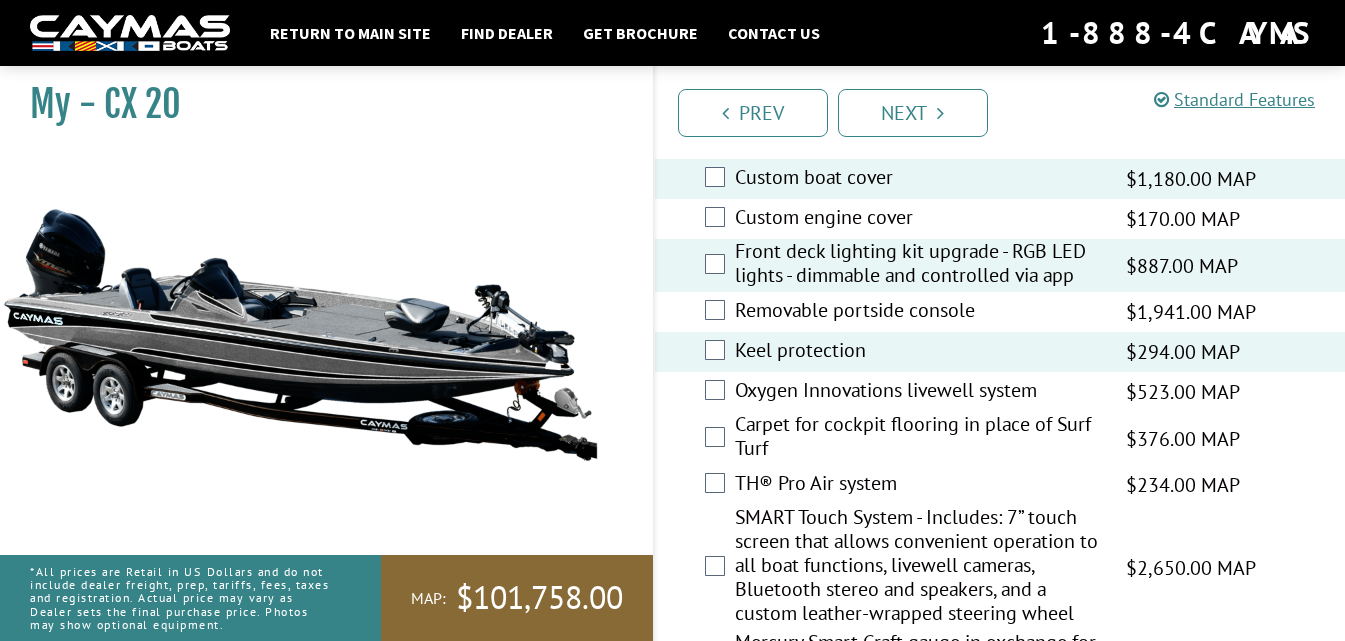 click on "Oxygen Innovations livewell system" at bounding box center (918, 392) 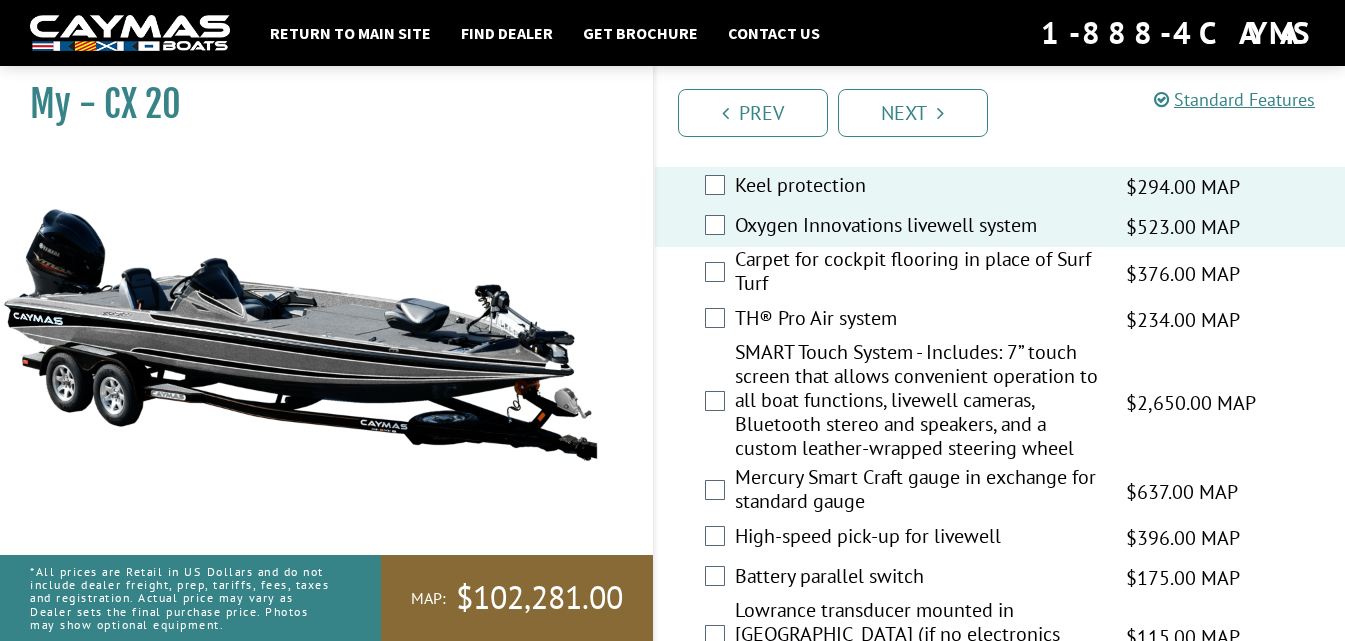scroll, scrollTop: 3100, scrollLeft: 0, axis: vertical 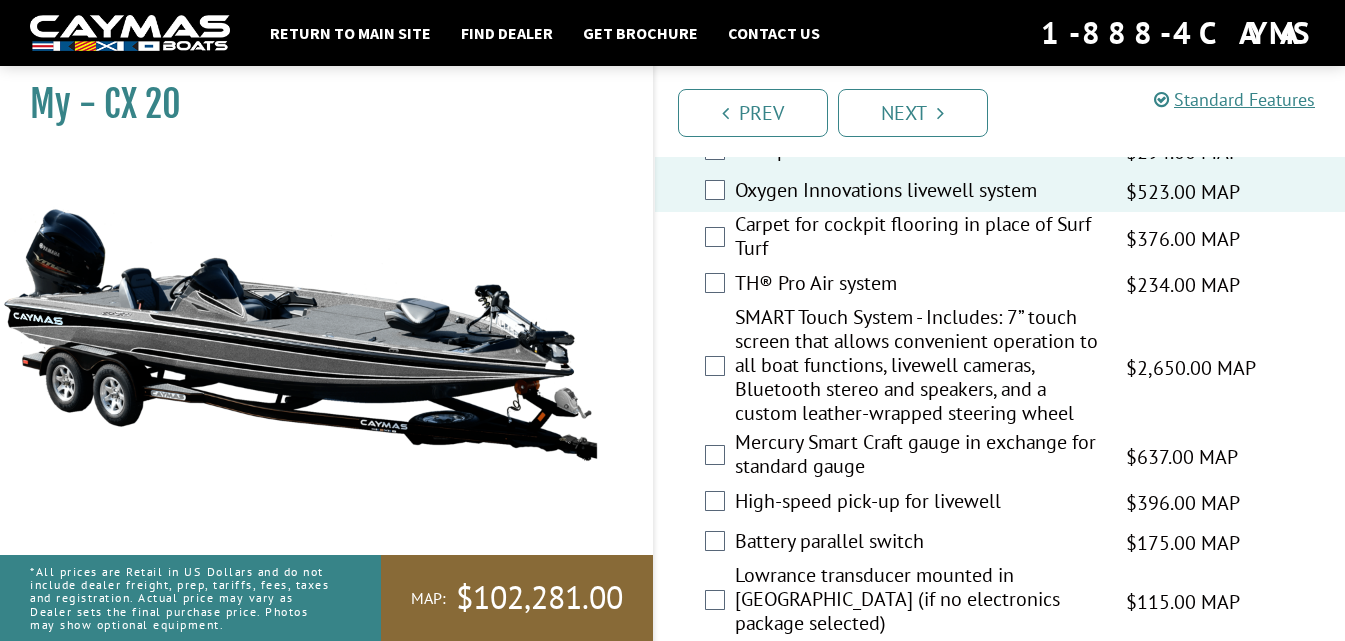 click on "Mercury Smart Craft gauge in exchange for standard gauge" at bounding box center [918, 456] 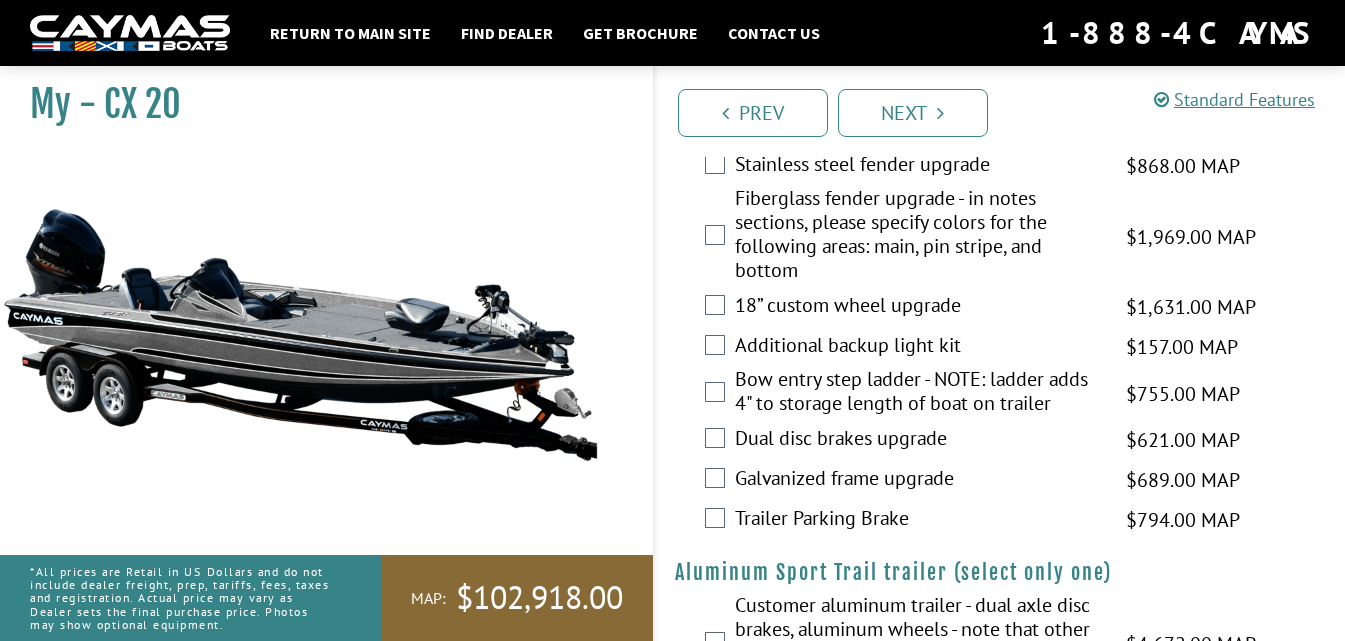 scroll, scrollTop: 3953, scrollLeft: 0, axis: vertical 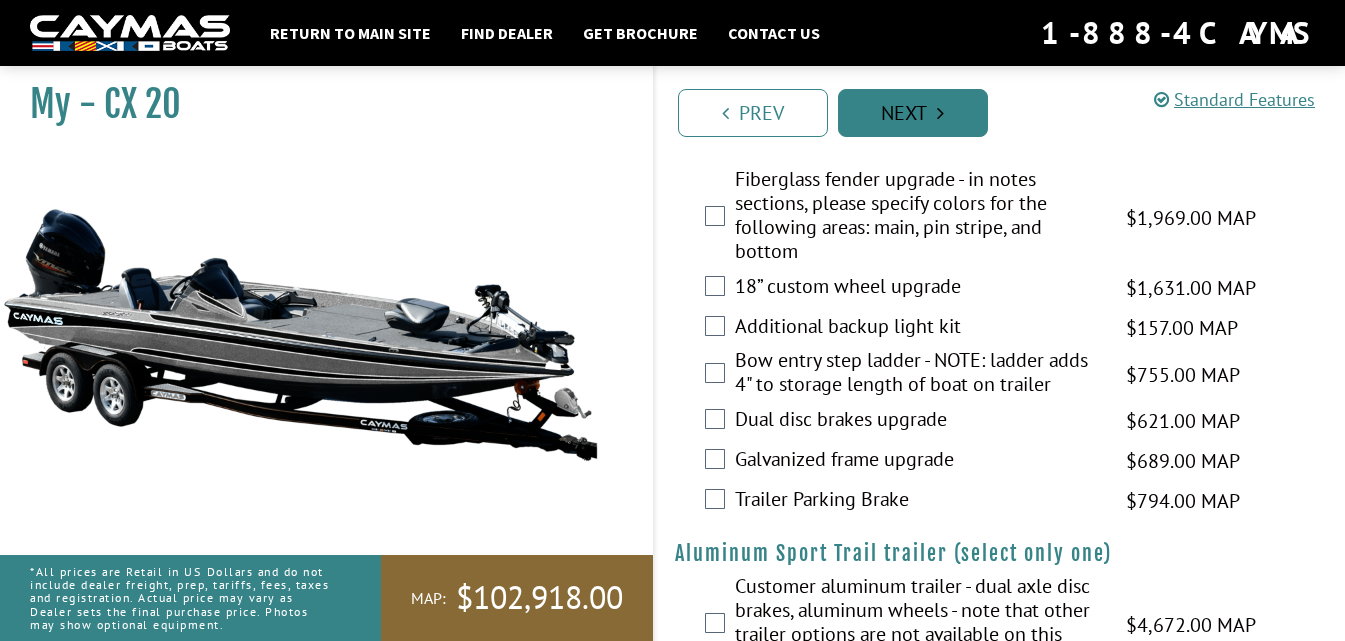 click on "Next" at bounding box center (913, 113) 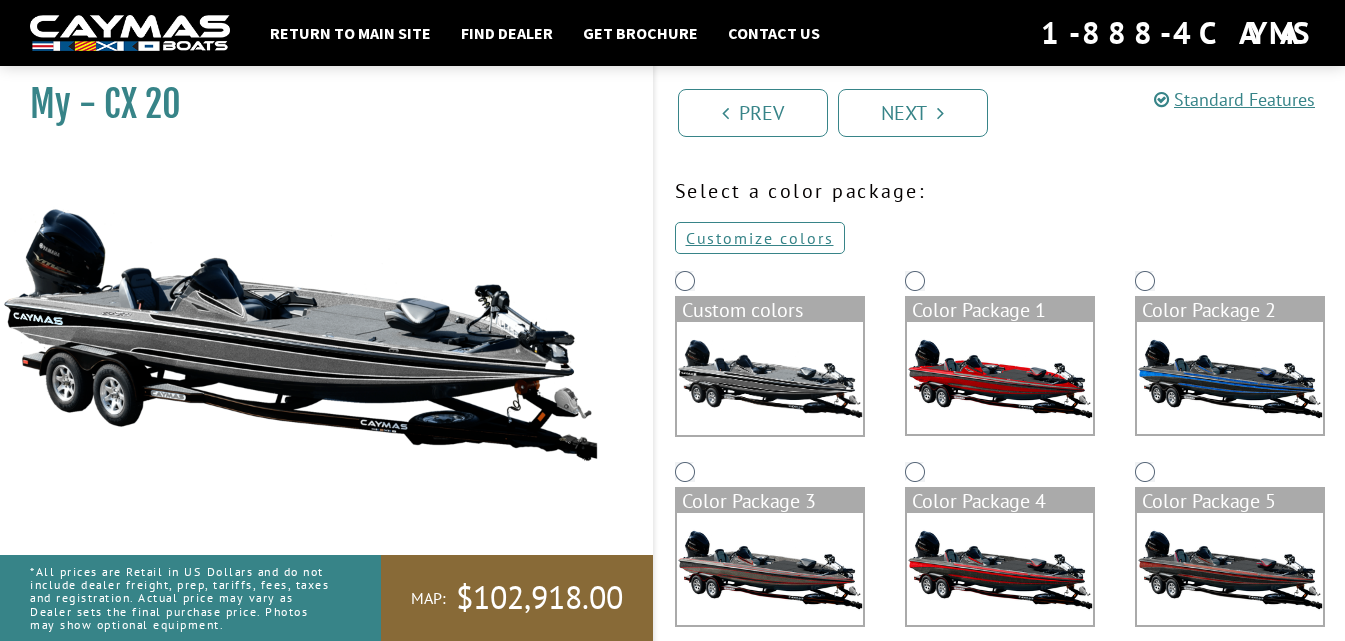 scroll, scrollTop: 0, scrollLeft: 0, axis: both 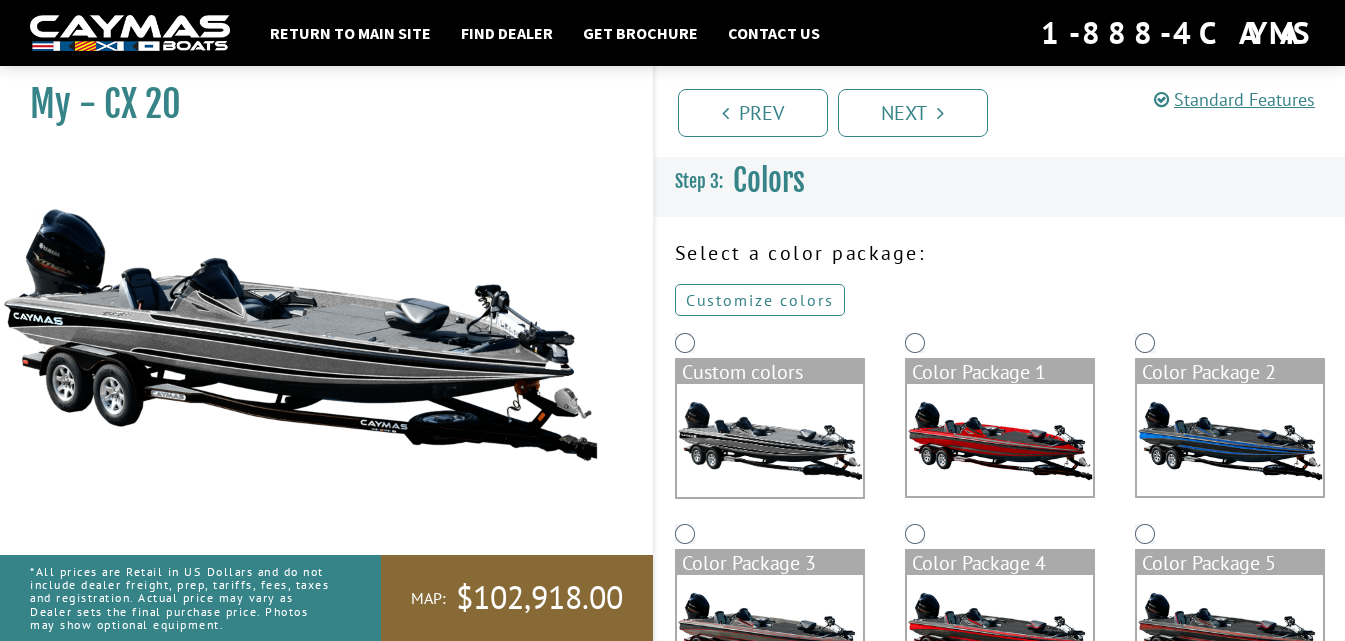 click on "Customize colors" at bounding box center (760, 300) 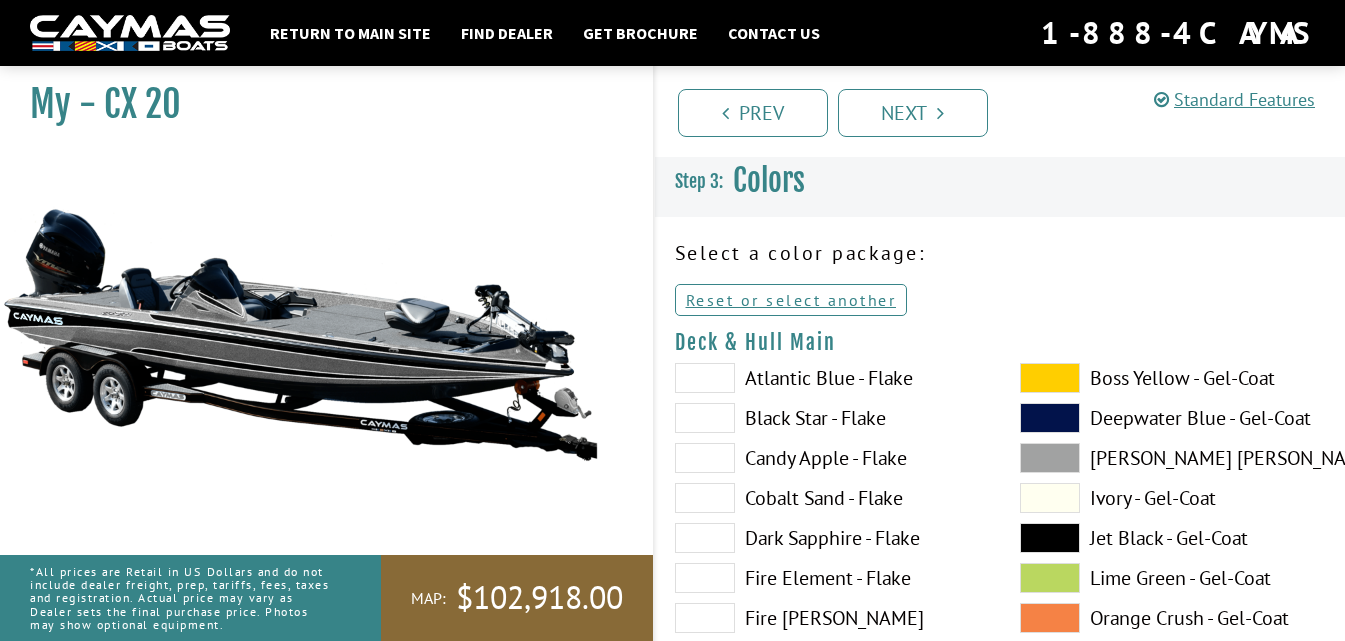 scroll, scrollTop: 200, scrollLeft: 0, axis: vertical 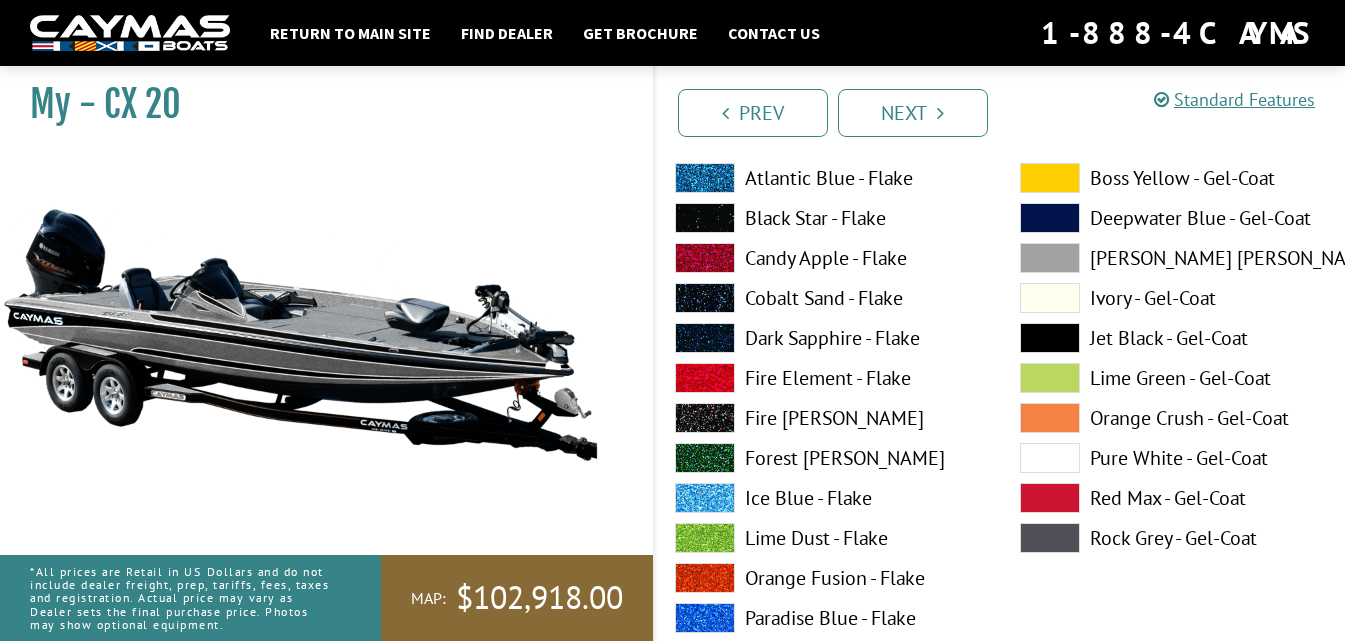 click at bounding box center (705, 178) 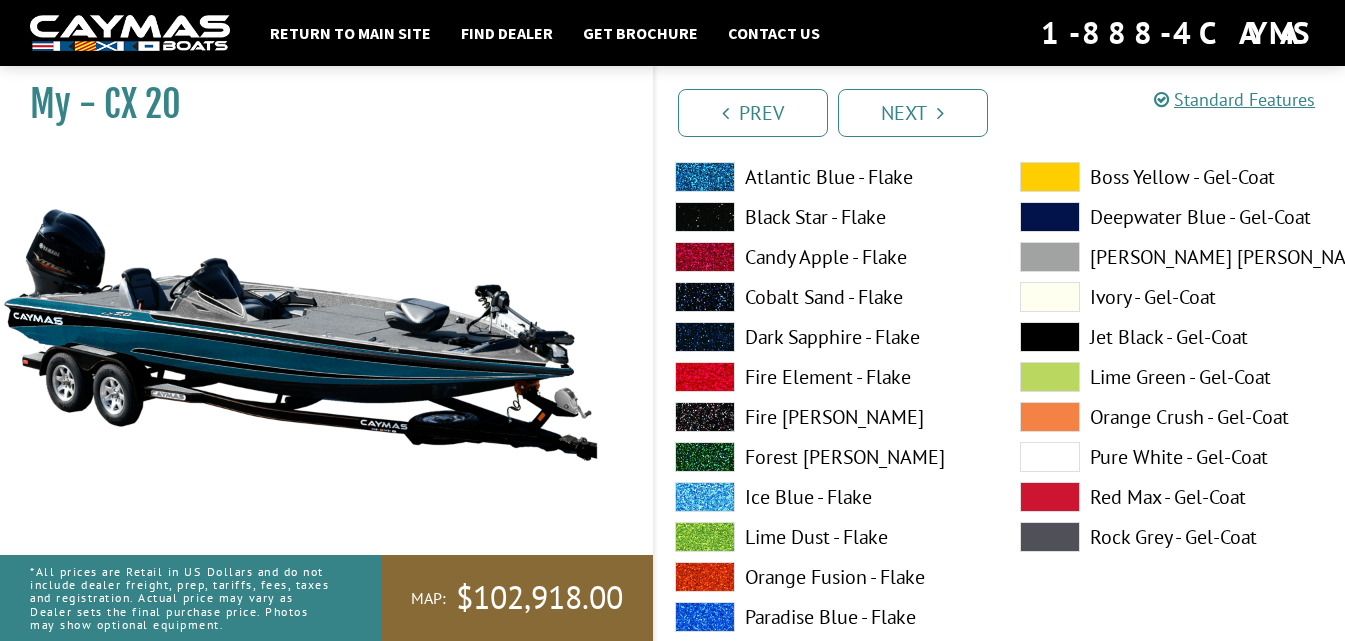 scroll, scrollTop: 200, scrollLeft: 0, axis: vertical 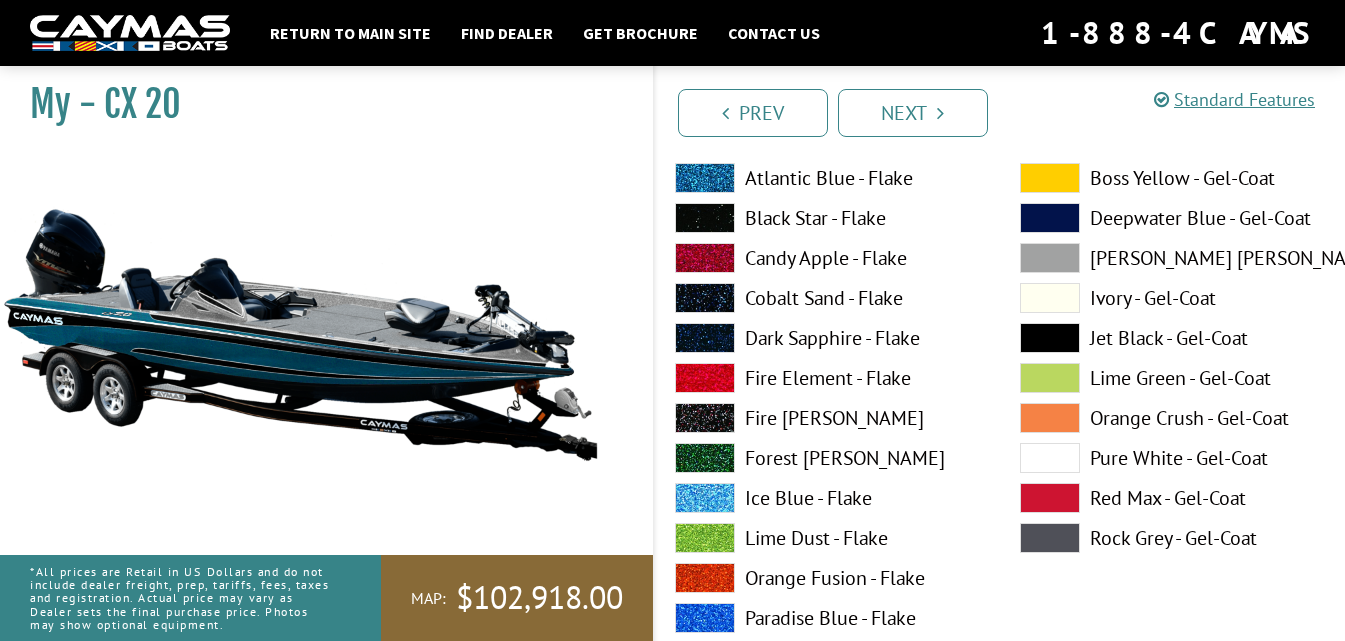 click at bounding box center (1050, 458) 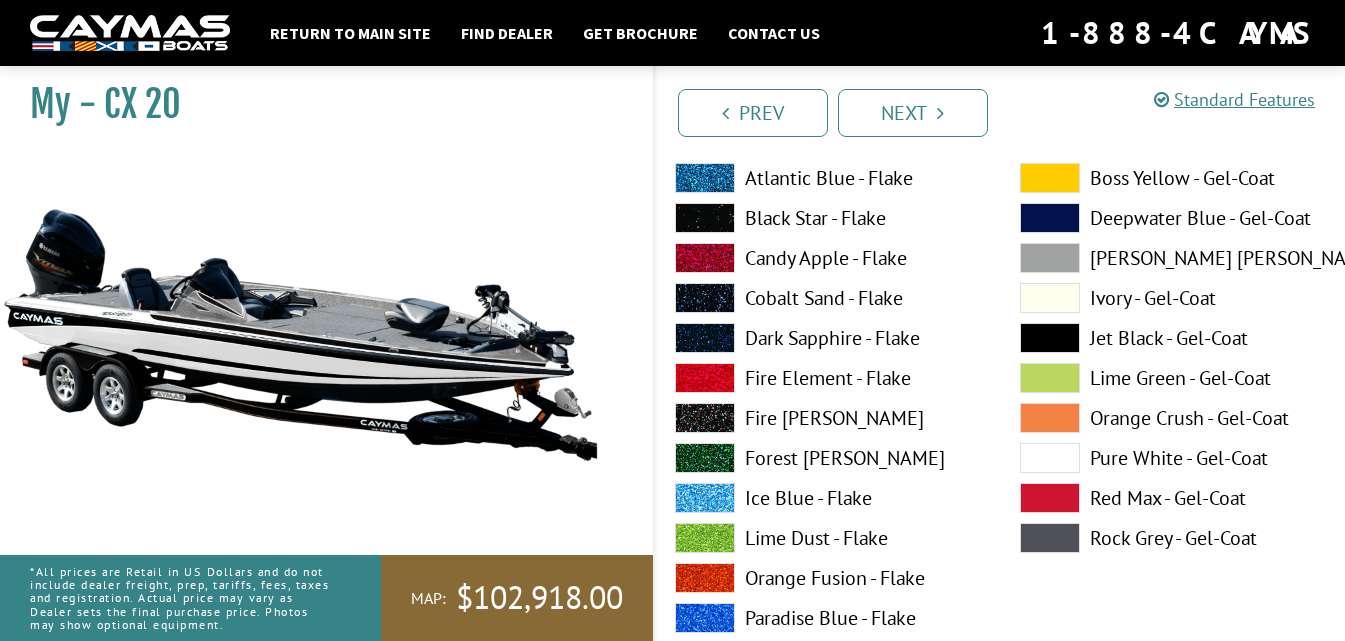 click at bounding box center [1050, 418] 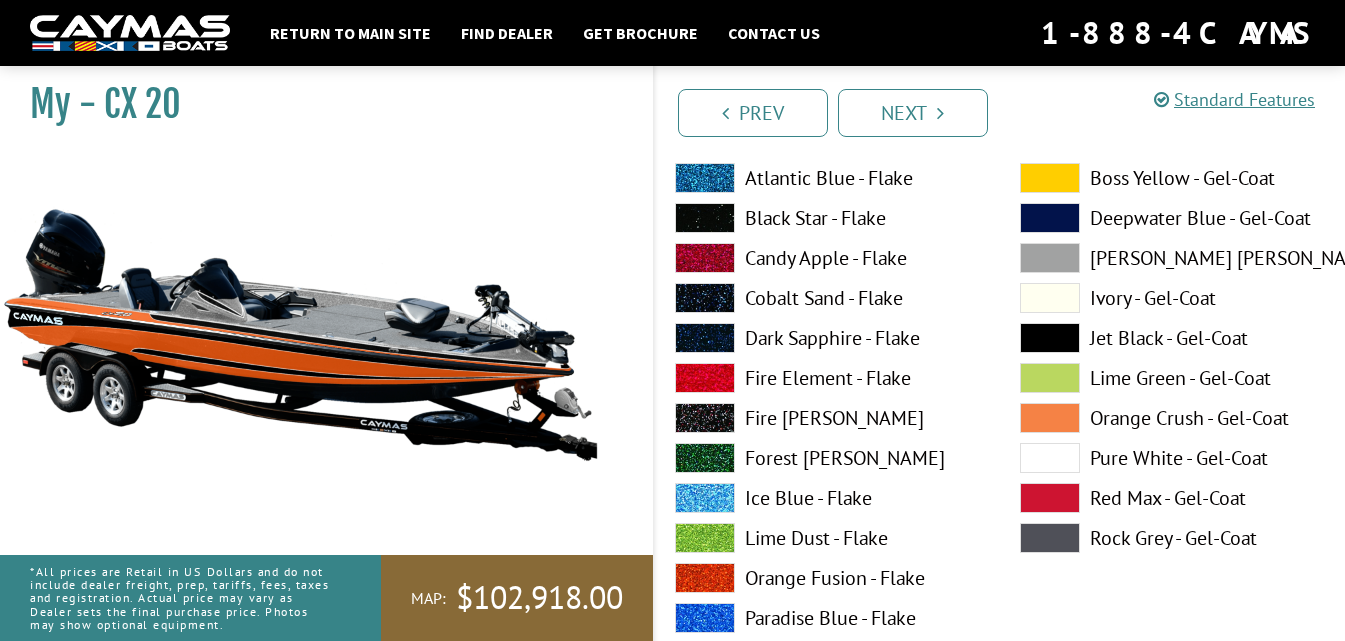 click at bounding box center [1050, 258] 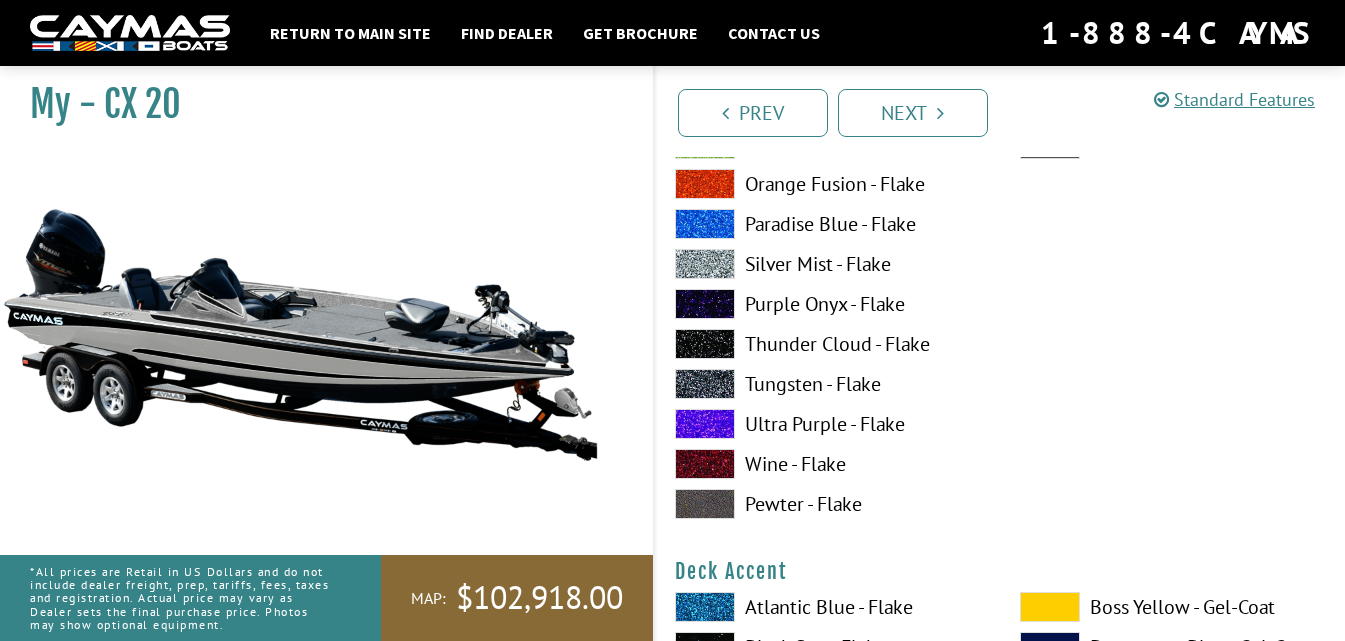 scroll, scrollTop: 700, scrollLeft: 0, axis: vertical 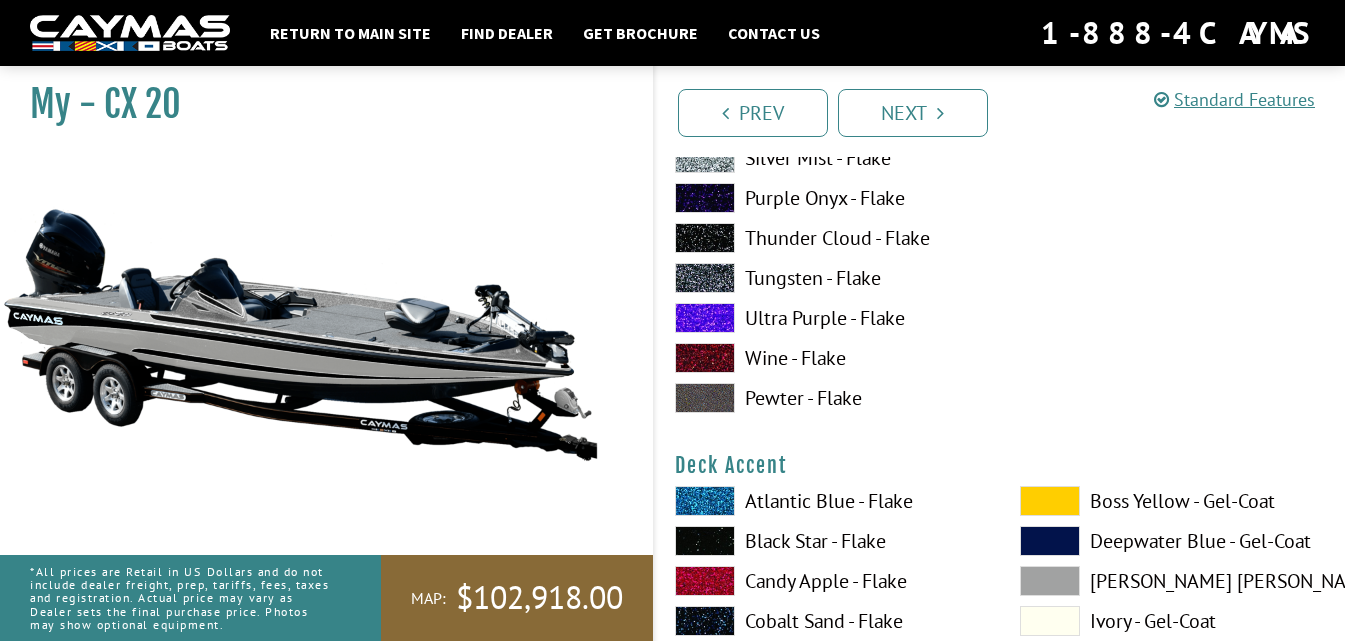 click at bounding box center [705, 398] 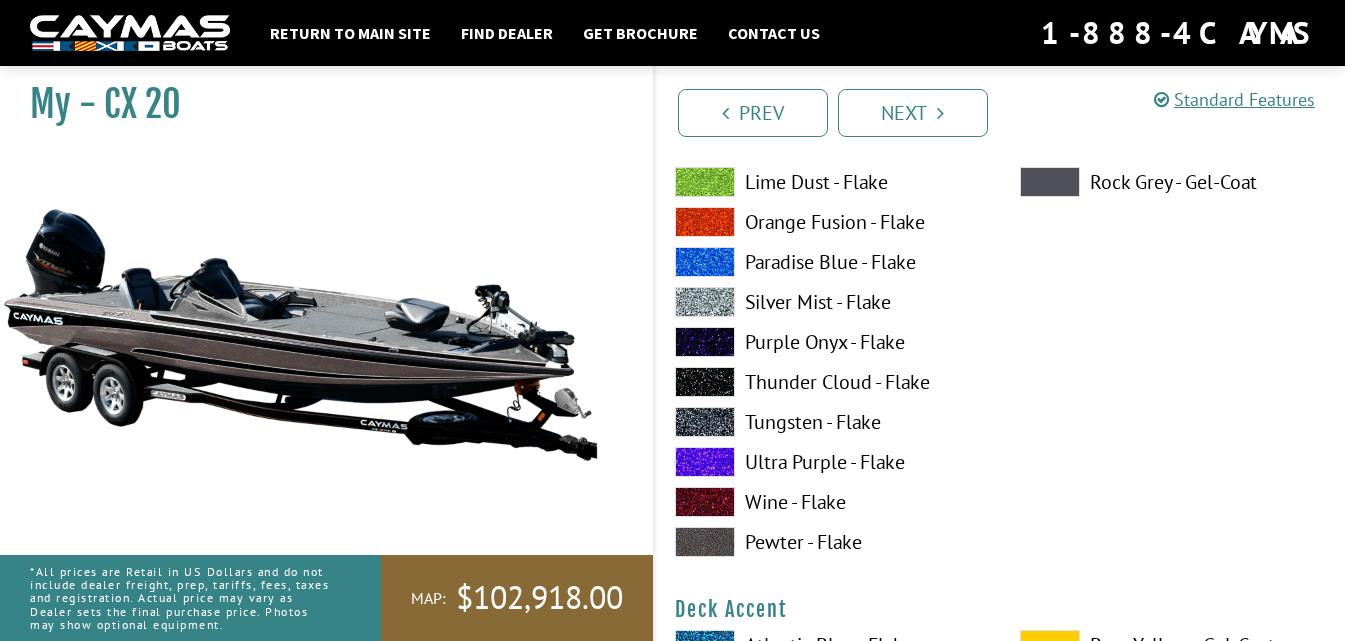 scroll, scrollTop: 400, scrollLeft: 0, axis: vertical 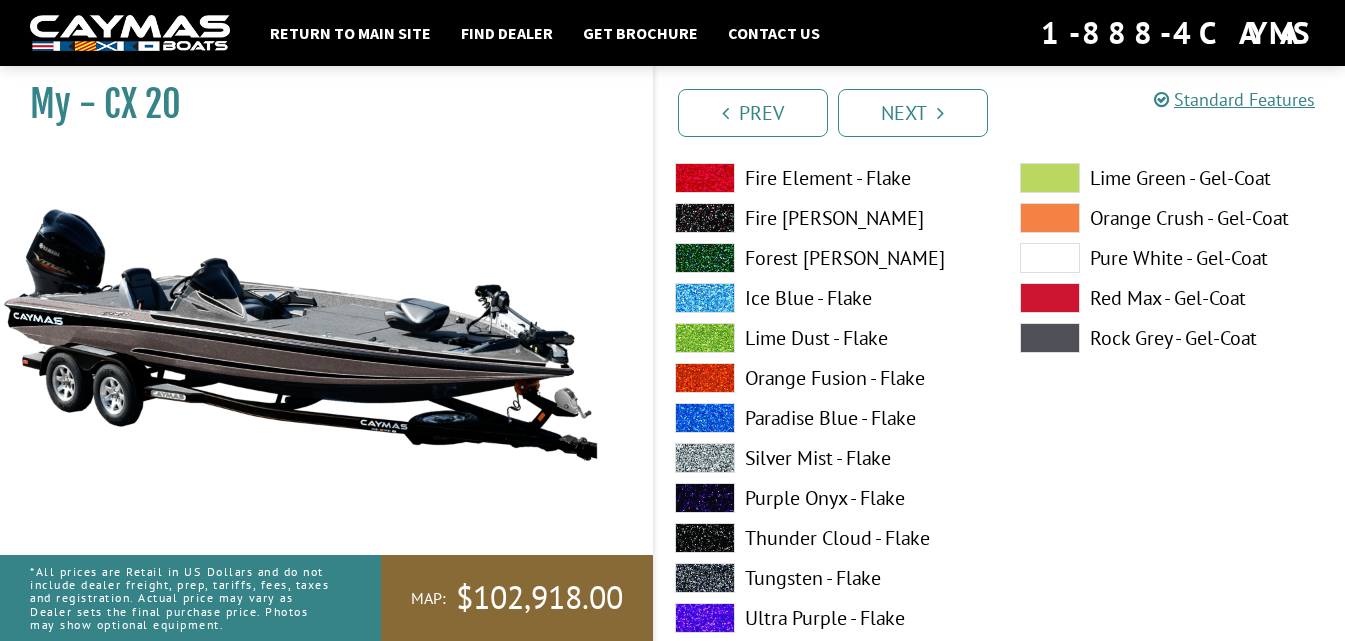 click at bounding box center (1050, 338) 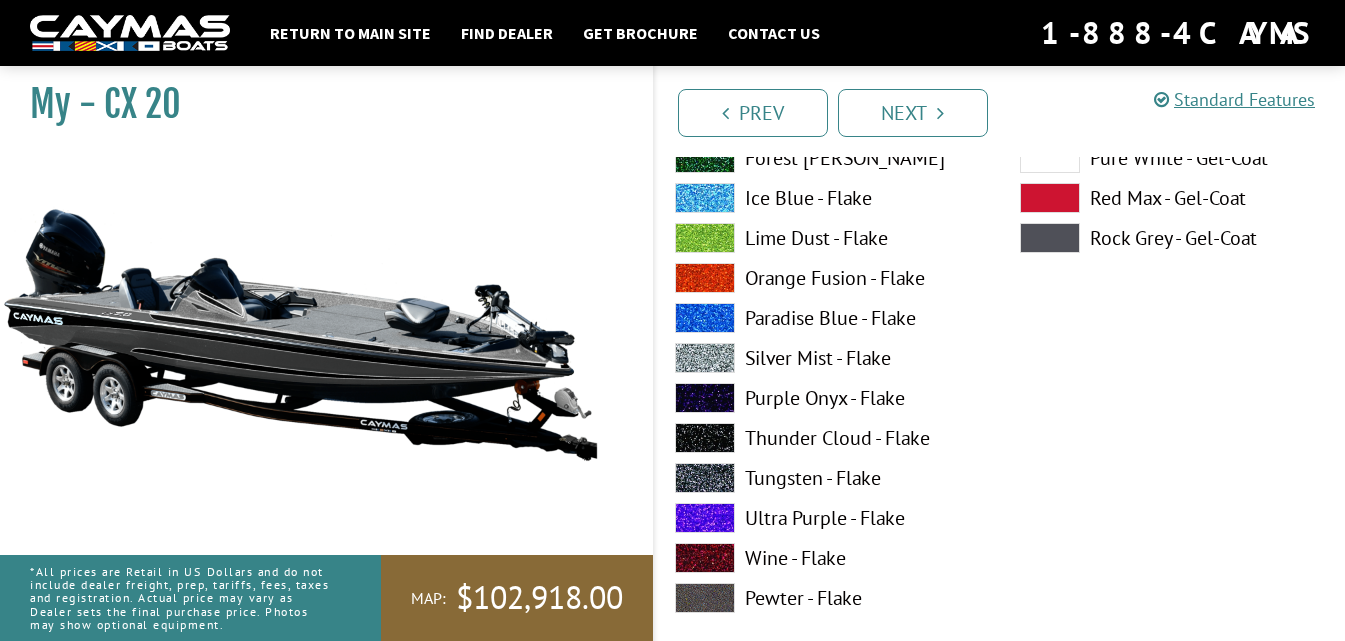 scroll, scrollTop: 600, scrollLeft: 0, axis: vertical 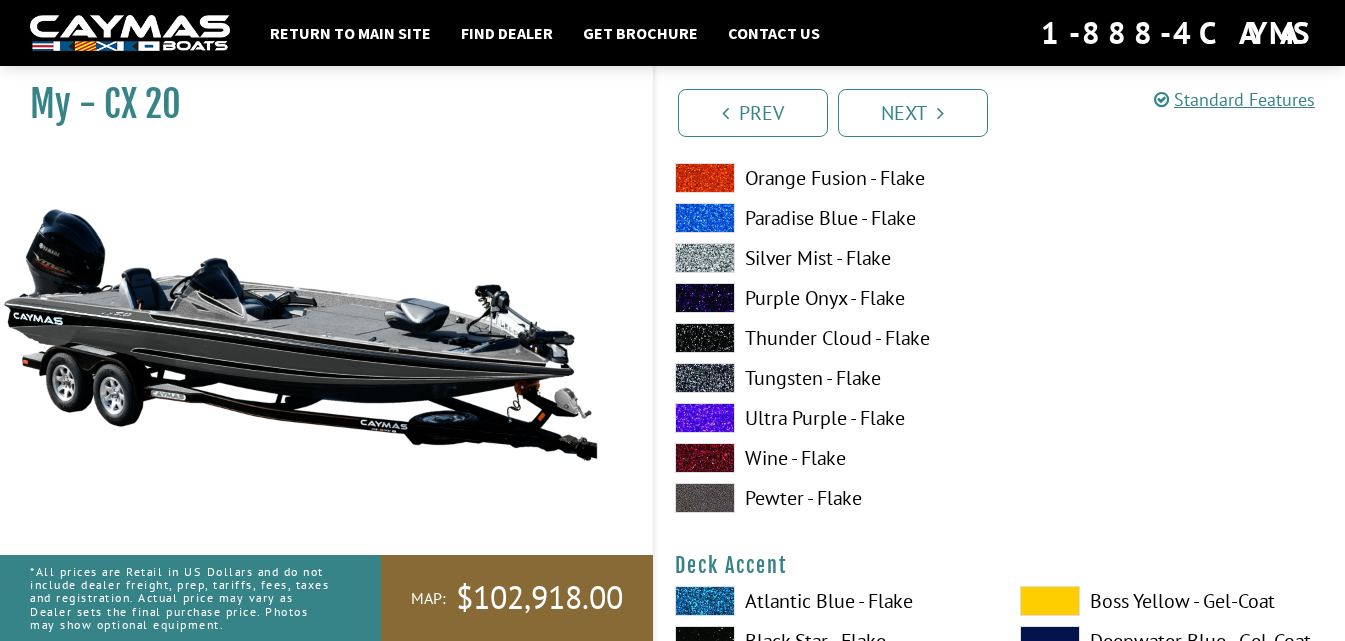 click at bounding box center [705, 338] 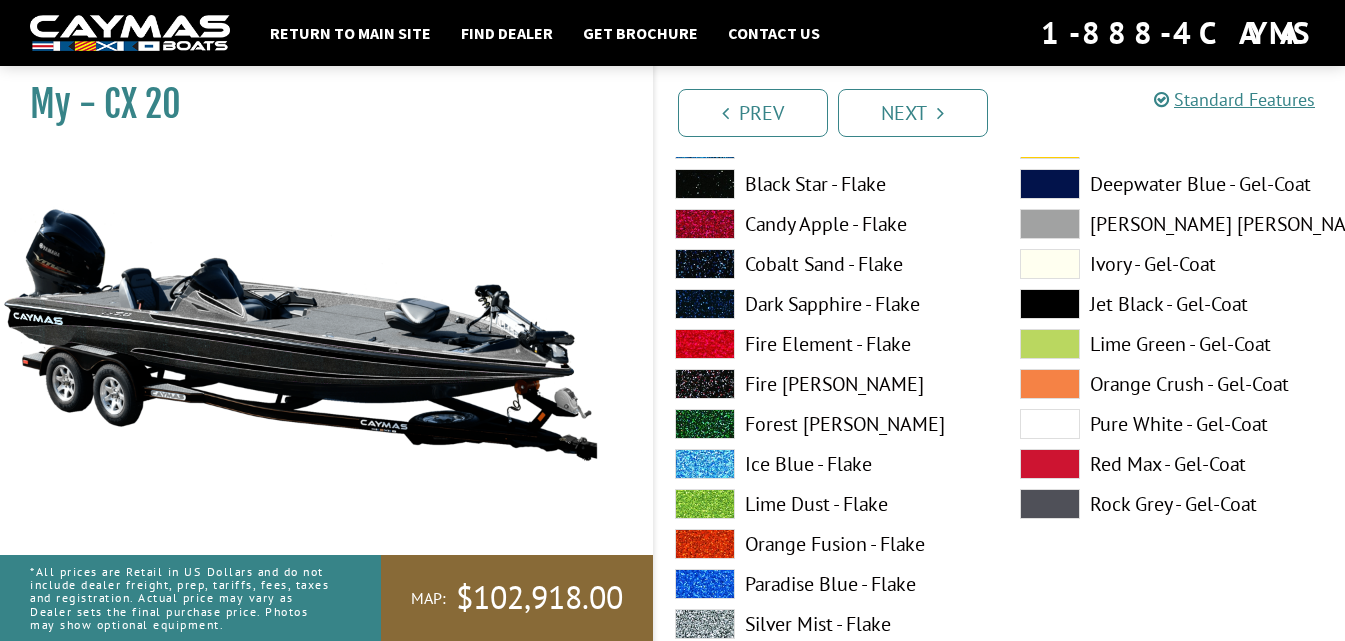 scroll, scrollTop: 200, scrollLeft: 0, axis: vertical 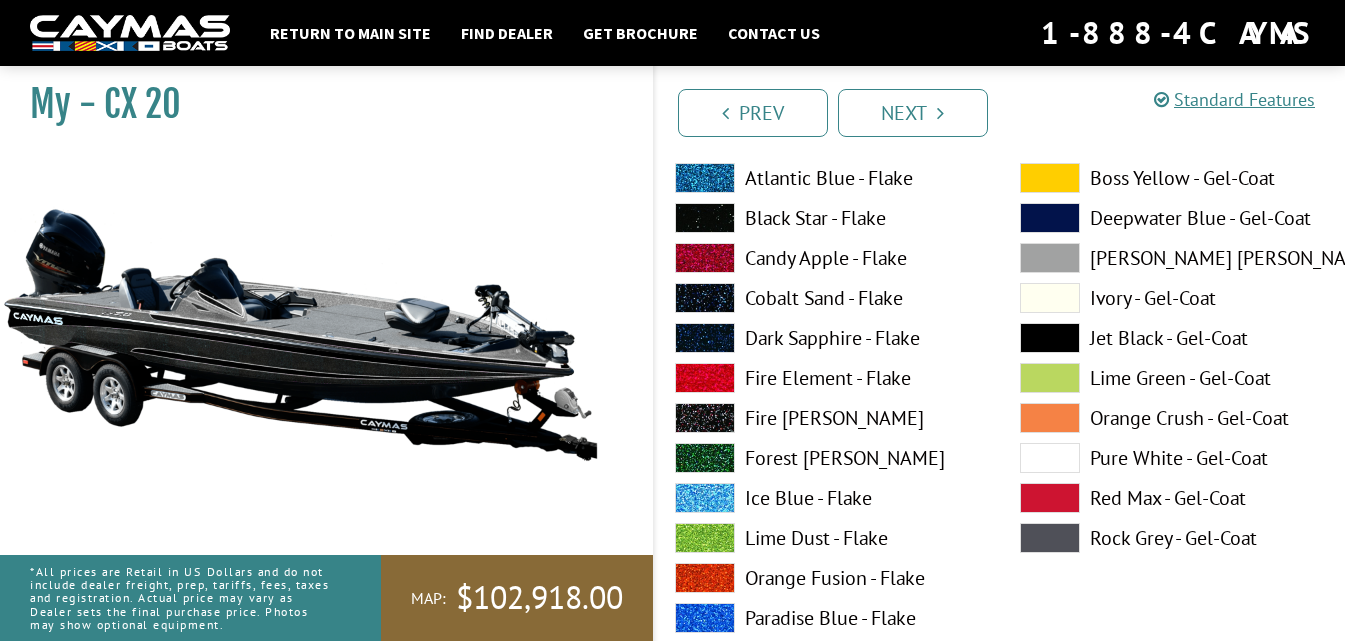 click at bounding box center (1050, 338) 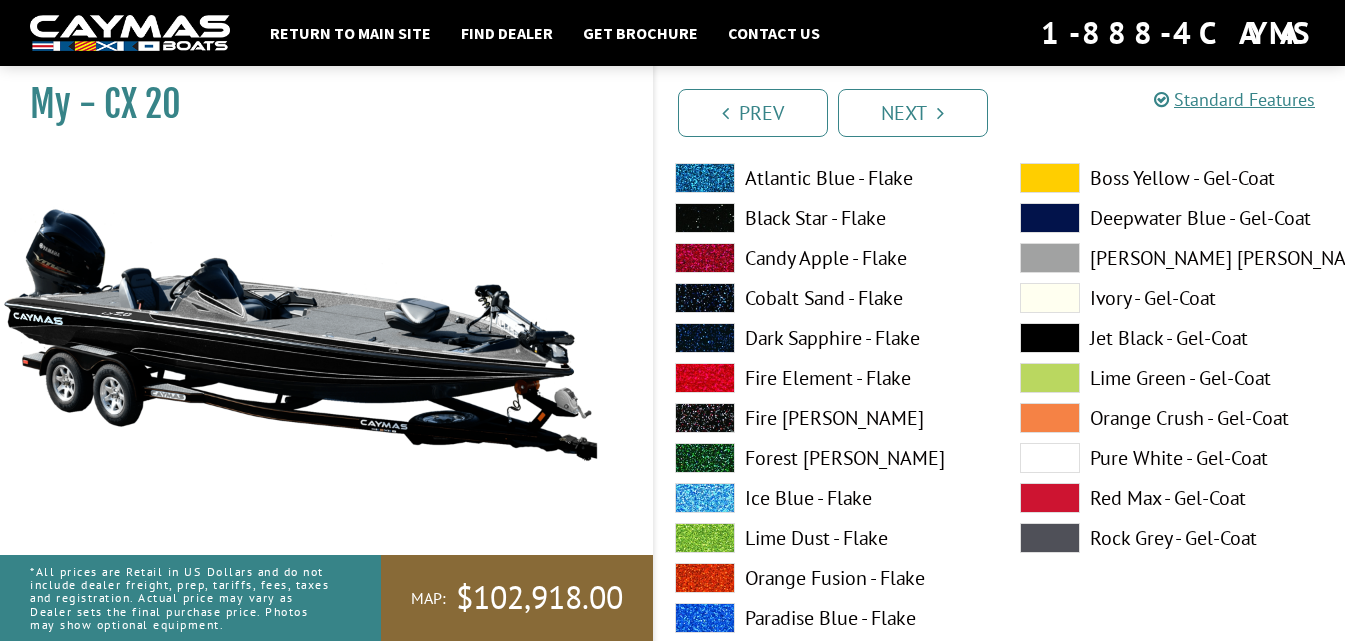 scroll, scrollTop: 300, scrollLeft: 0, axis: vertical 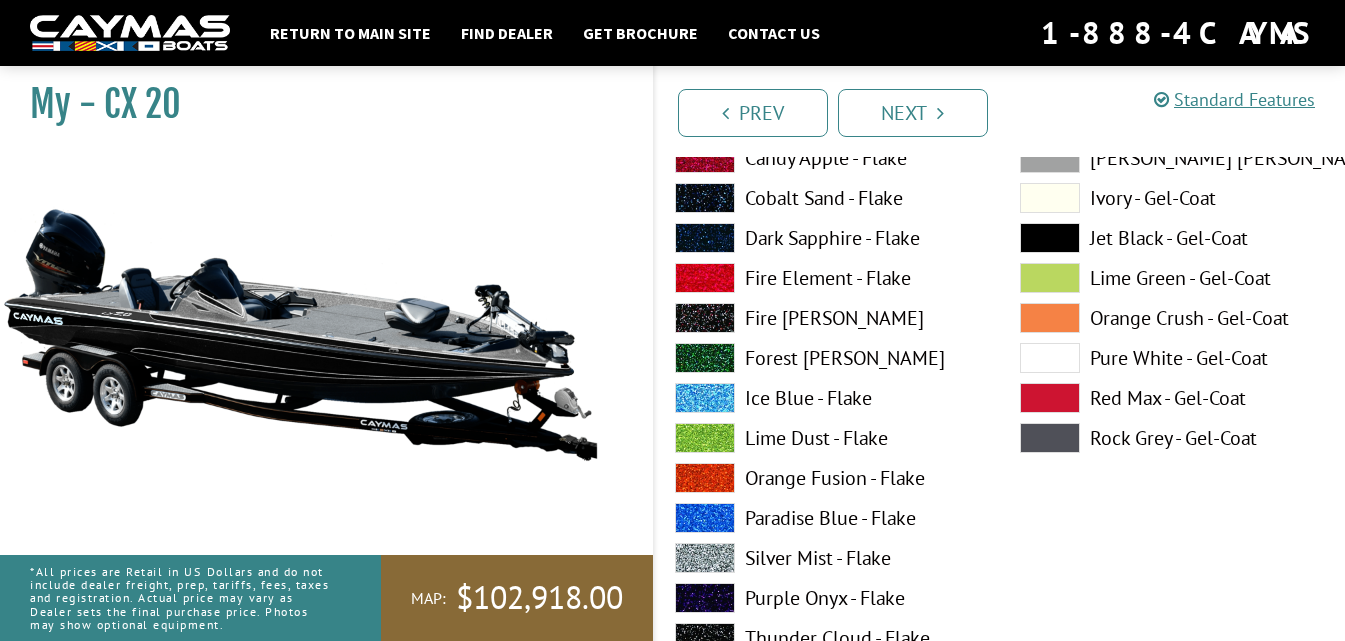 click at bounding box center [1050, 438] 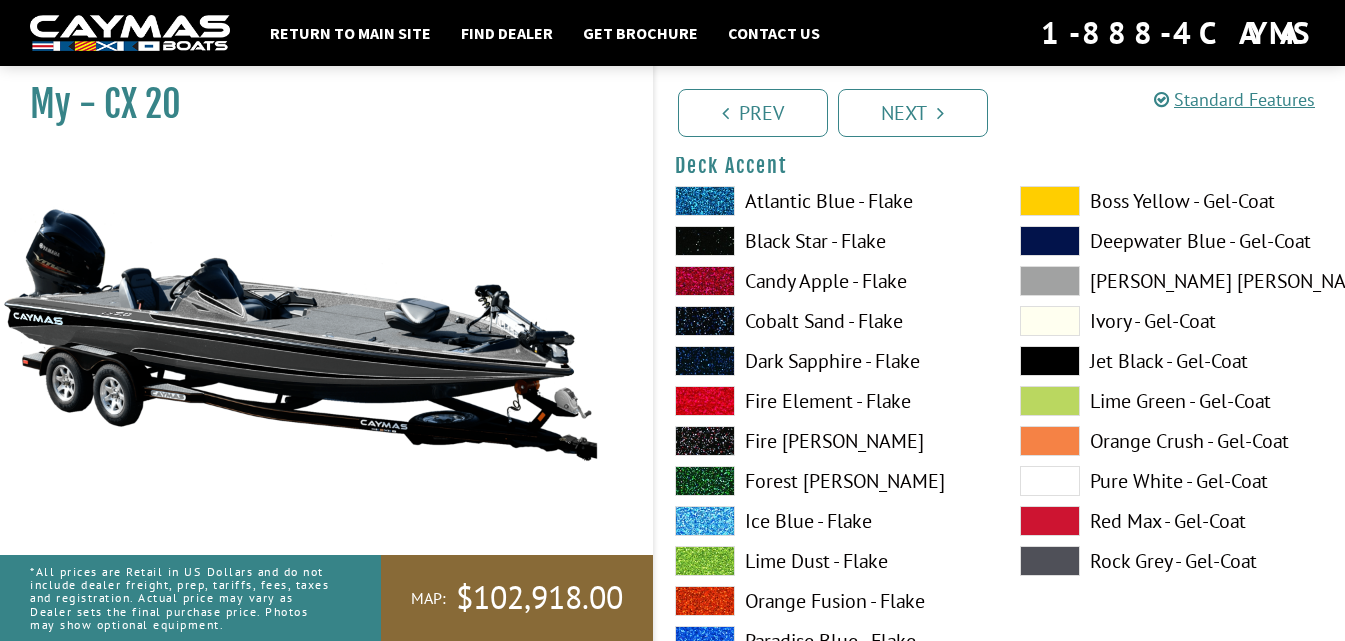 scroll, scrollTop: 1100, scrollLeft: 0, axis: vertical 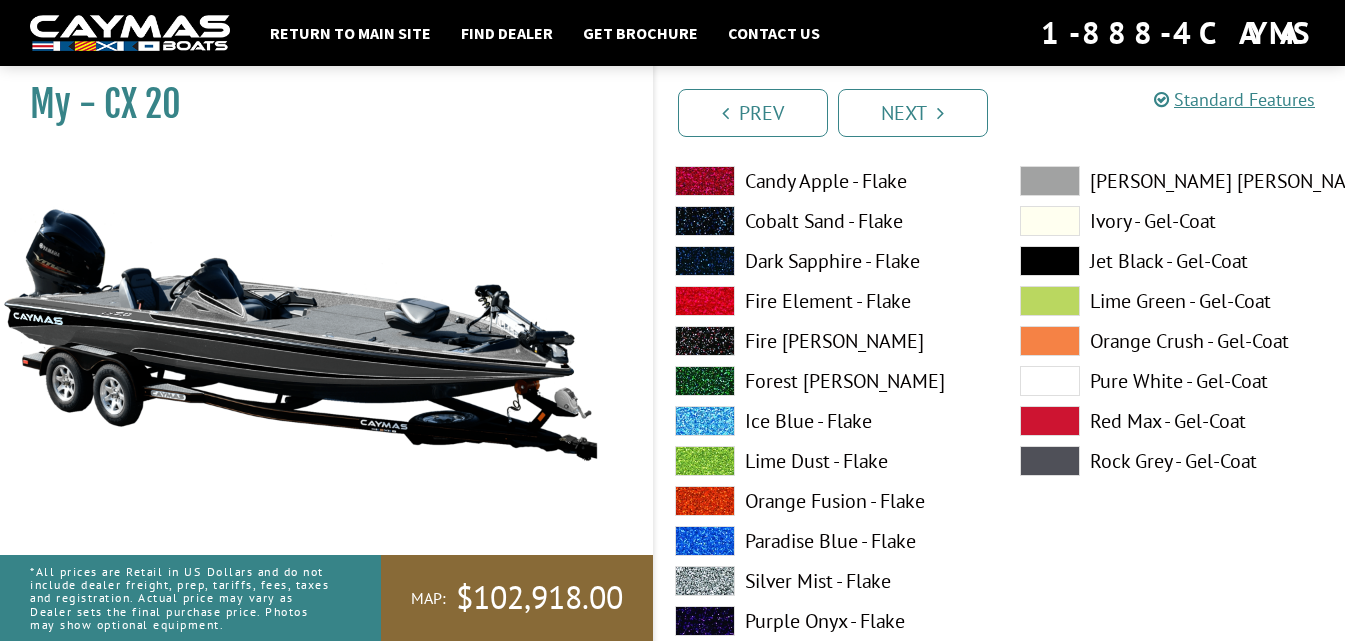 click at bounding box center [1050, 341] 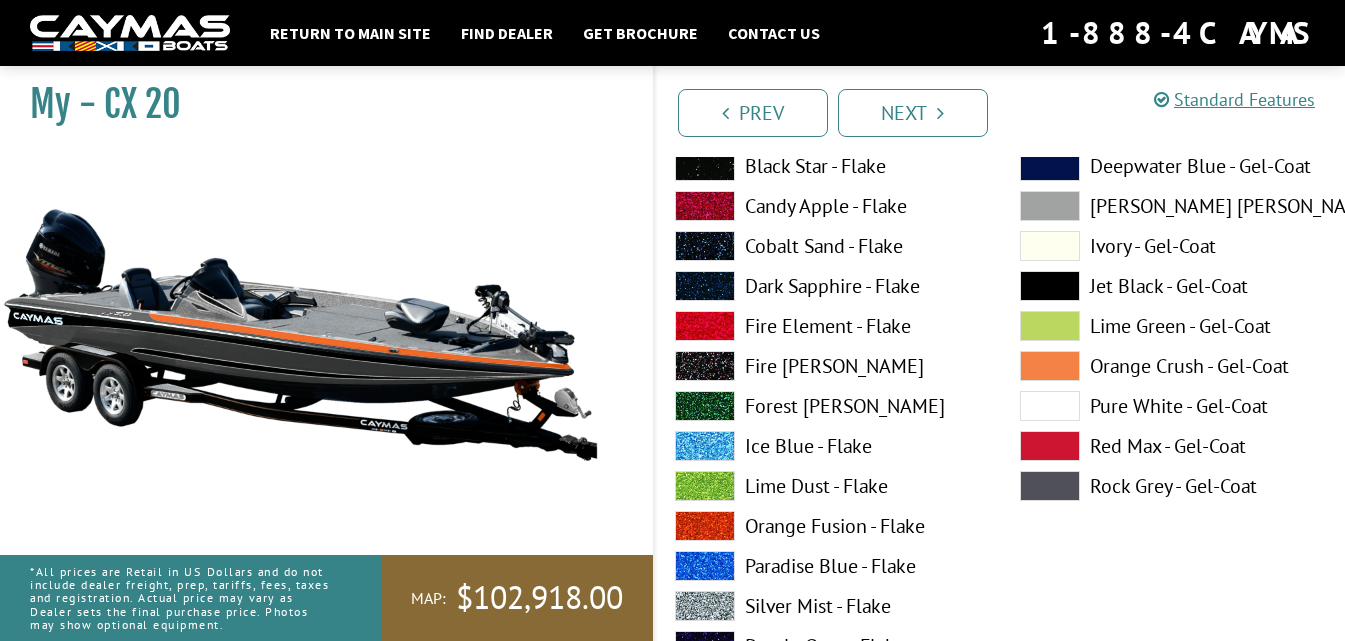 scroll, scrollTop: 1900, scrollLeft: 0, axis: vertical 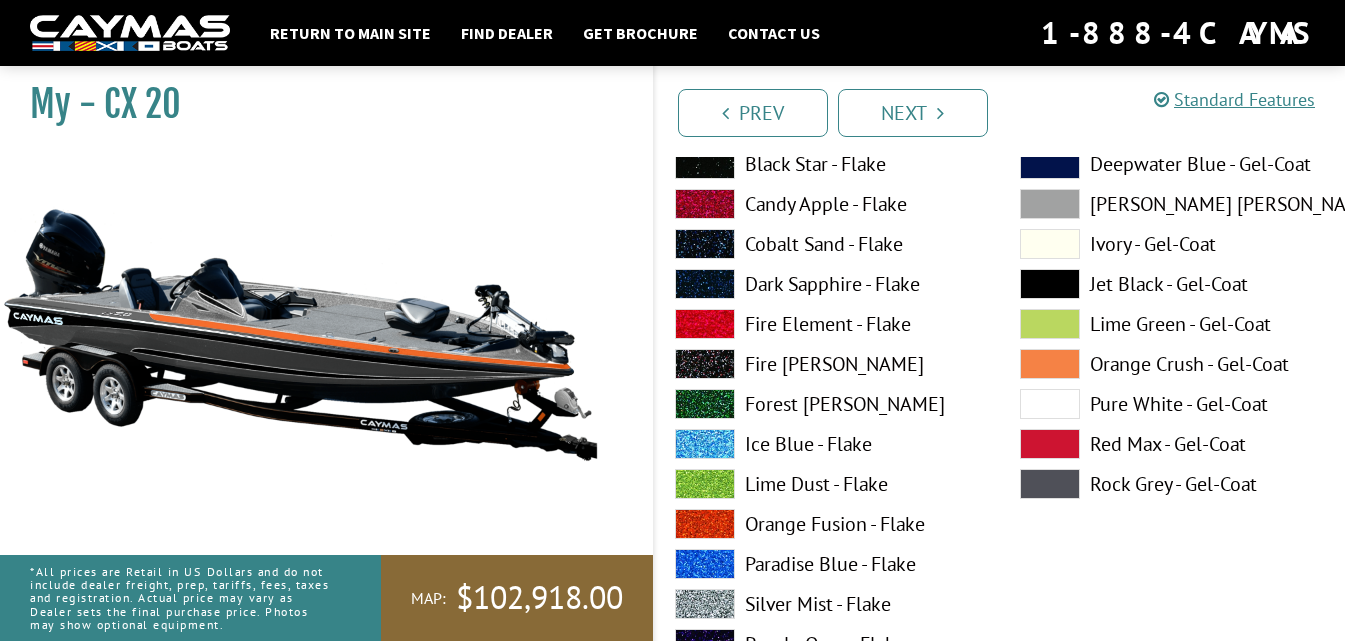 click at bounding box center (1050, 364) 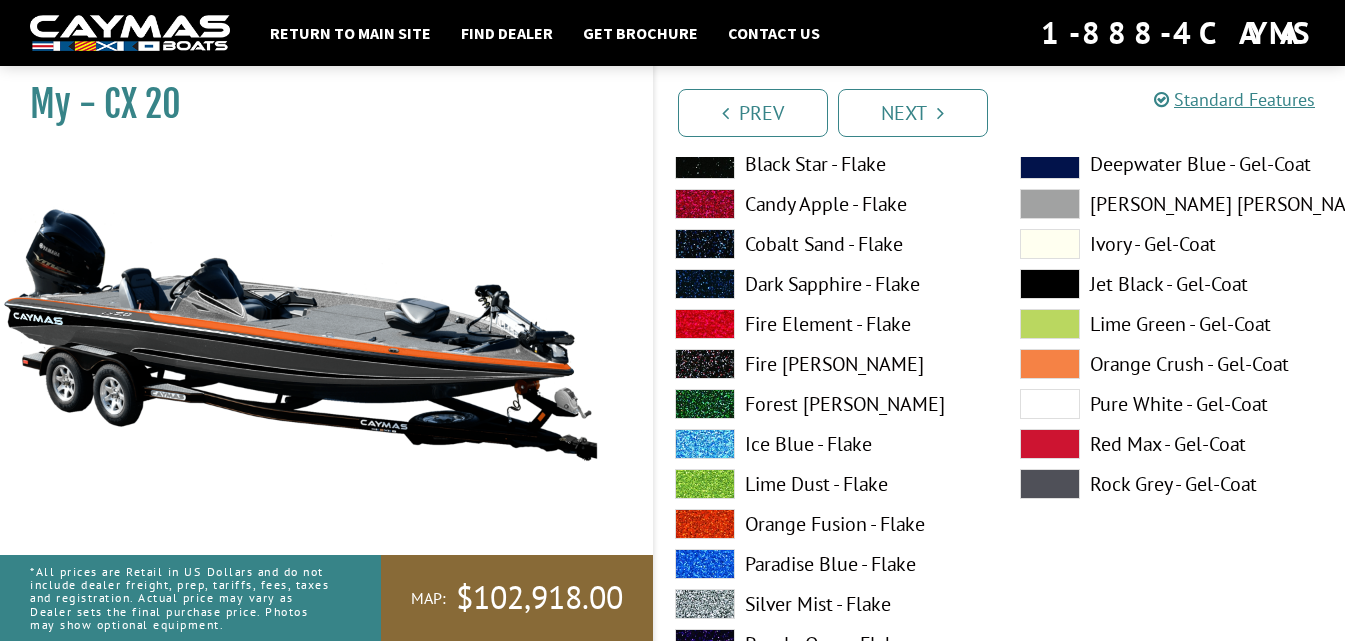 click at bounding box center (1050, 484) 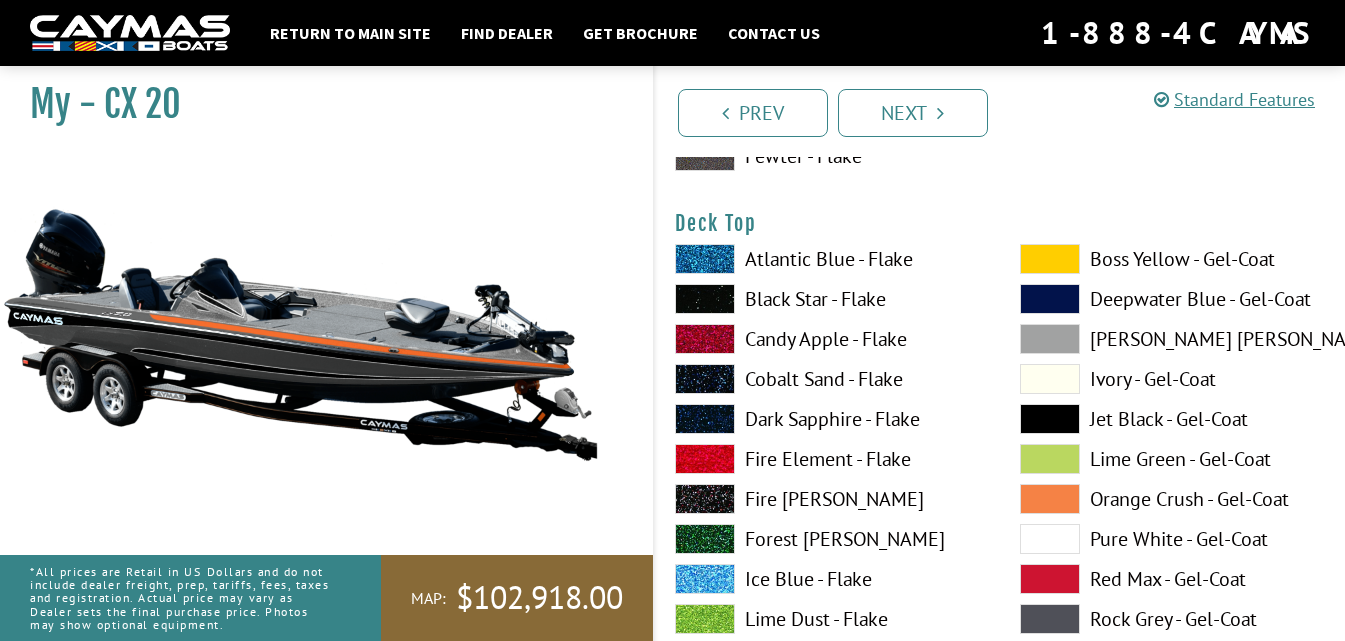 scroll, scrollTop: 2600, scrollLeft: 0, axis: vertical 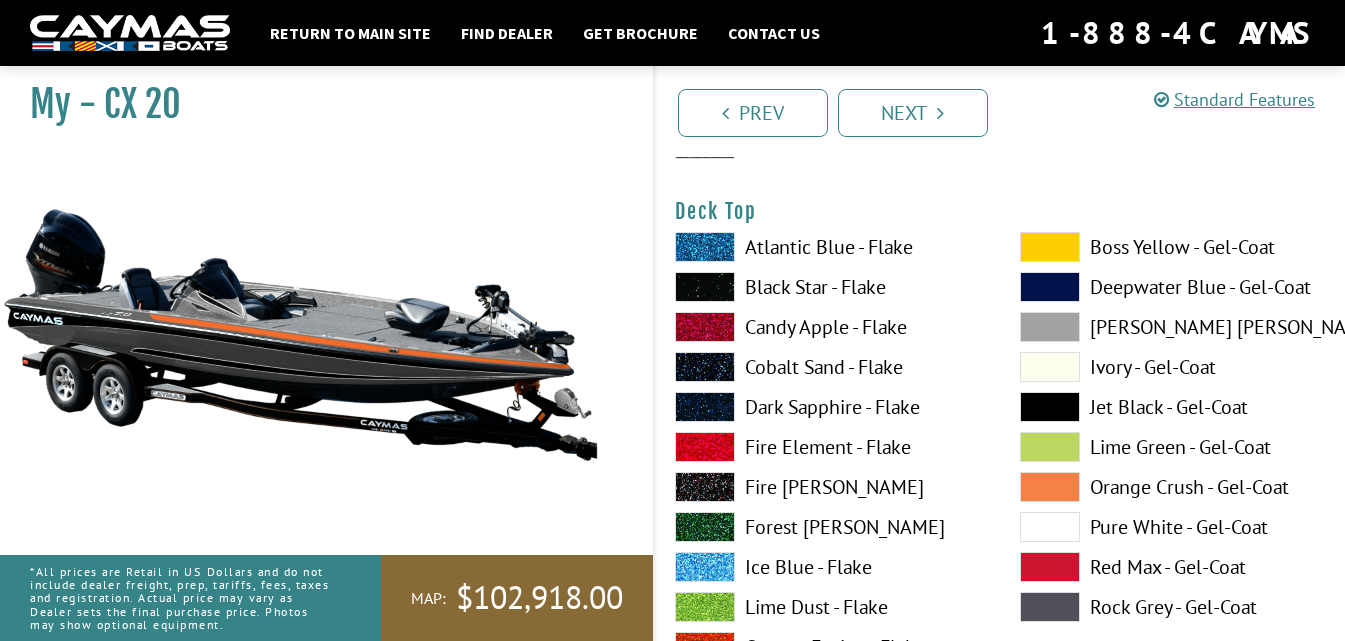 click at bounding box center [1050, 407] 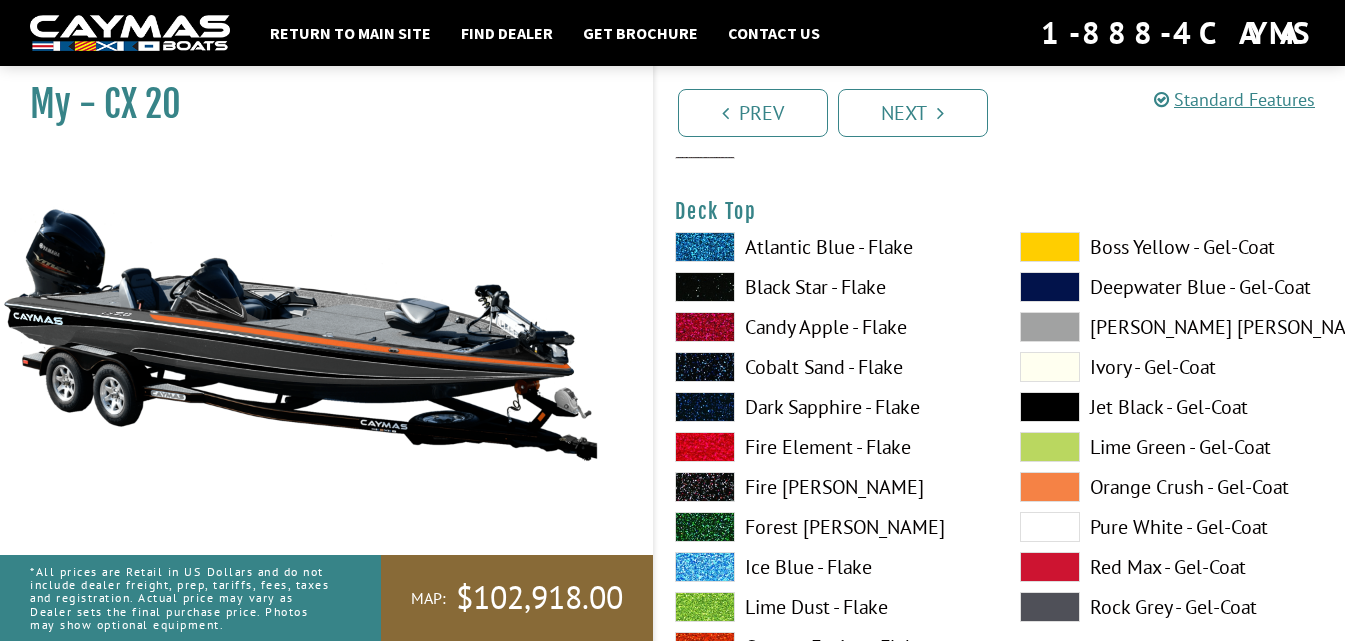 click at bounding box center (1050, 487) 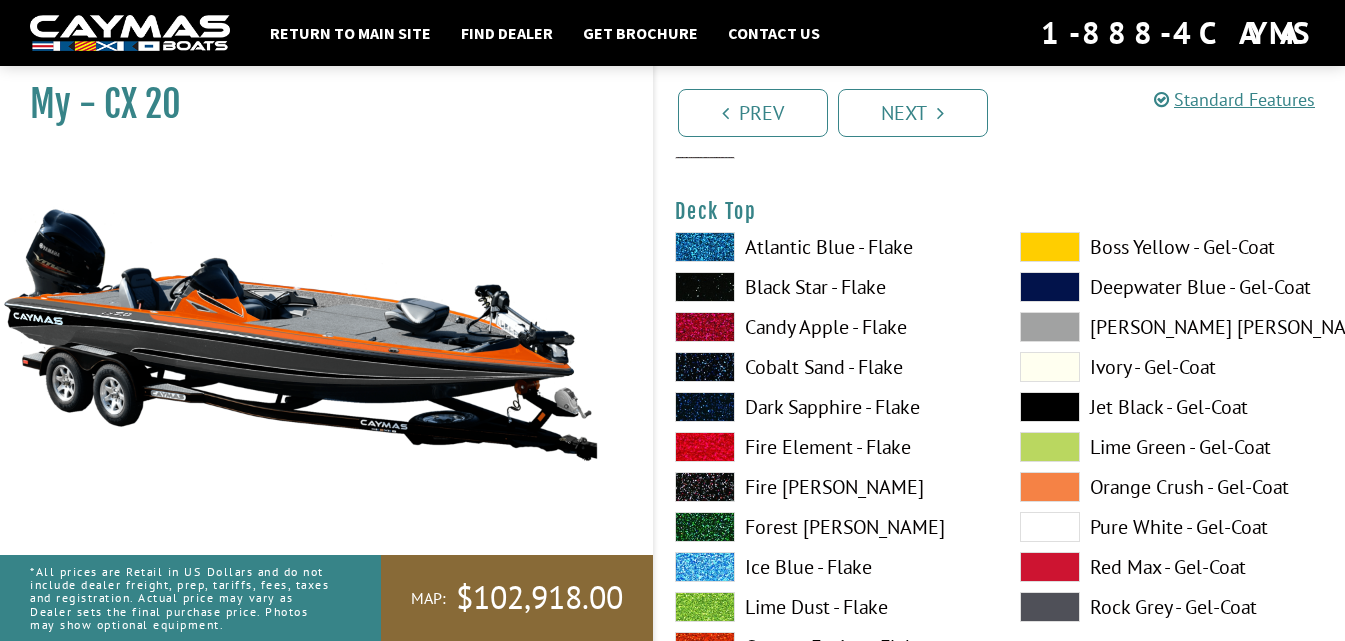 click at bounding box center [1050, 367] 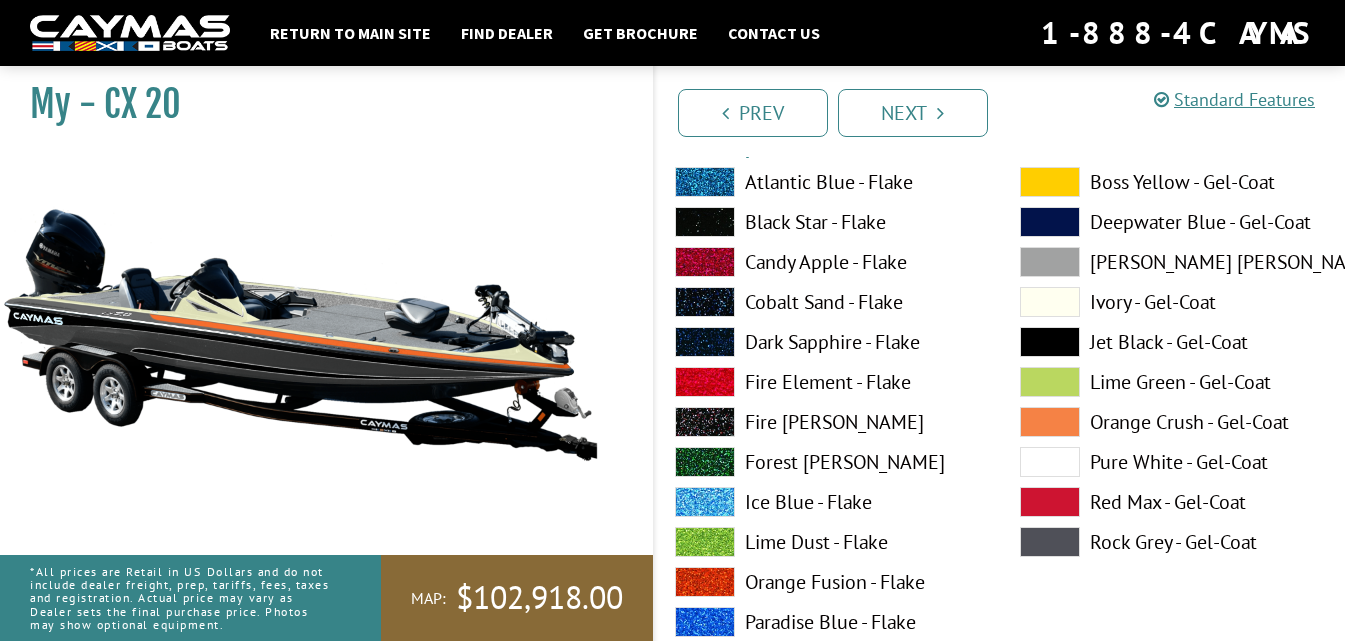 scroll, scrollTop: 2700, scrollLeft: 0, axis: vertical 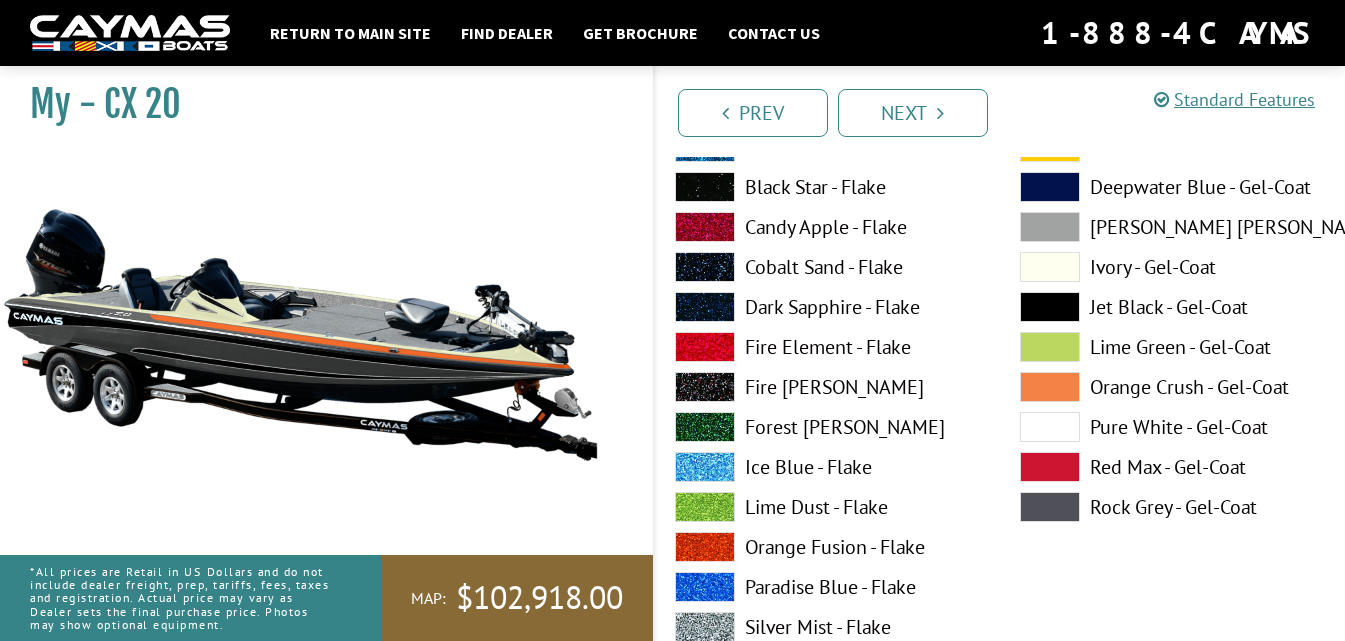 click at bounding box center [1050, 427] 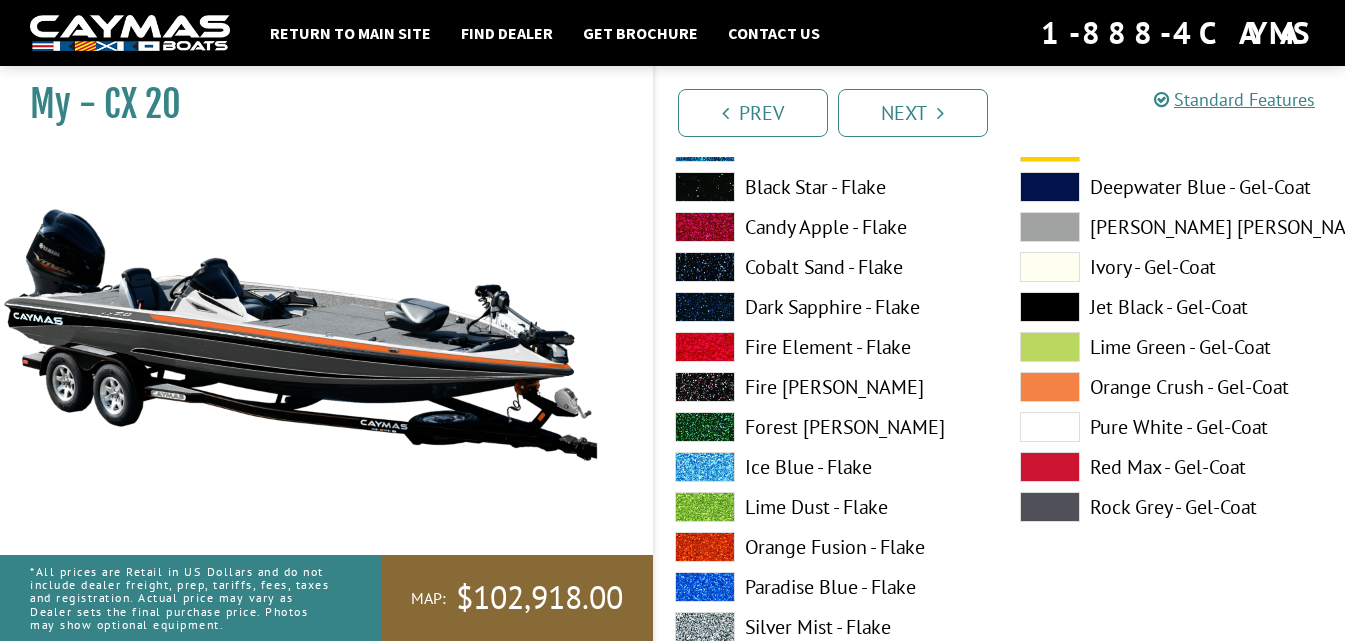 click at bounding box center (1050, 507) 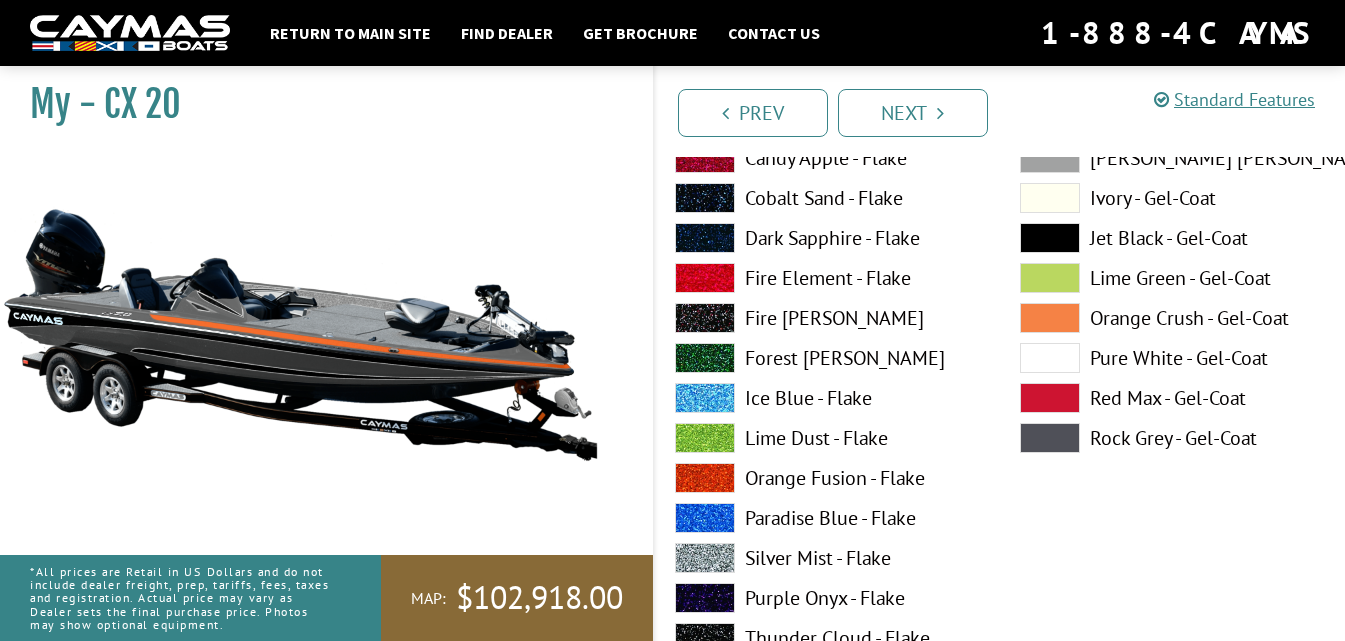 scroll, scrollTop: 3600, scrollLeft: 0, axis: vertical 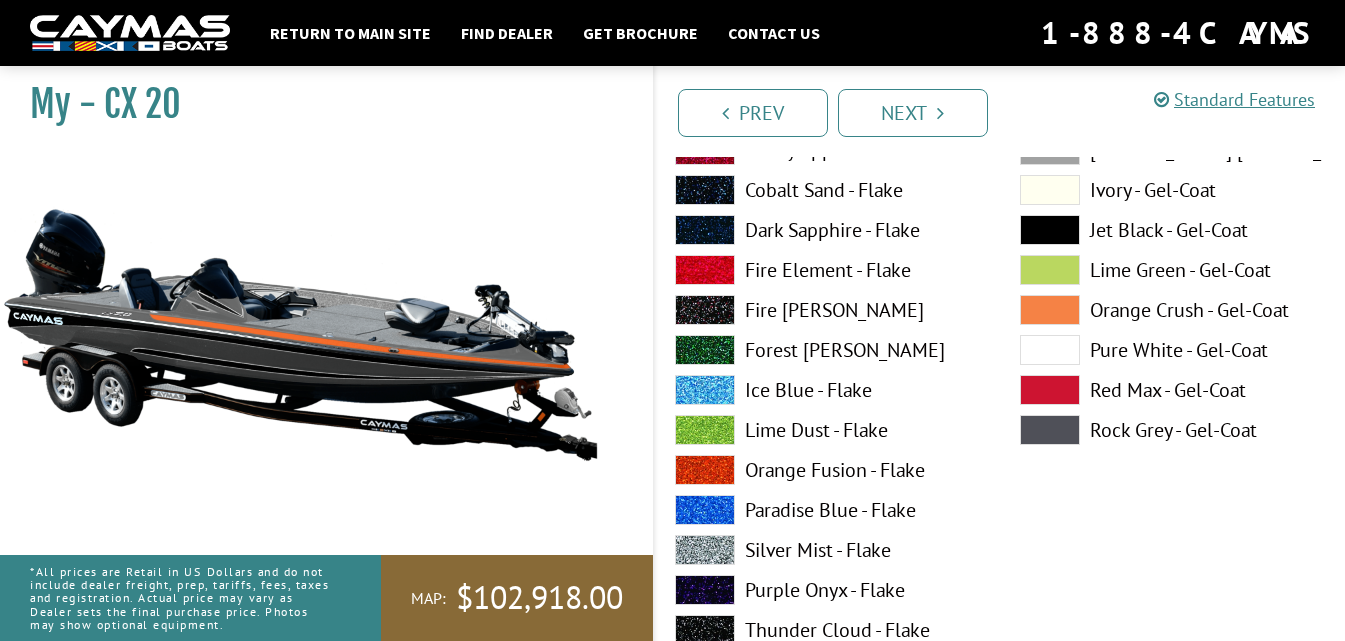 click at bounding box center (1050, 350) 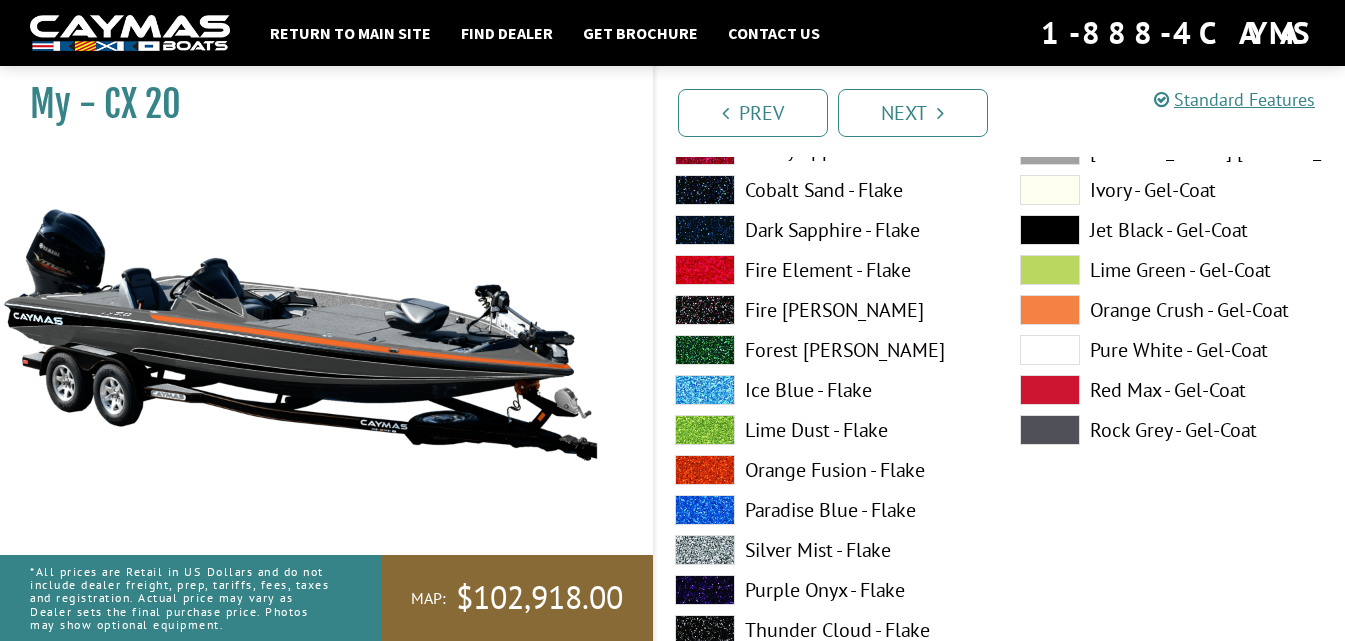 click at bounding box center [1050, 310] 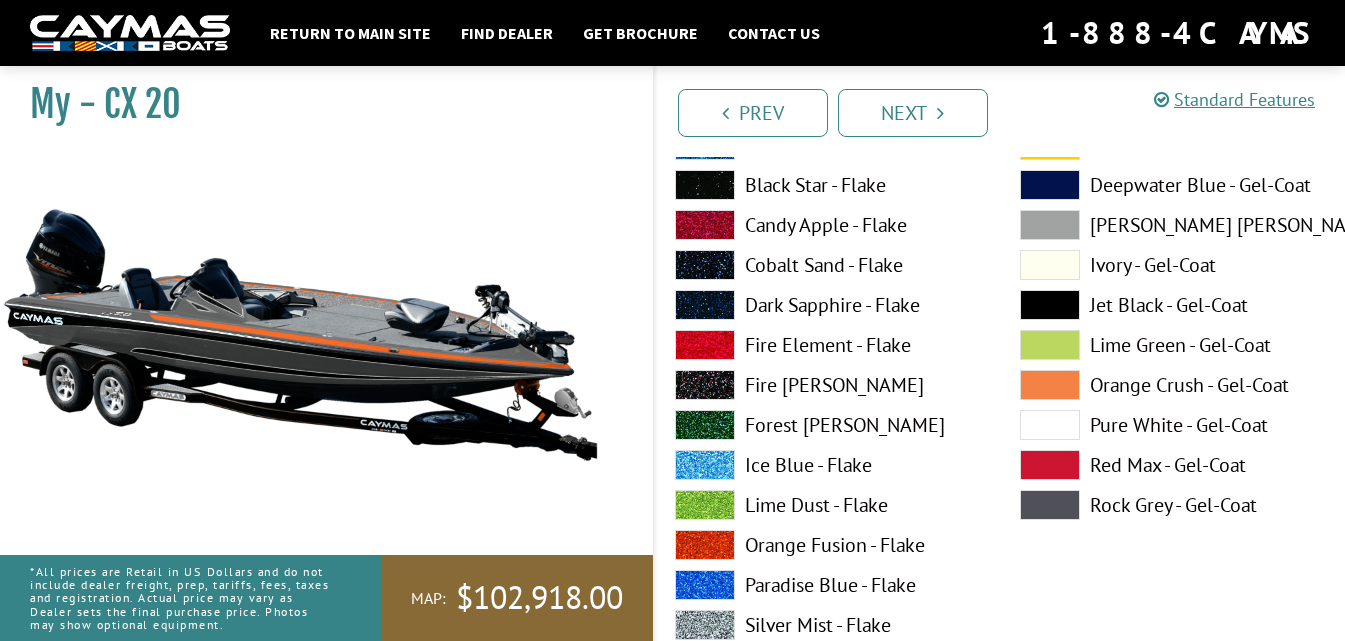 scroll, scrollTop: 4500, scrollLeft: 0, axis: vertical 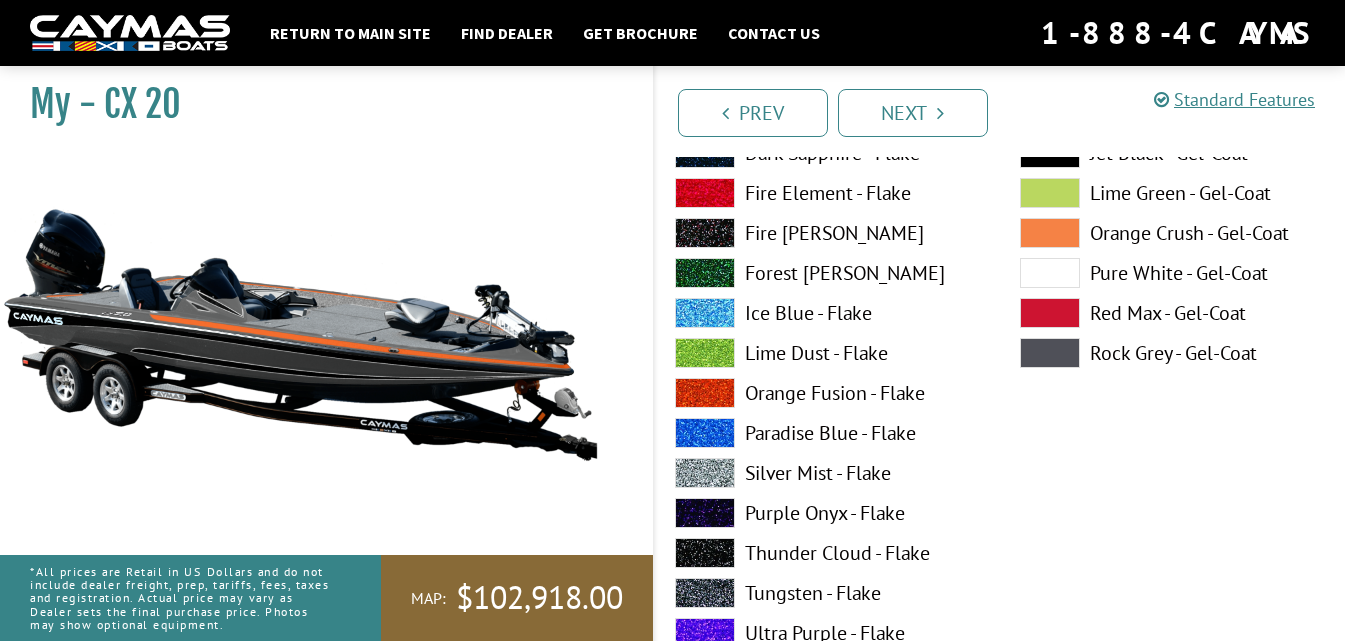 click at bounding box center [1050, 273] 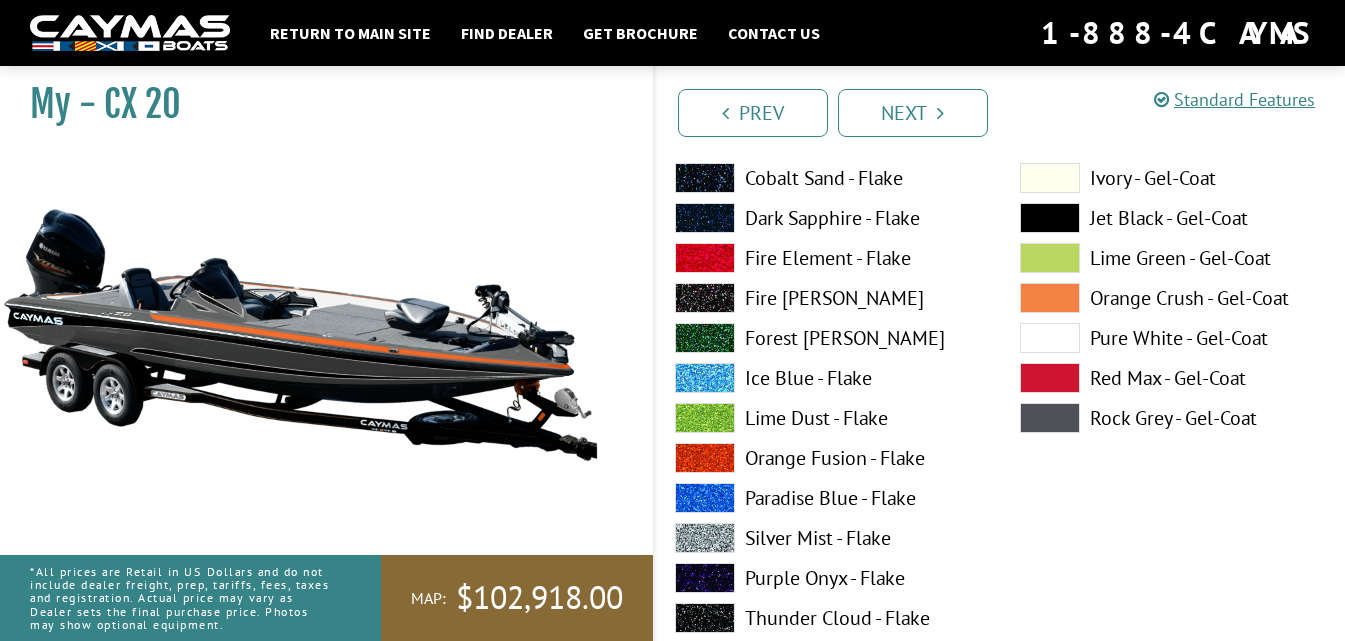 scroll, scrollTop: 4400, scrollLeft: 0, axis: vertical 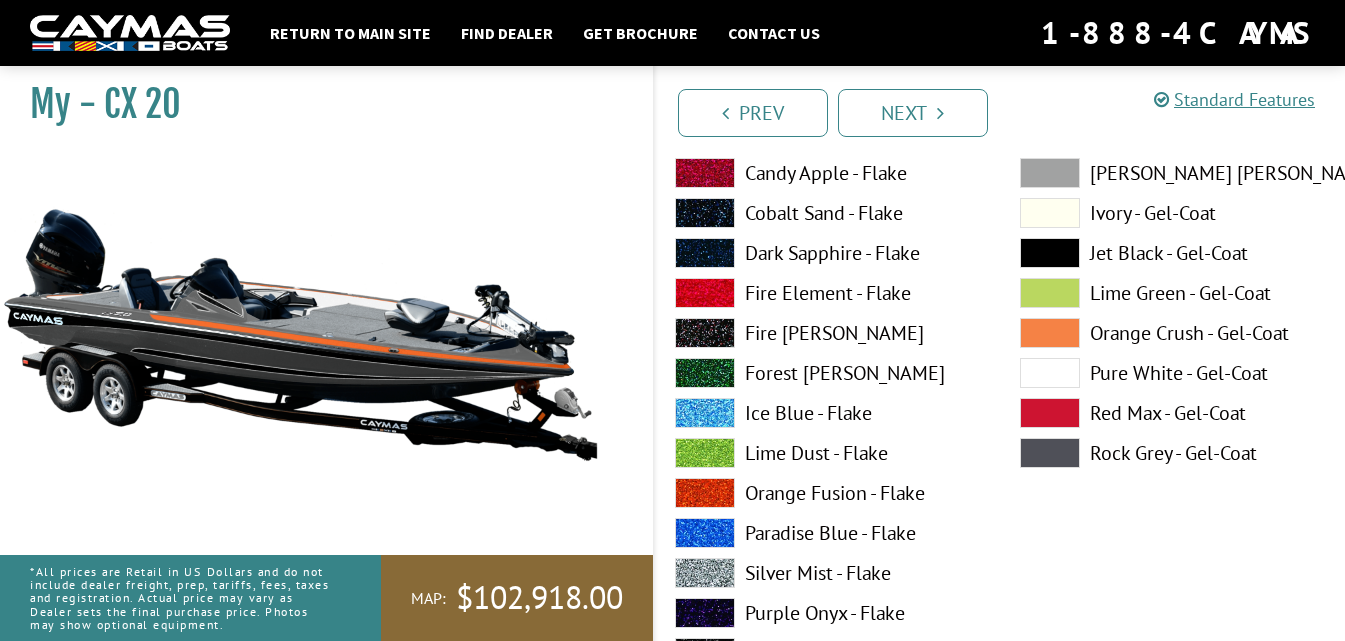 click at bounding box center [1050, 253] 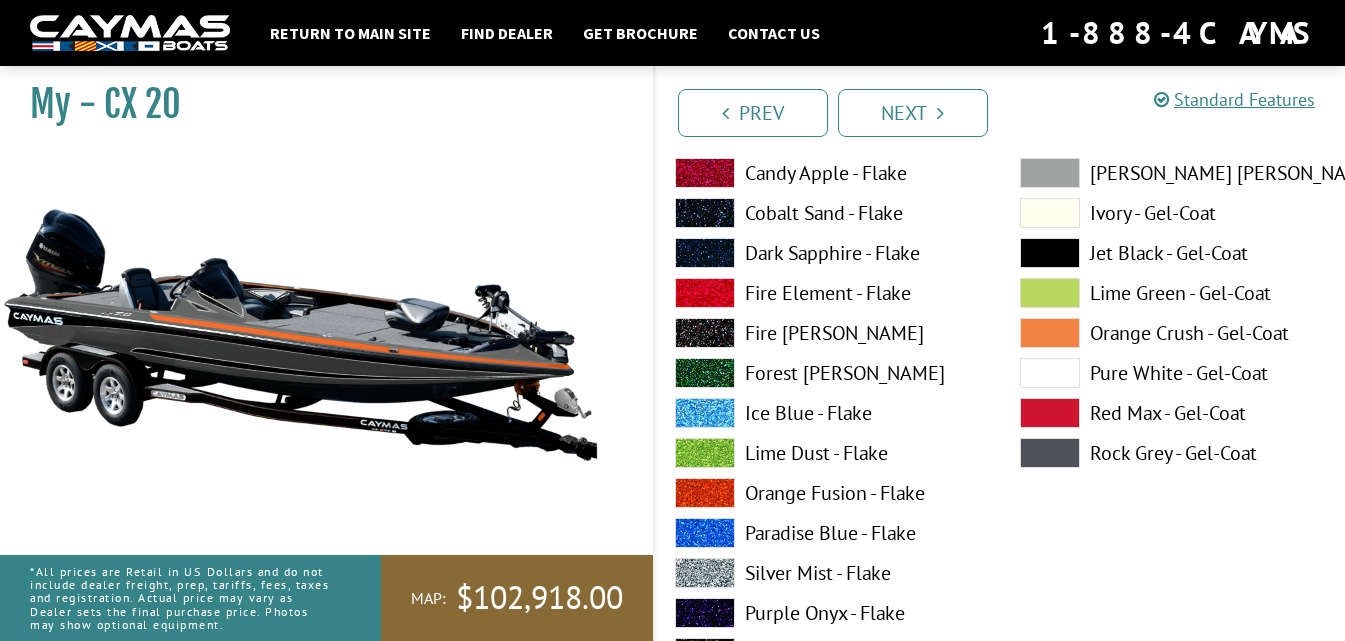 click at bounding box center (1050, 453) 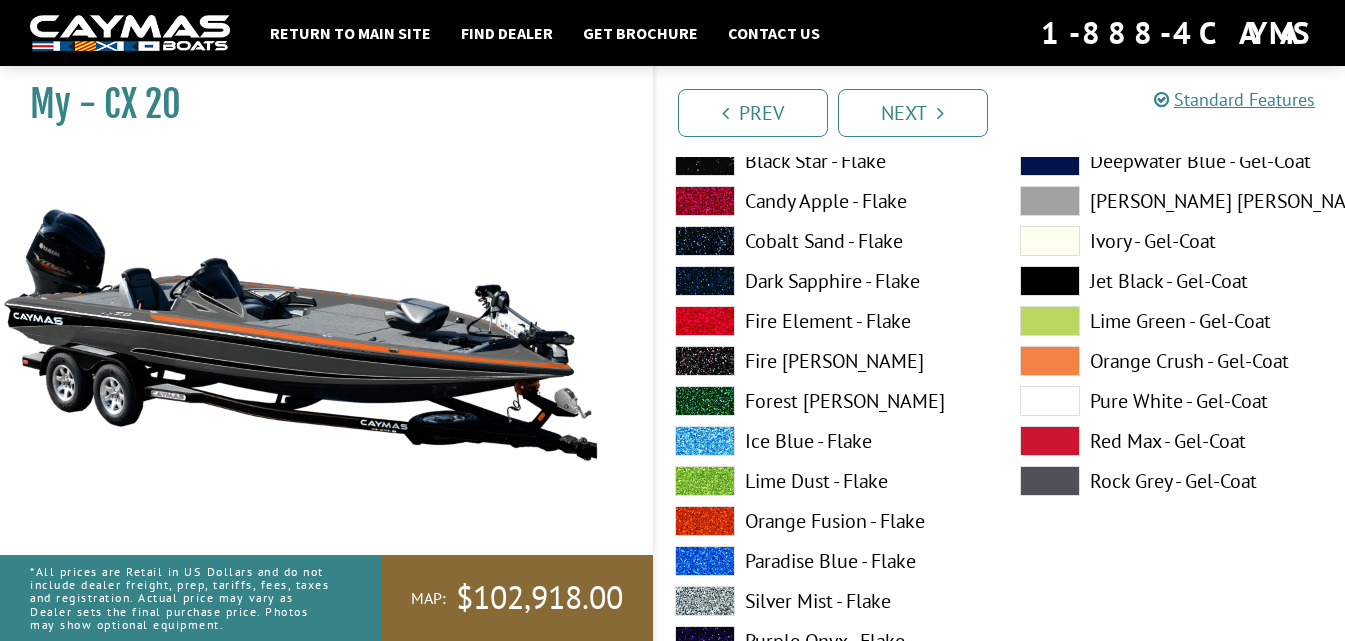 scroll, scrollTop: 5200, scrollLeft: 0, axis: vertical 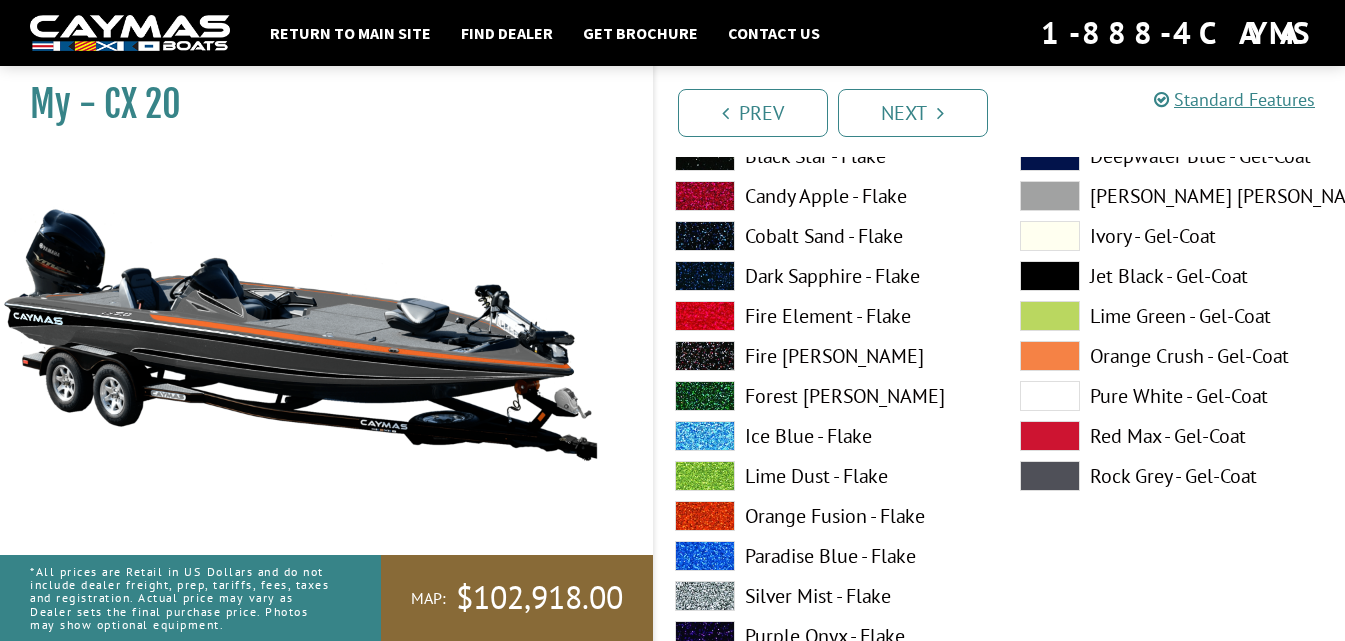 click at bounding box center (1050, 356) 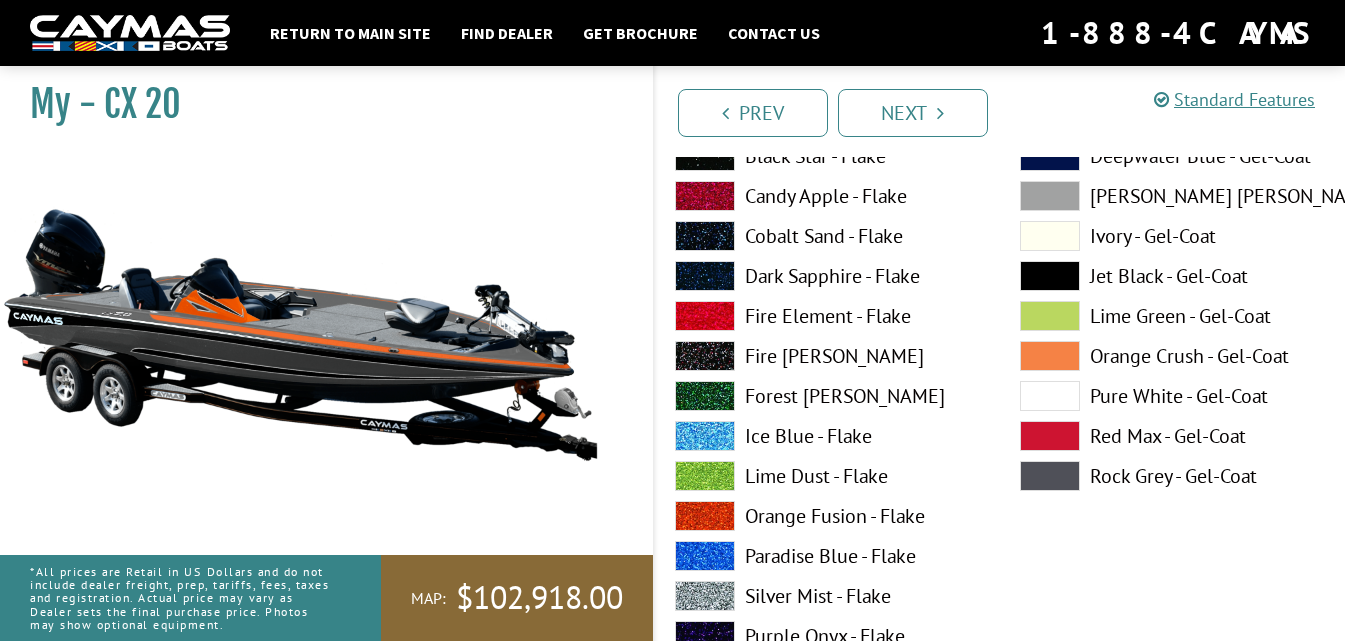 click at bounding box center [1050, 476] 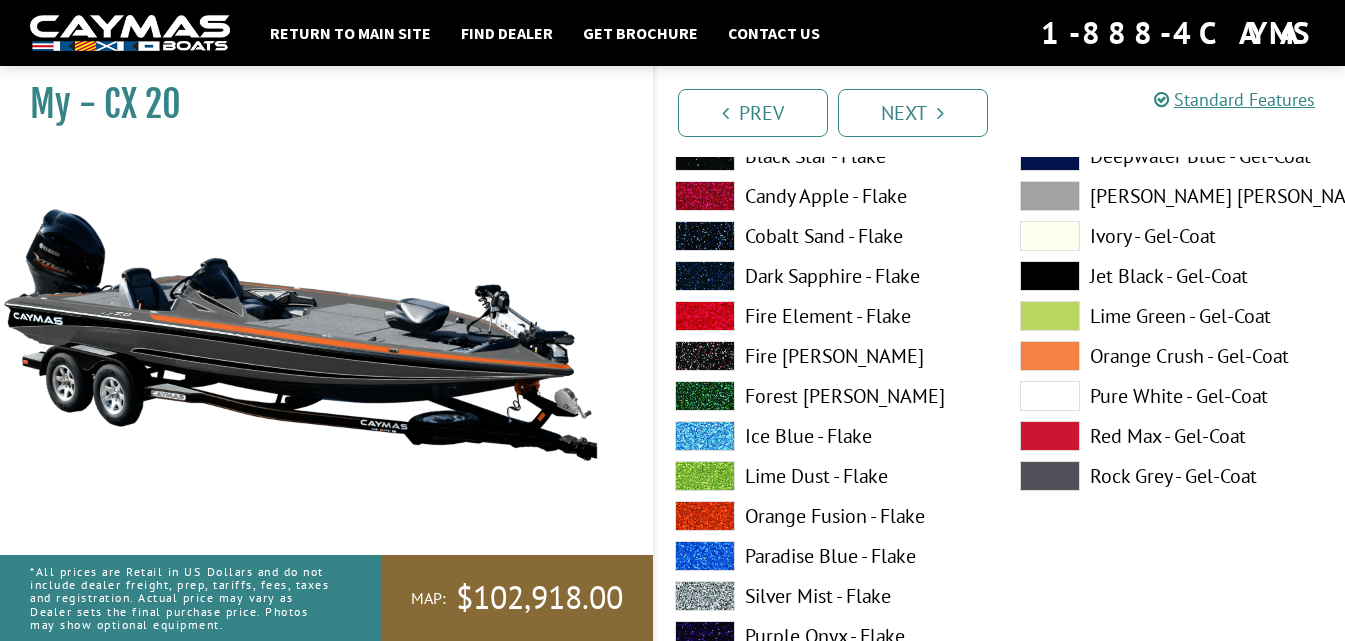 click at bounding box center [1050, 356] 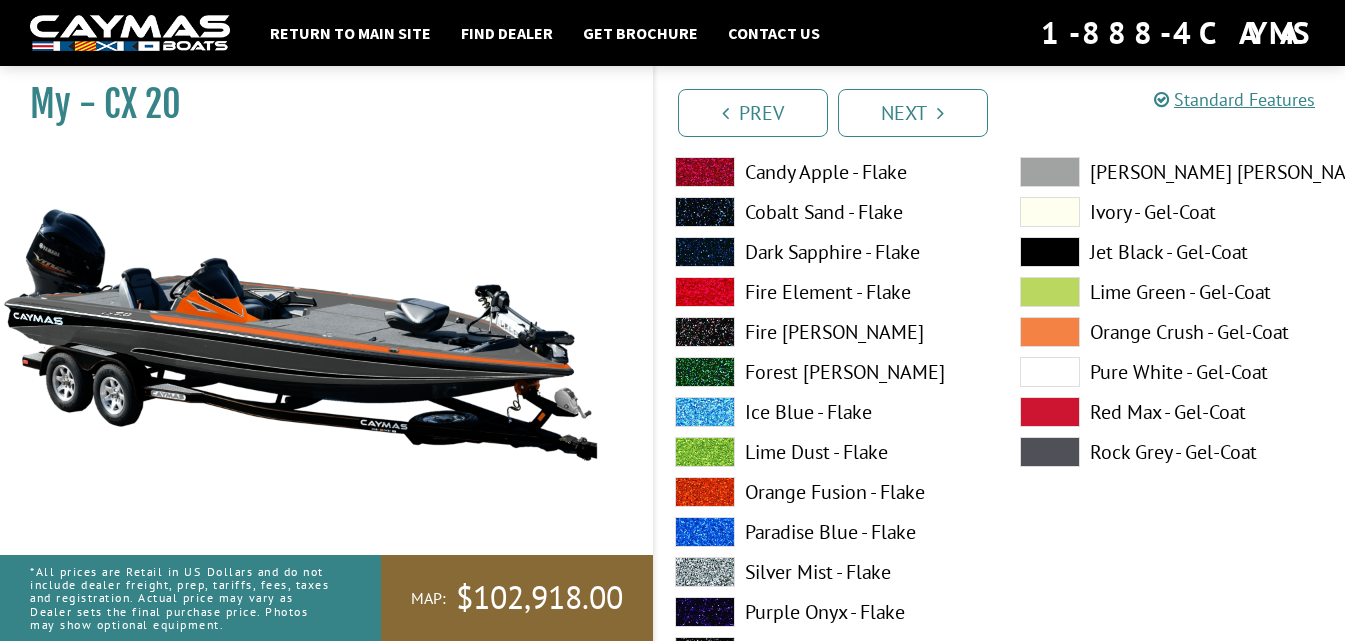 scroll, scrollTop: 6100, scrollLeft: 0, axis: vertical 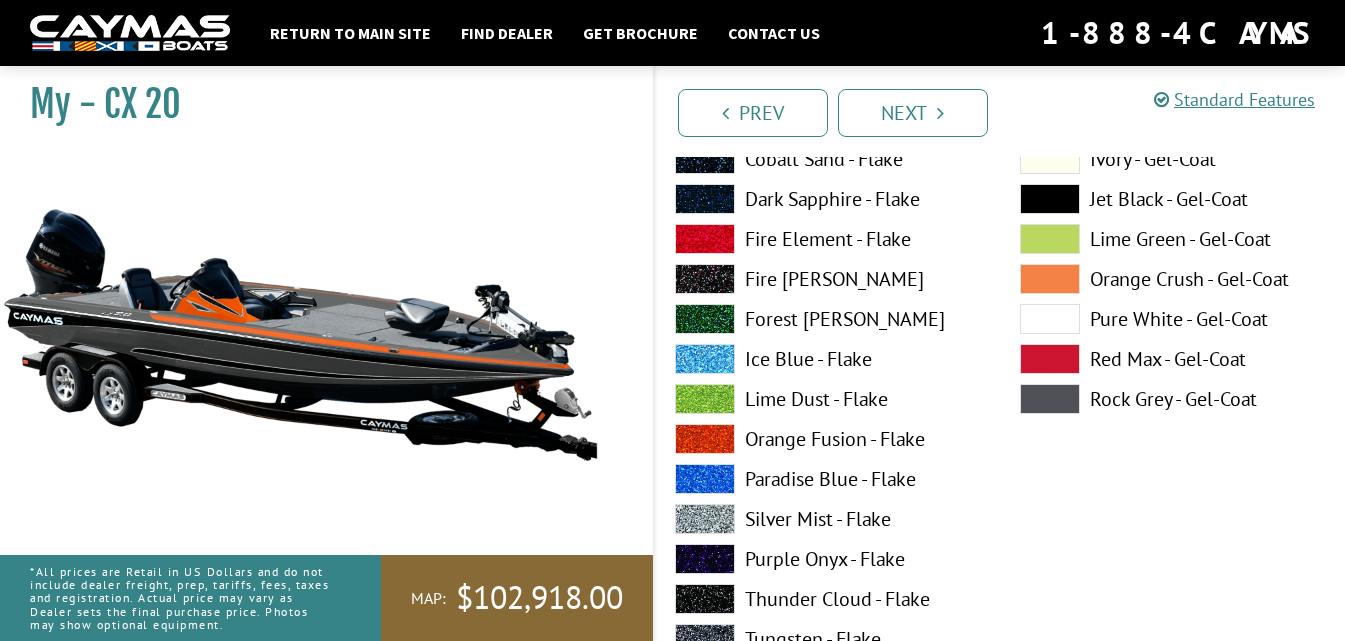 click at bounding box center (1050, 319) 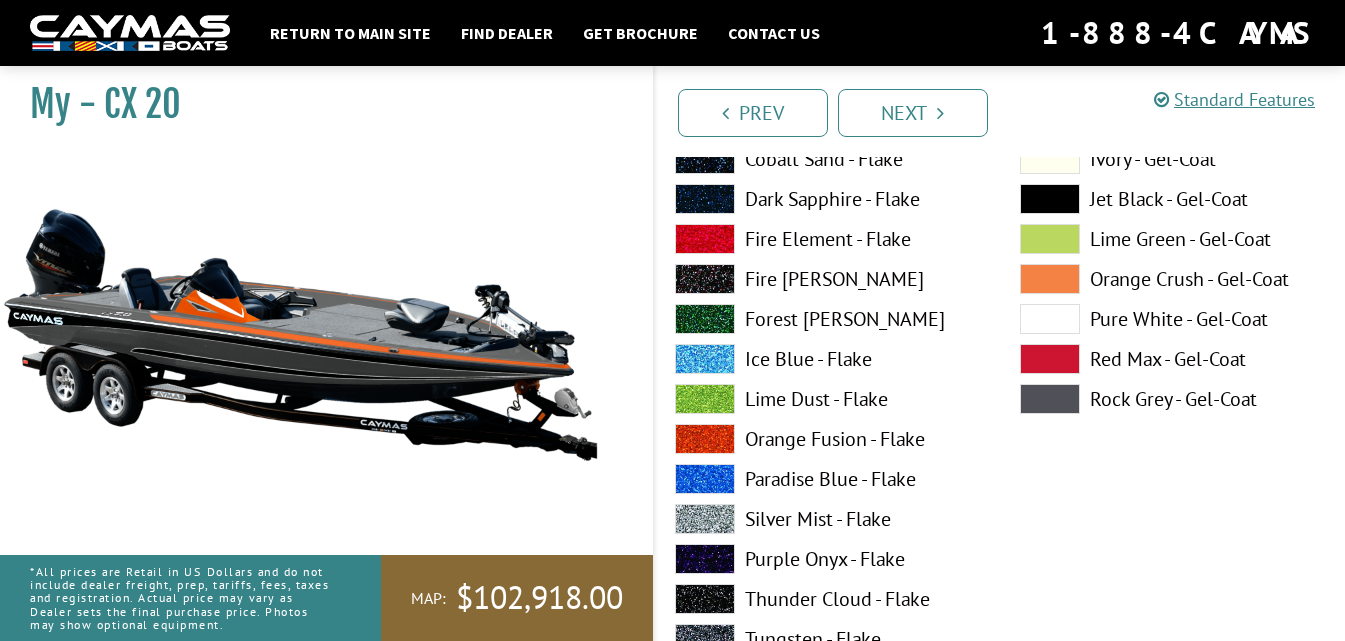 click at bounding box center (1050, 399) 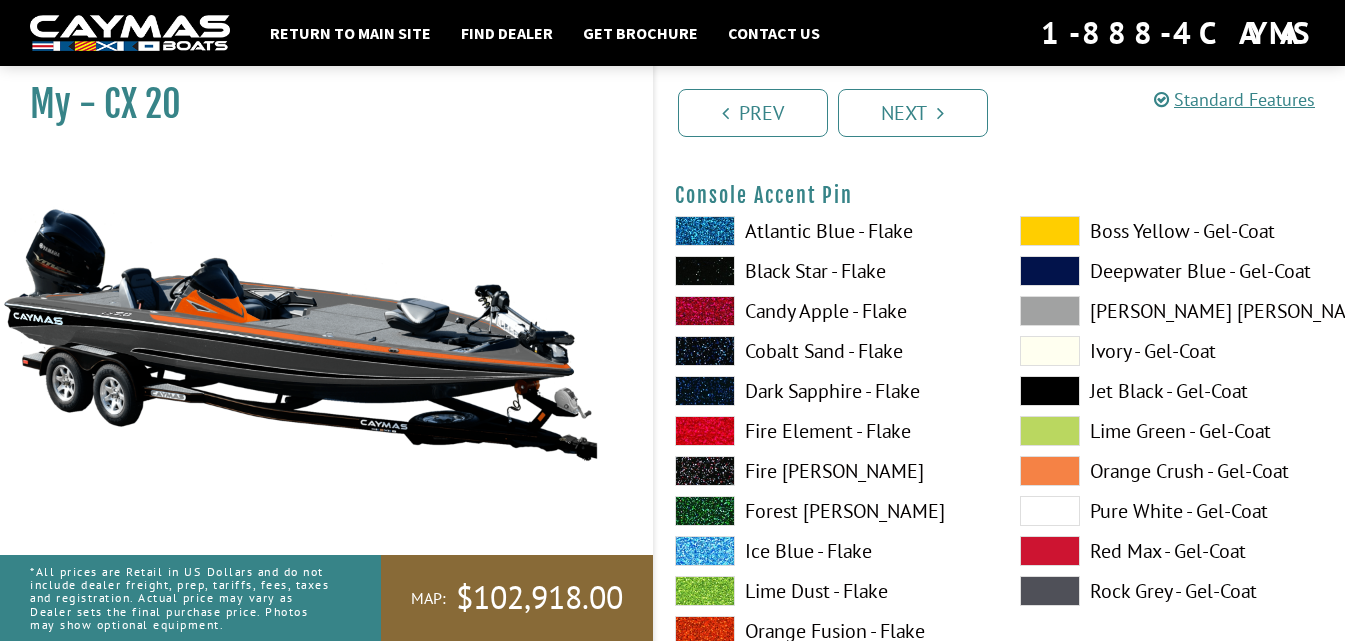 scroll, scrollTop: 6800, scrollLeft: 0, axis: vertical 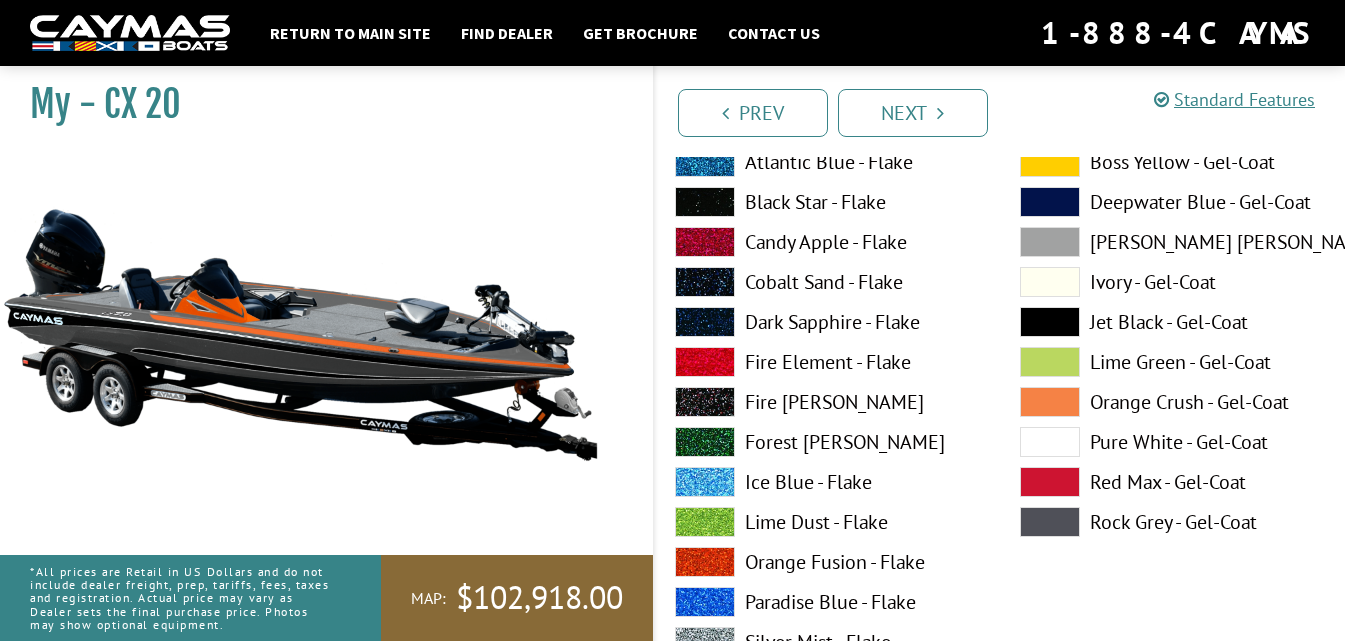 click at bounding box center [1050, 442] 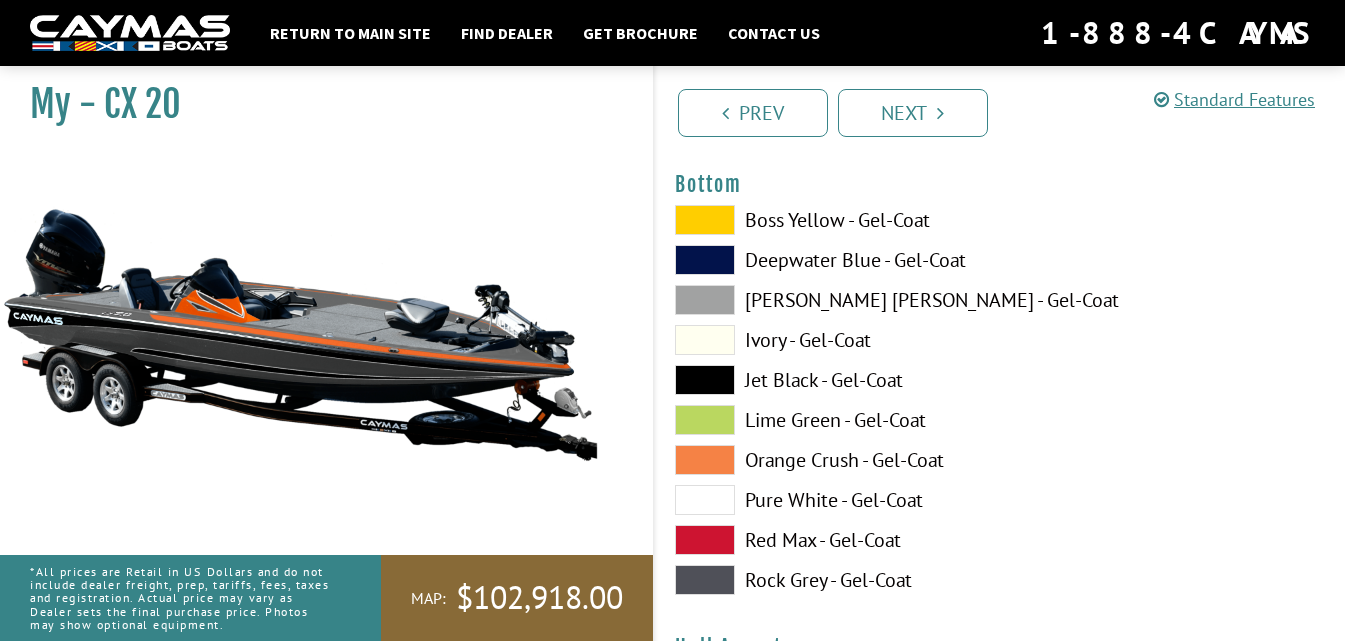 scroll, scrollTop: 7600, scrollLeft: 0, axis: vertical 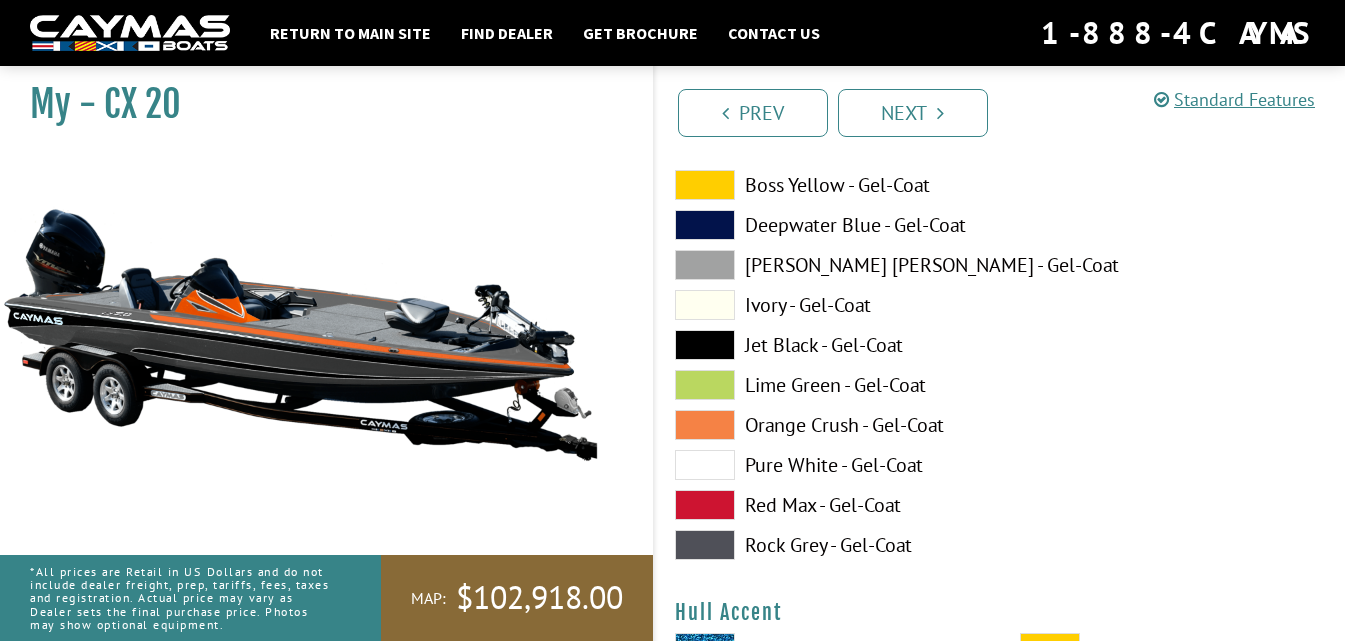 click at bounding box center (705, 265) 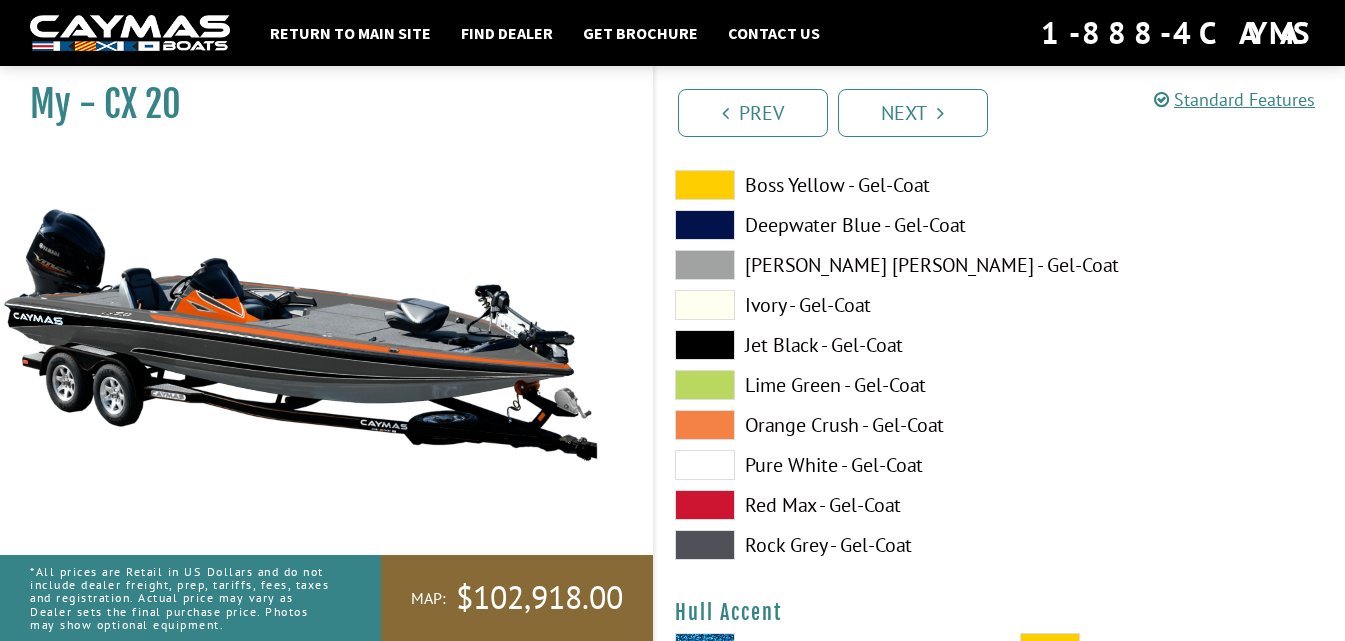 click at bounding box center [705, 345] 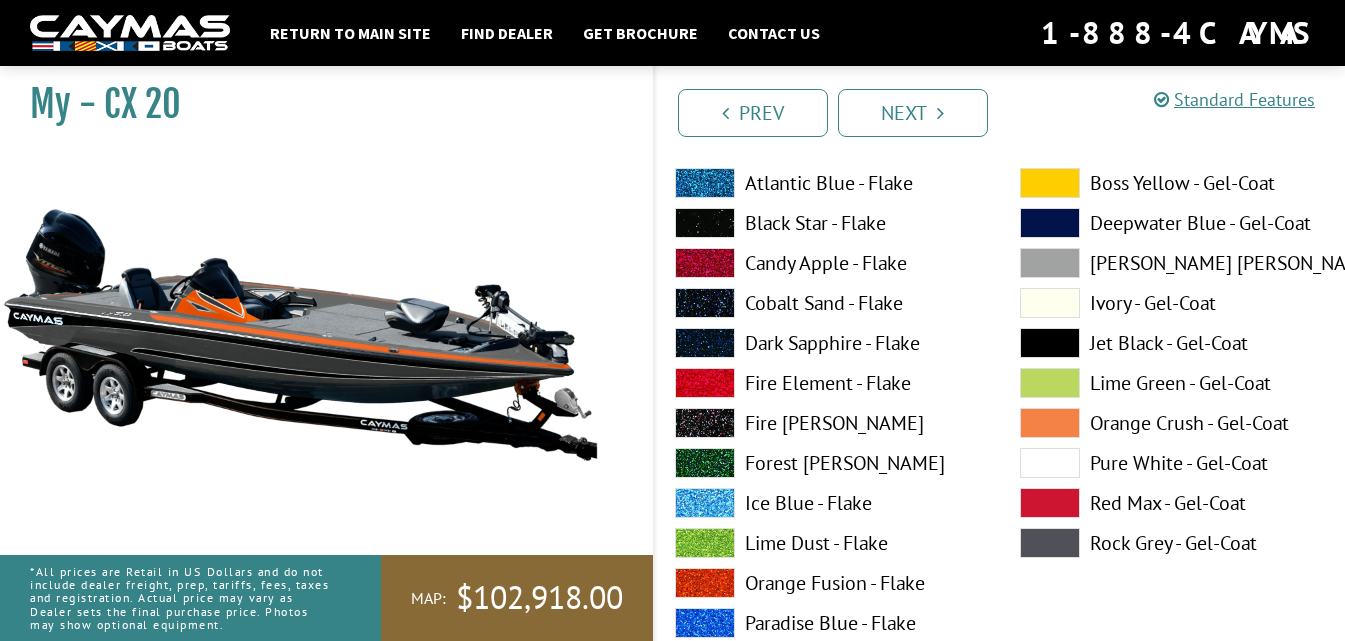 scroll, scrollTop: 8100, scrollLeft: 0, axis: vertical 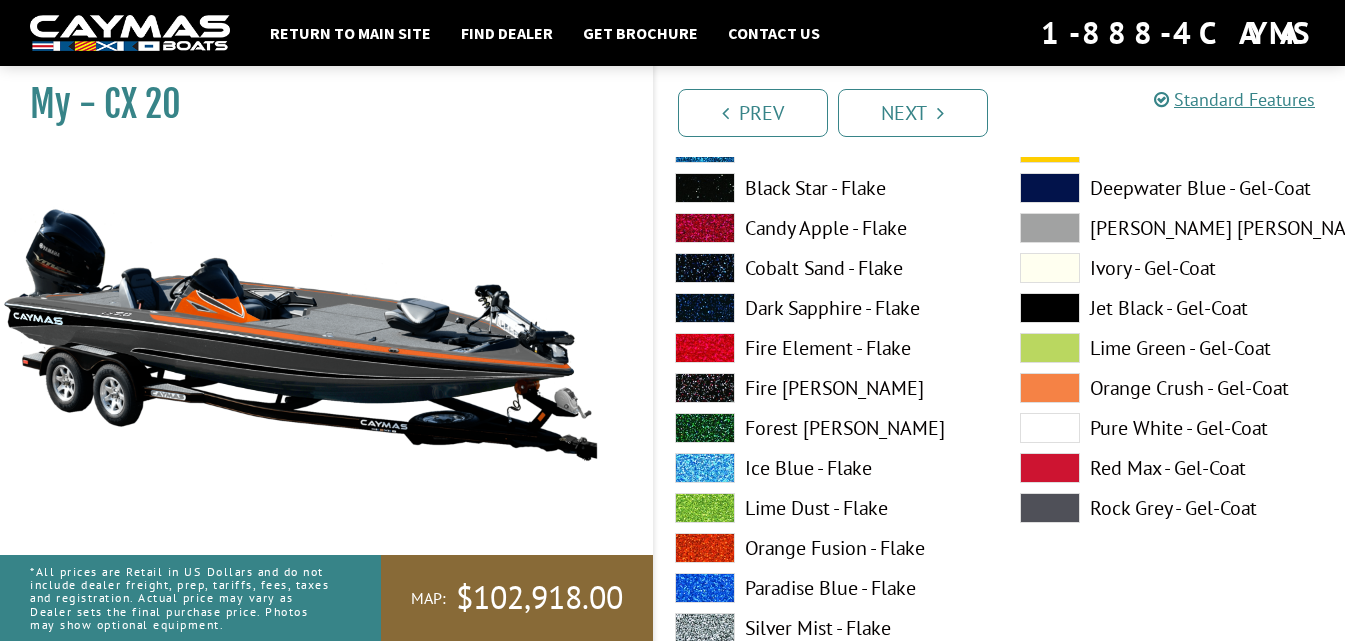 click at bounding box center (1050, 428) 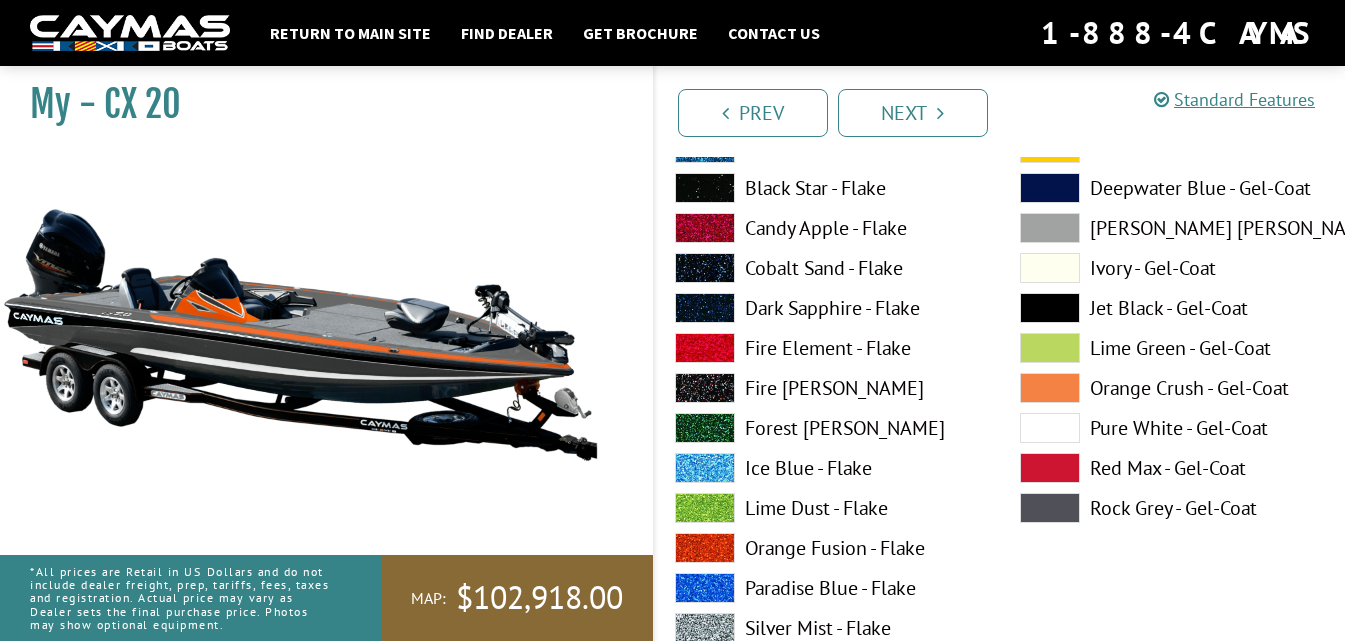click at bounding box center [1050, 388] 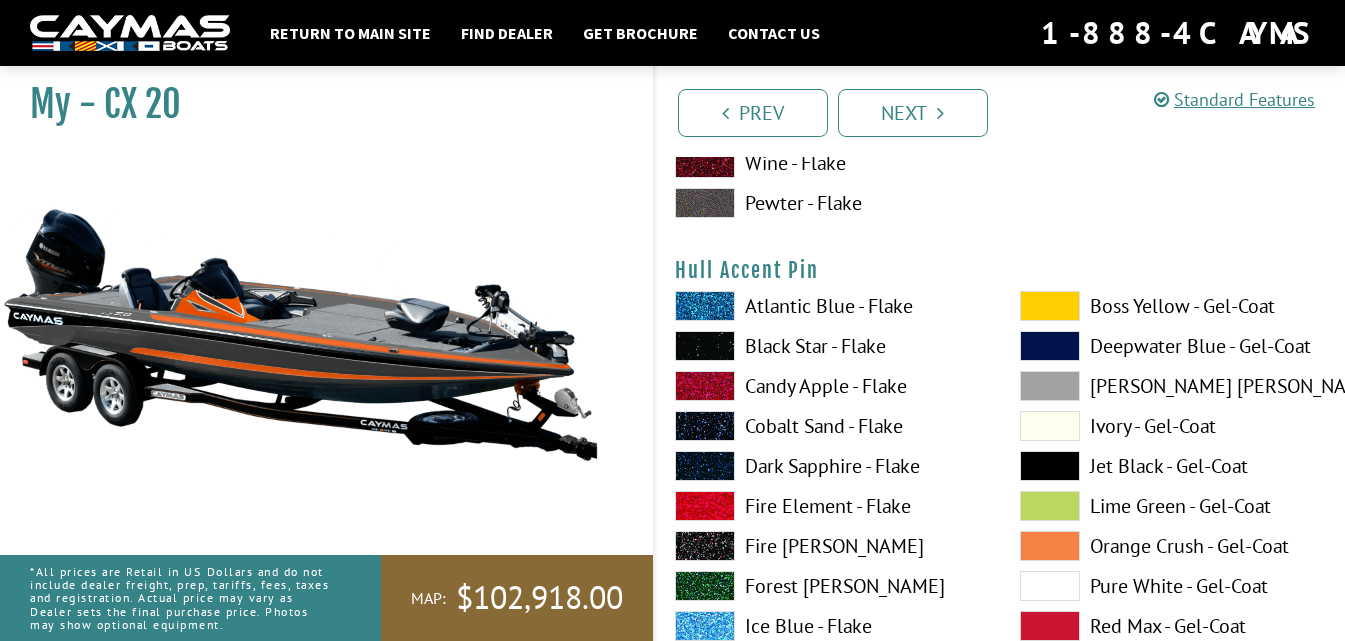 scroll, scrollTop: 8800, scrollLeft: 0, axis: vertical 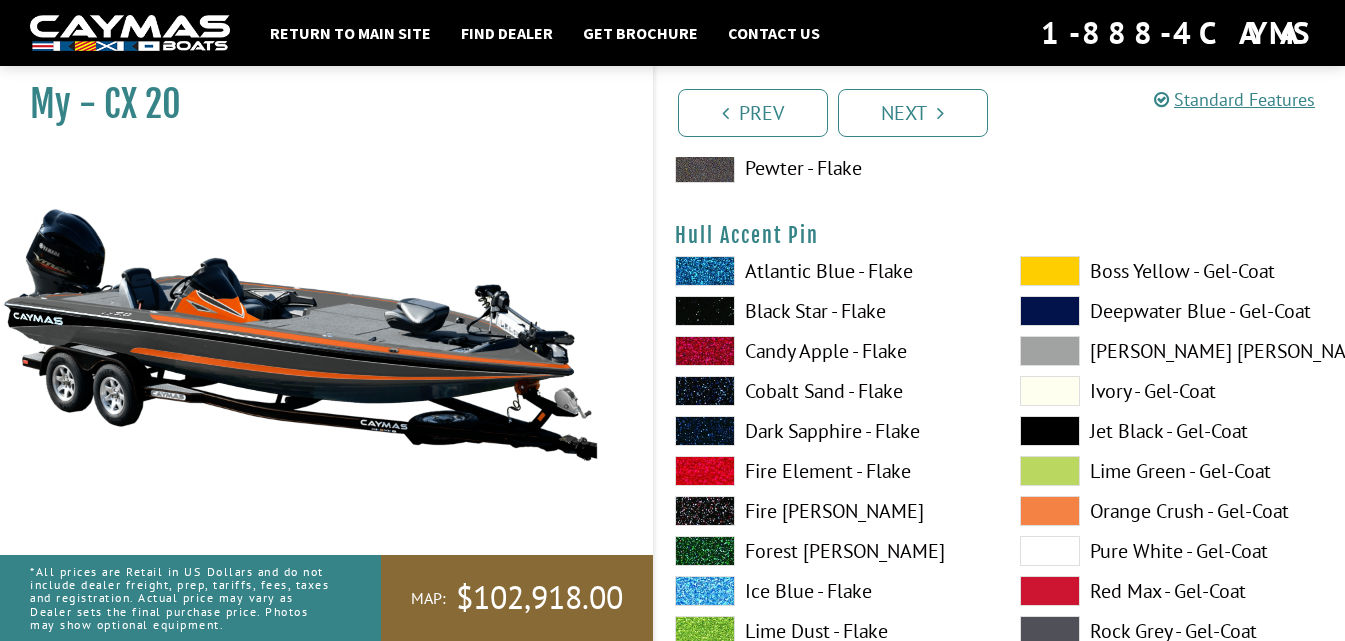 click at bounding box center (1050, 431) 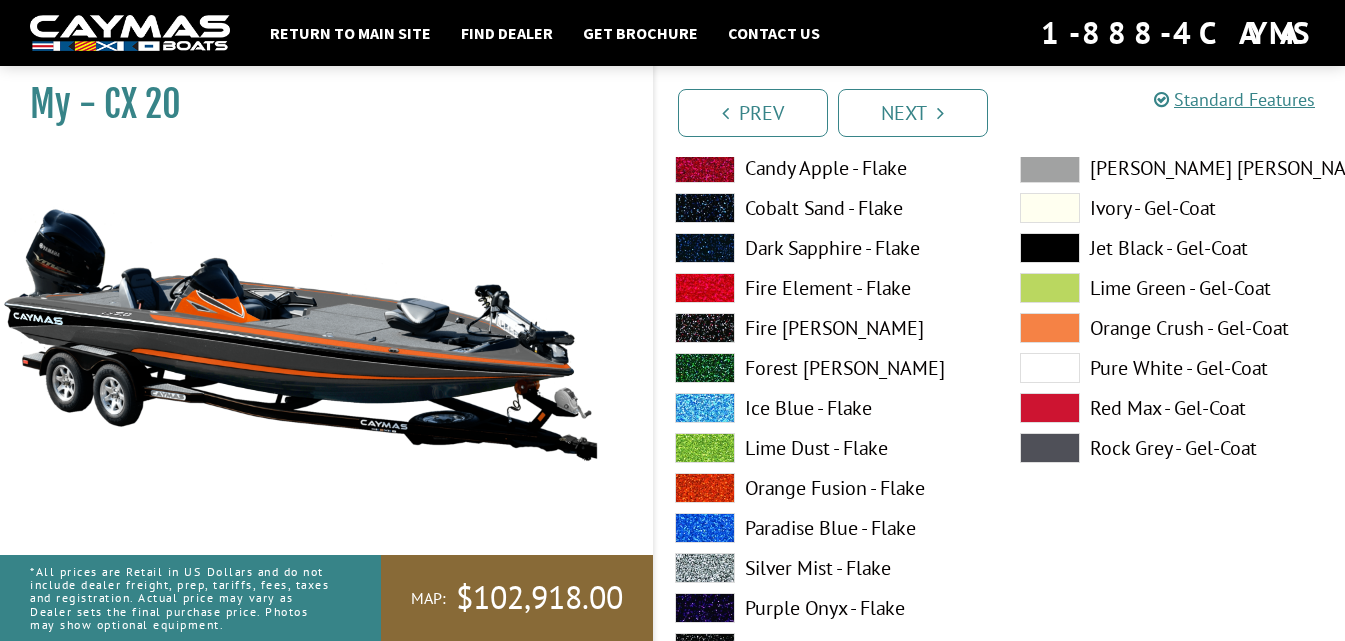 scroll, scrollTop: 9000, scrollLeft: 0, axis: vertical 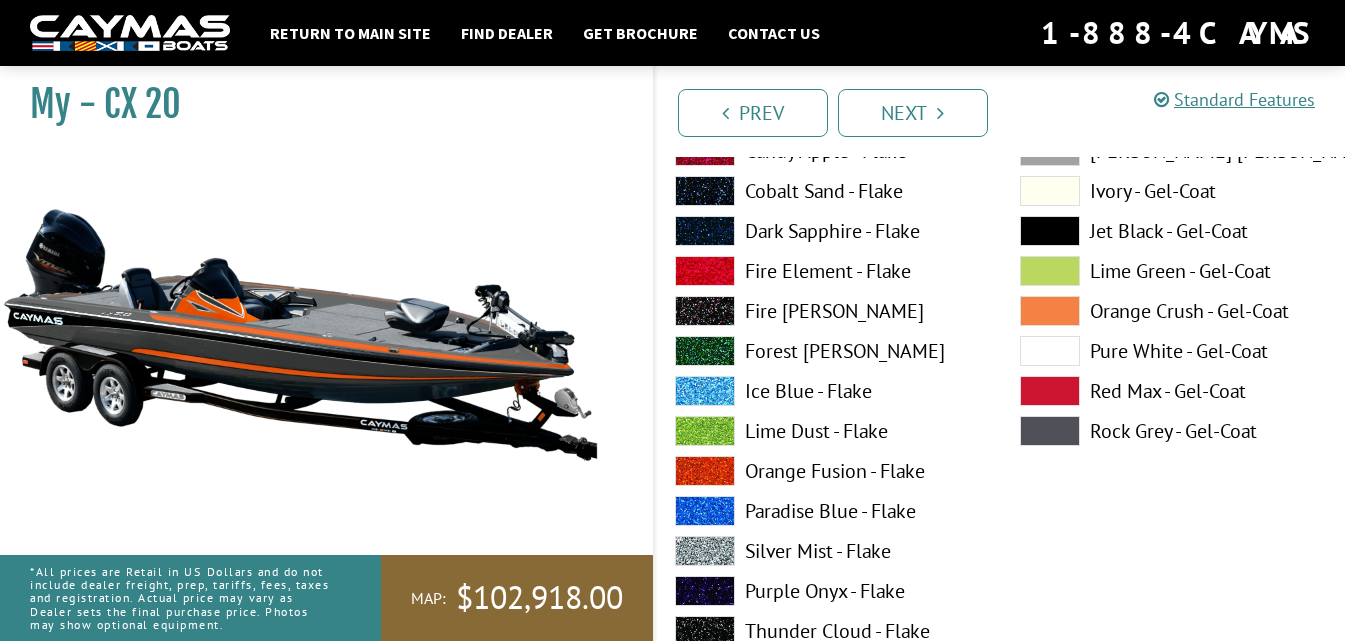 click at bounding box center [1050, 311] 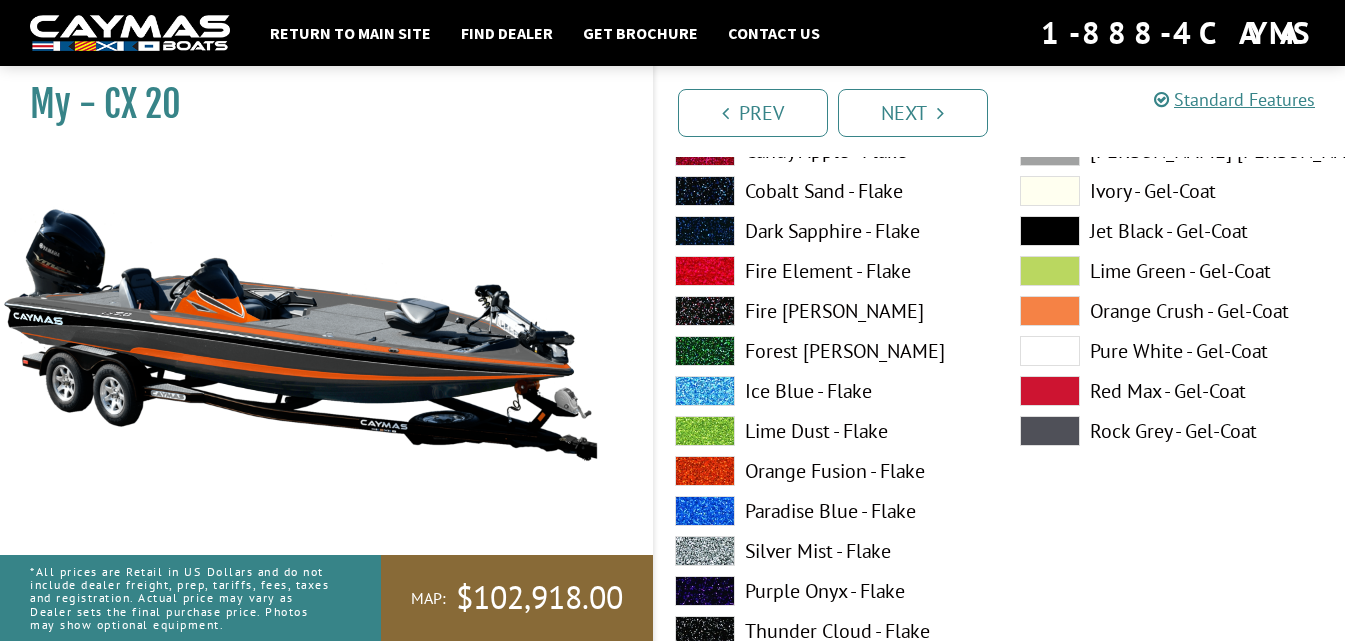 click at bounding box center [1050, 351] 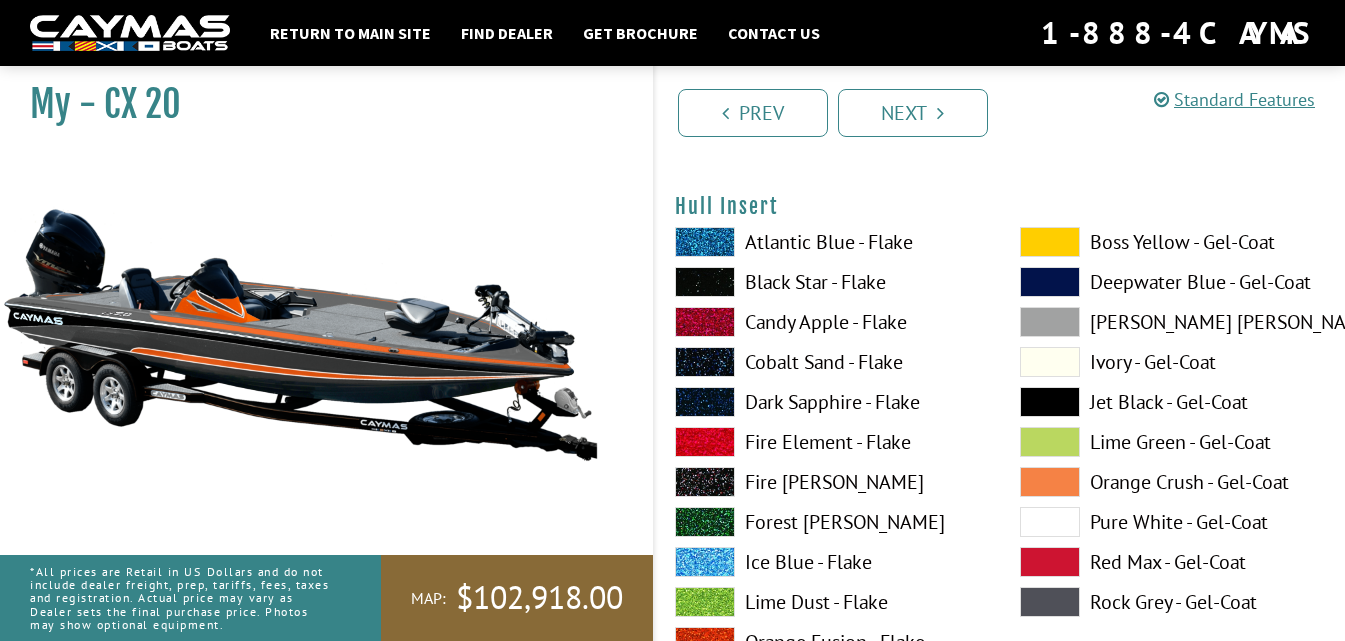 scroll, scrollTop: 9700, scrollLeft: 0, axis: vertical 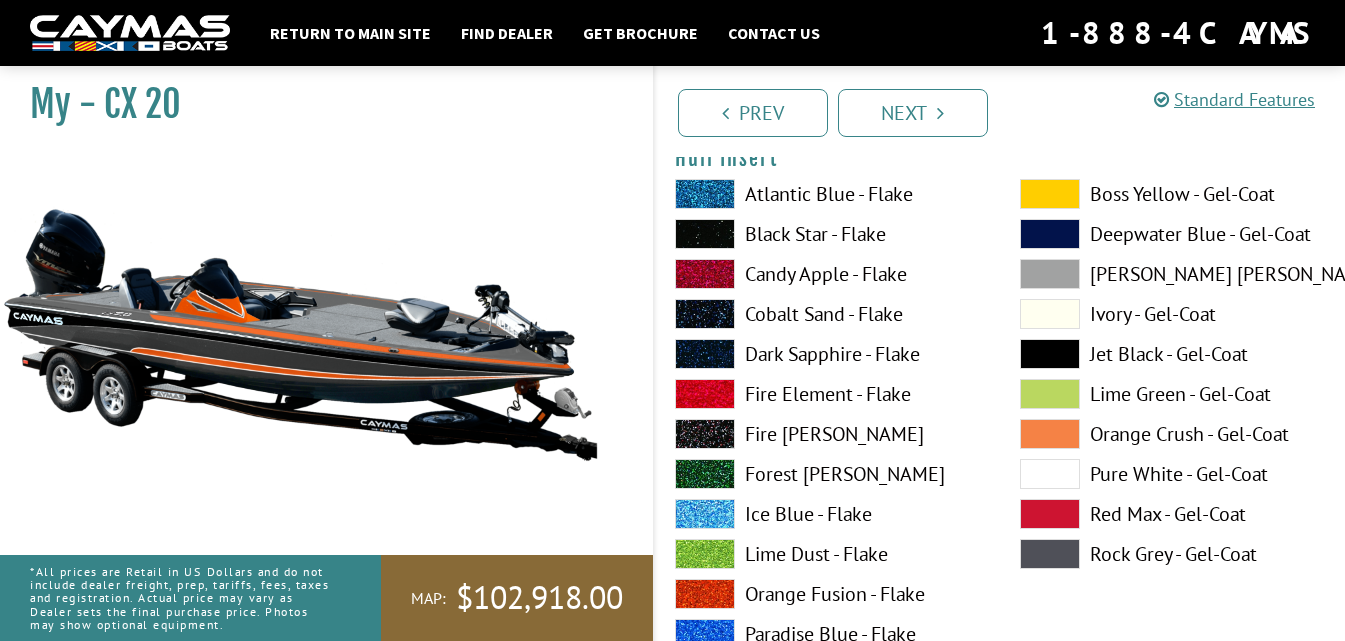 click at bounding box center (1050, 474) 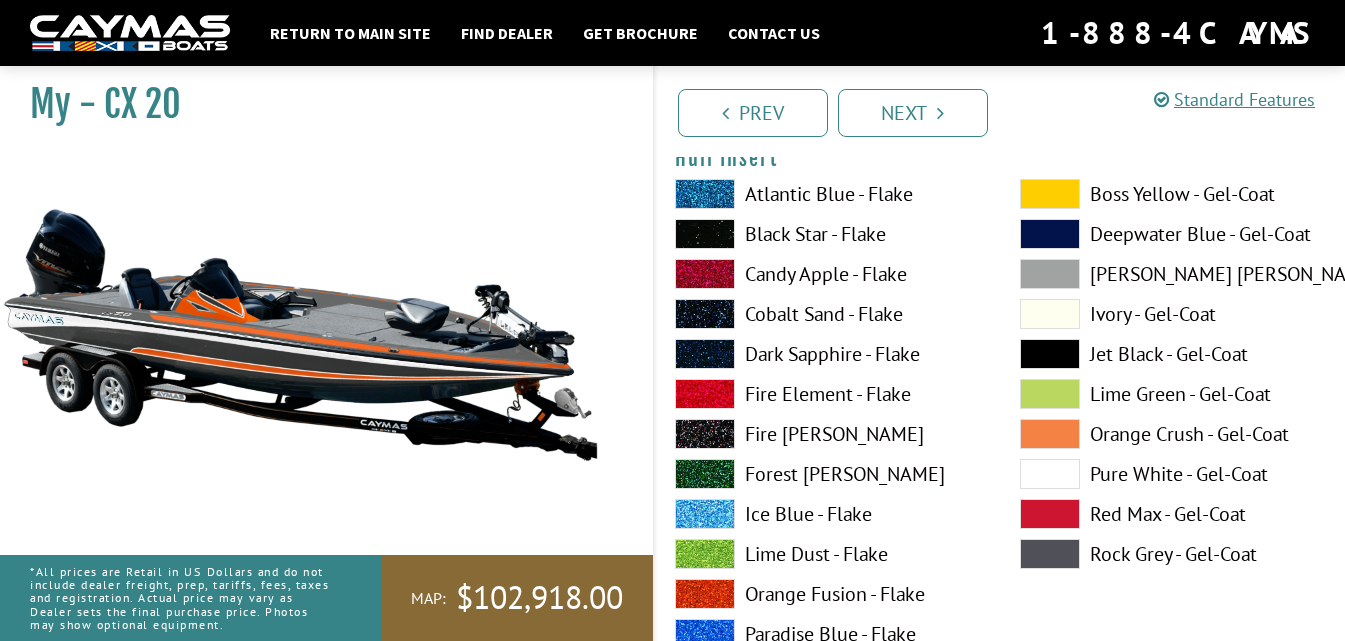 click at bounding box center [1050, 434] 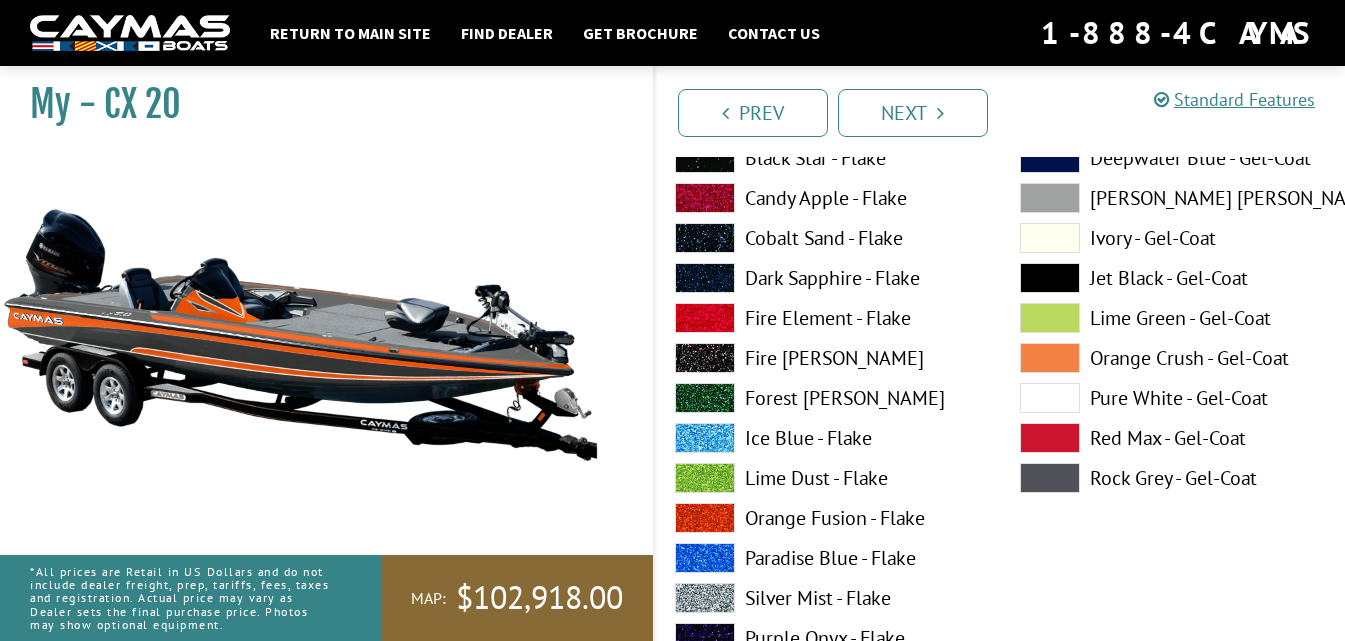 scroll, scrollTop: 10600, scrollLeft: 0, axis: vertical 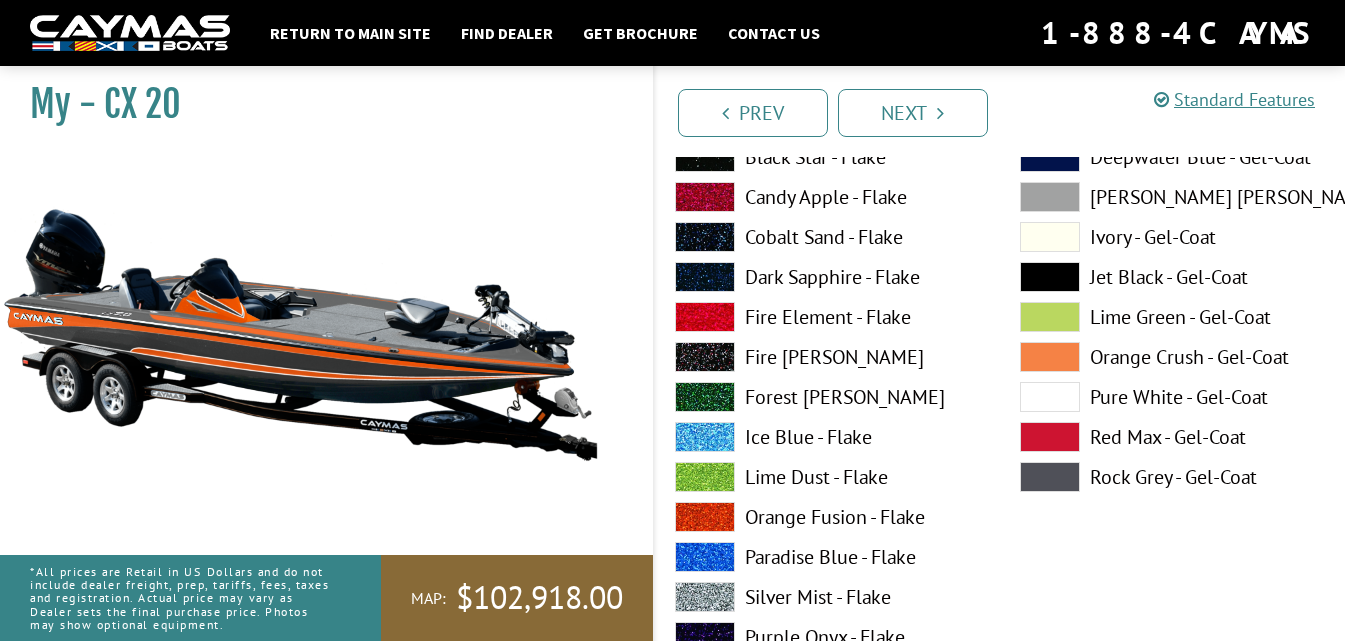 click at bounding box center [1050, 397] 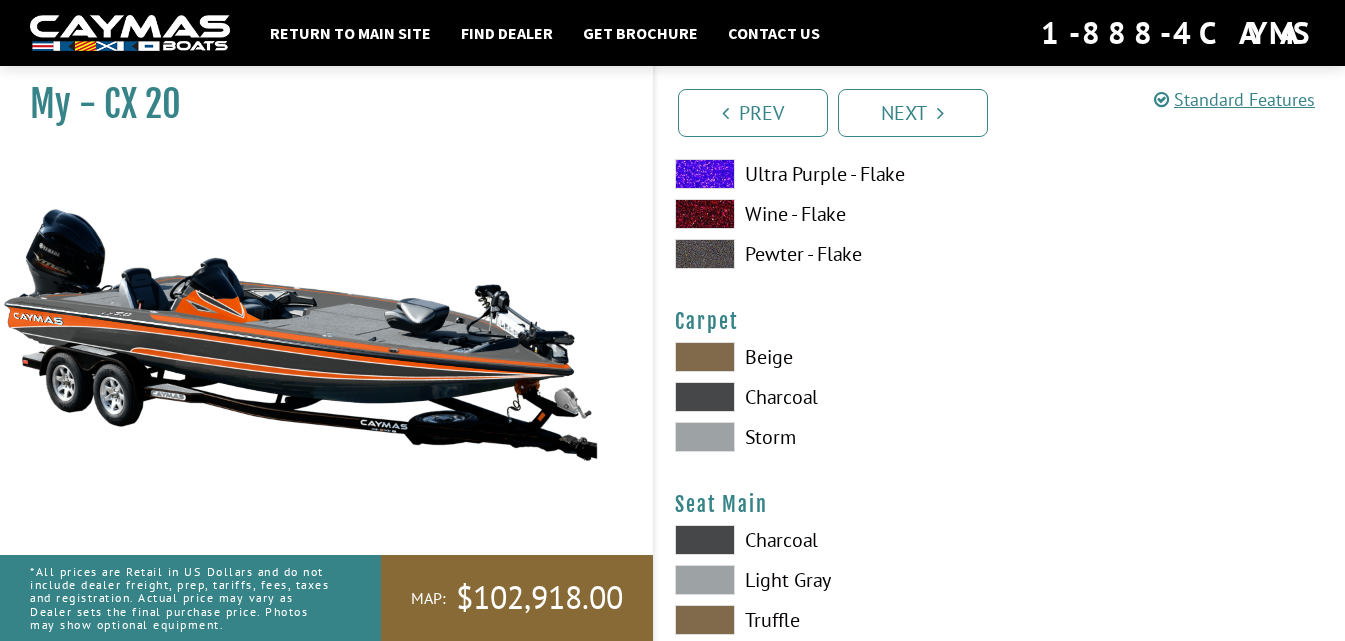scroll, scrollTop: 11200, scrollLeft: 0, axis: vertical 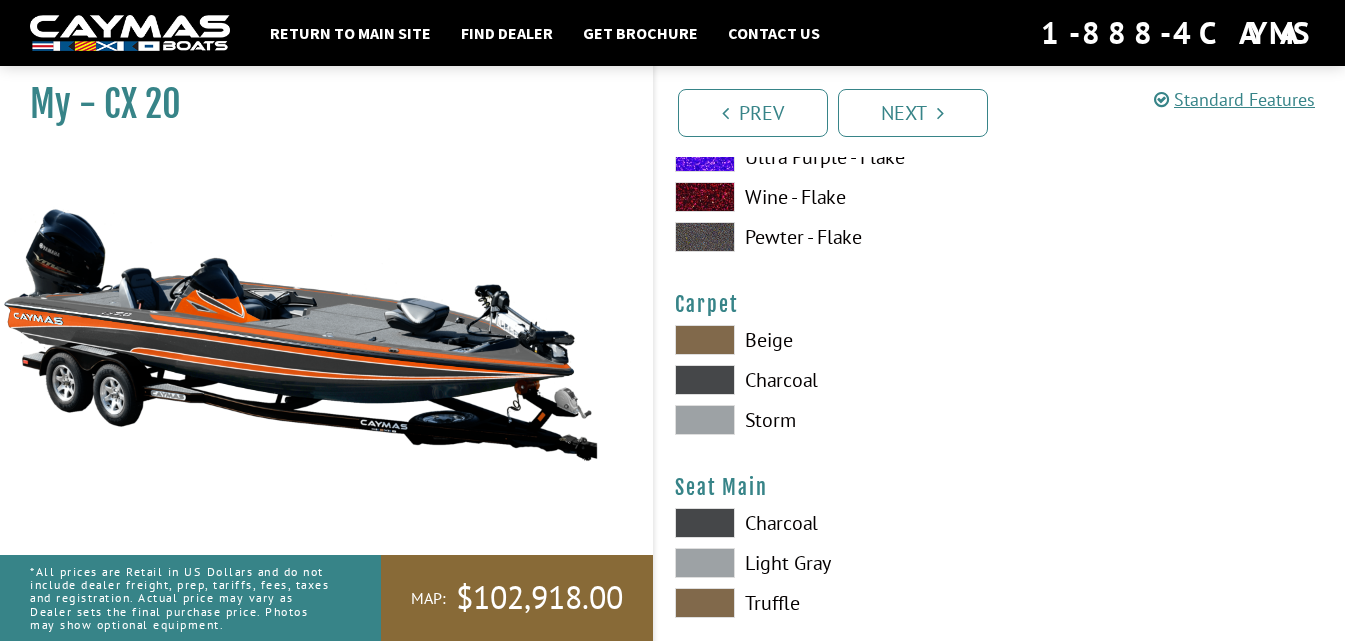 click at bounding box center (705, 340) 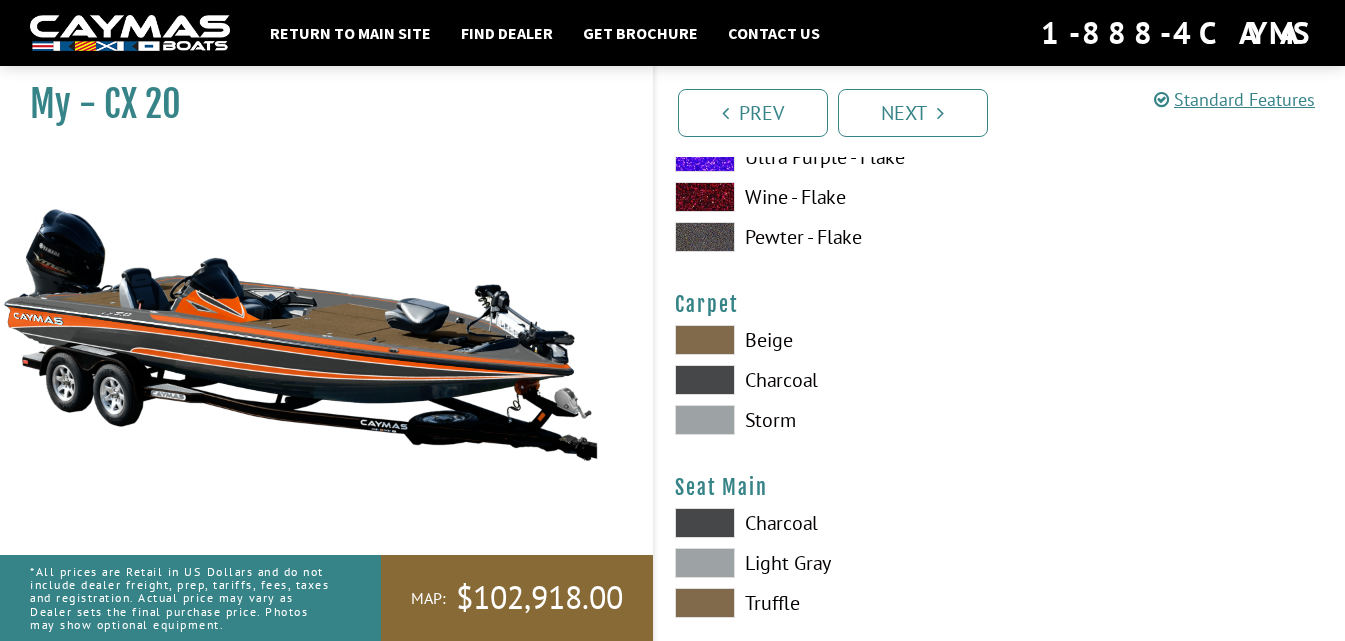 click at bounding box center [705, 380] 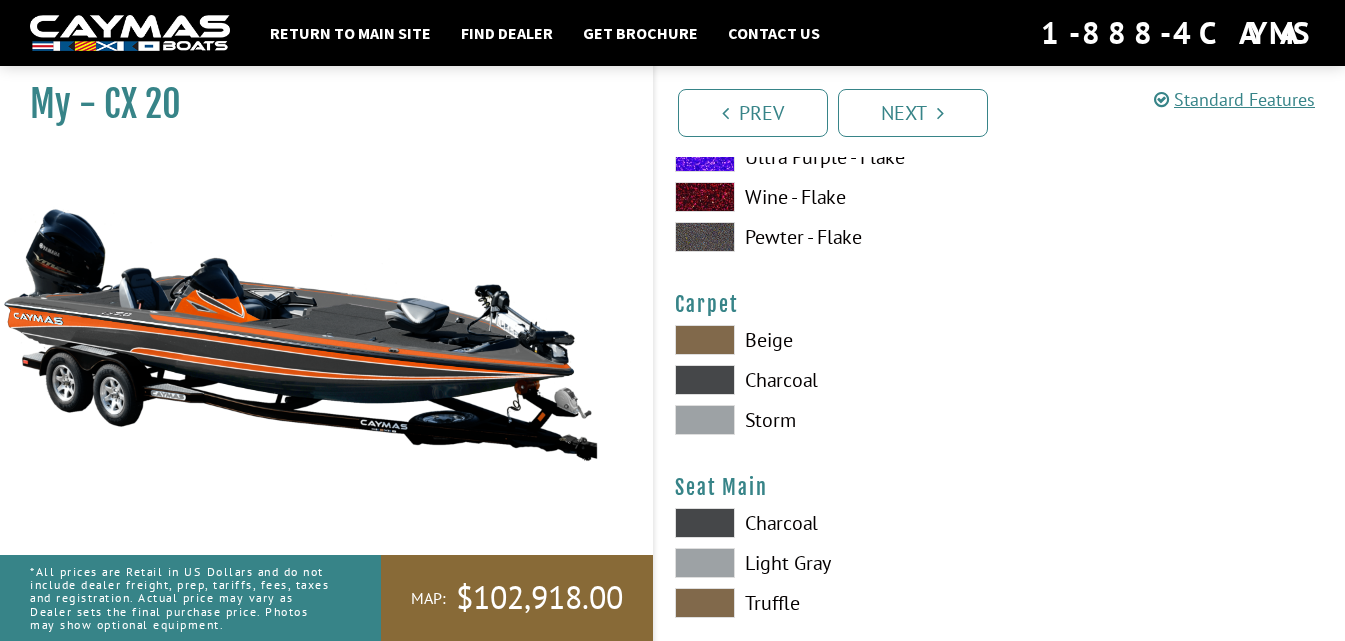 click at bounding box center (705, 420) 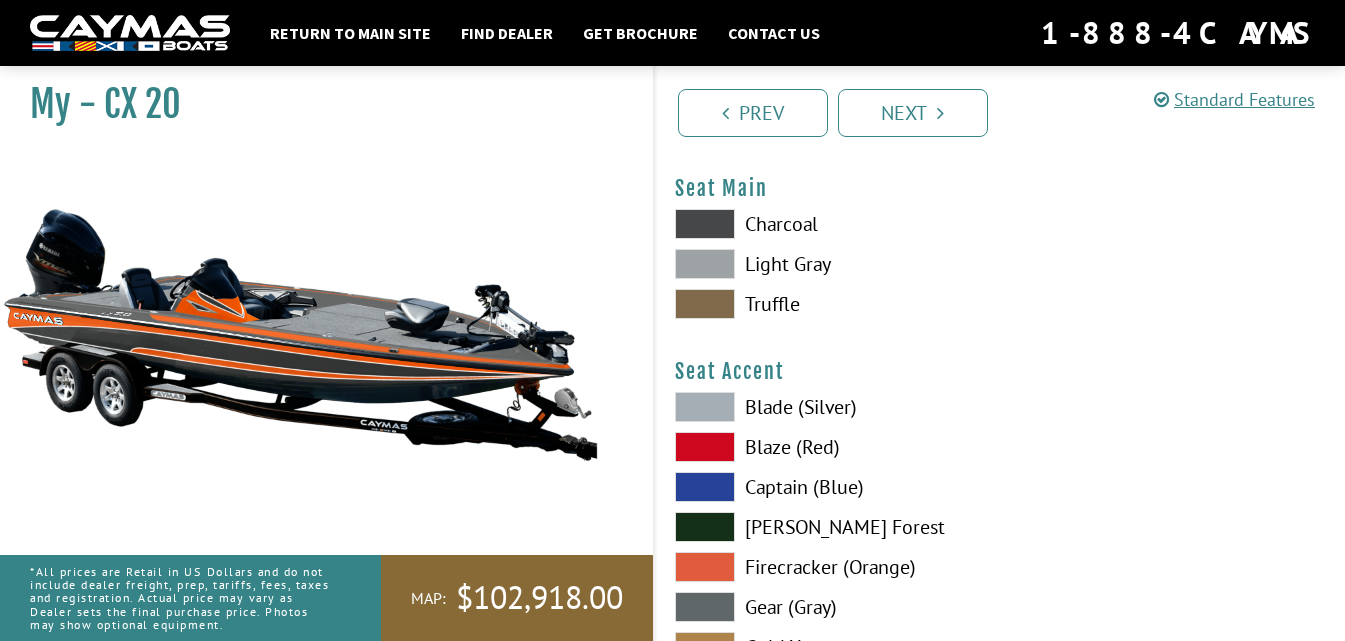 scroll, scrollTop: 11500, scrollLeft: 0, axis: vertical 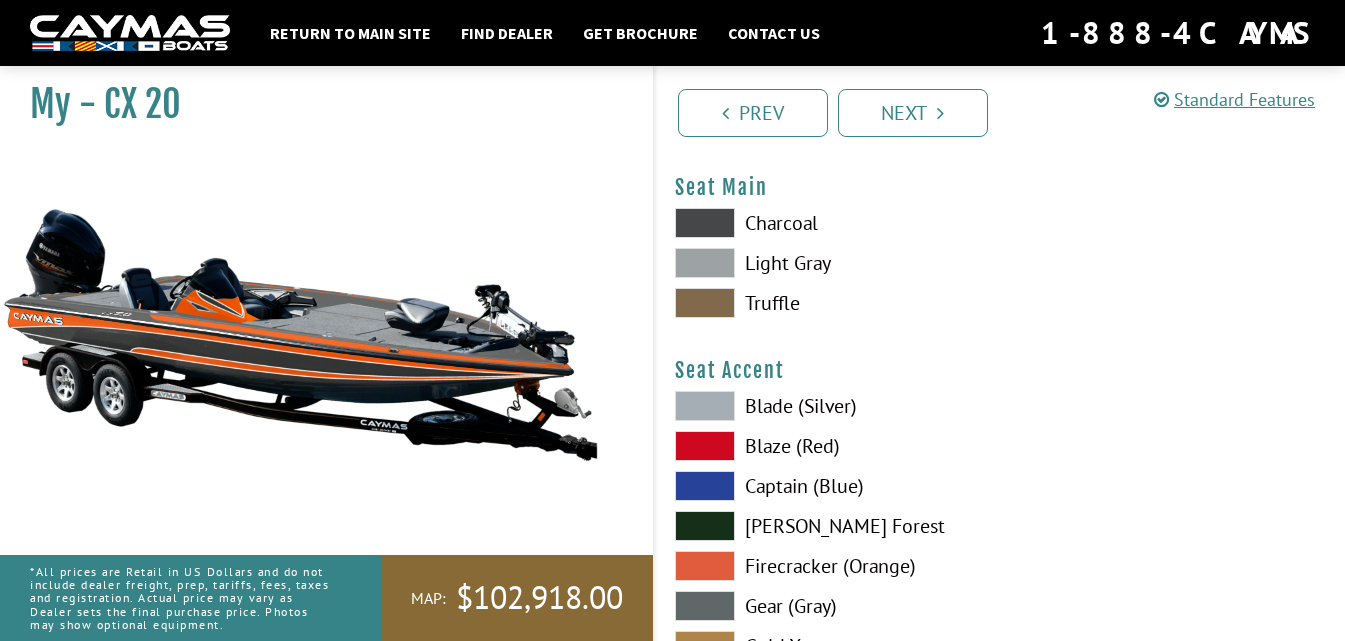 click at bounding box center [705, 223] 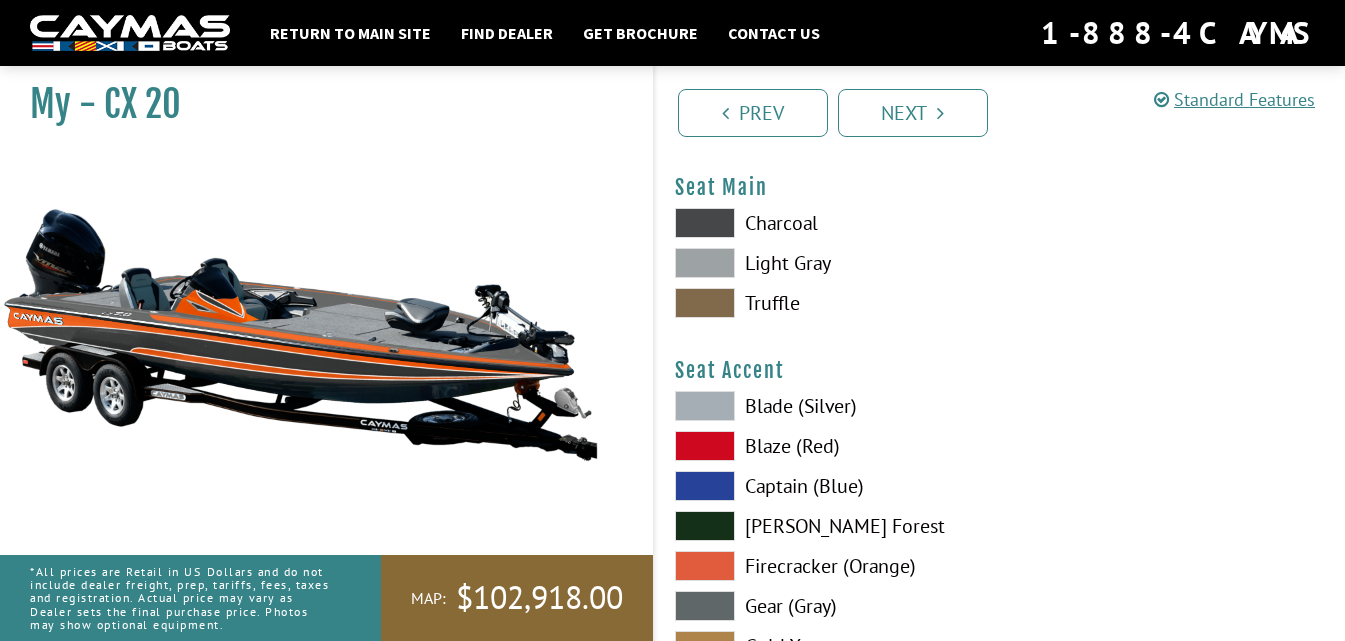 click at bounding box center (705, 263) 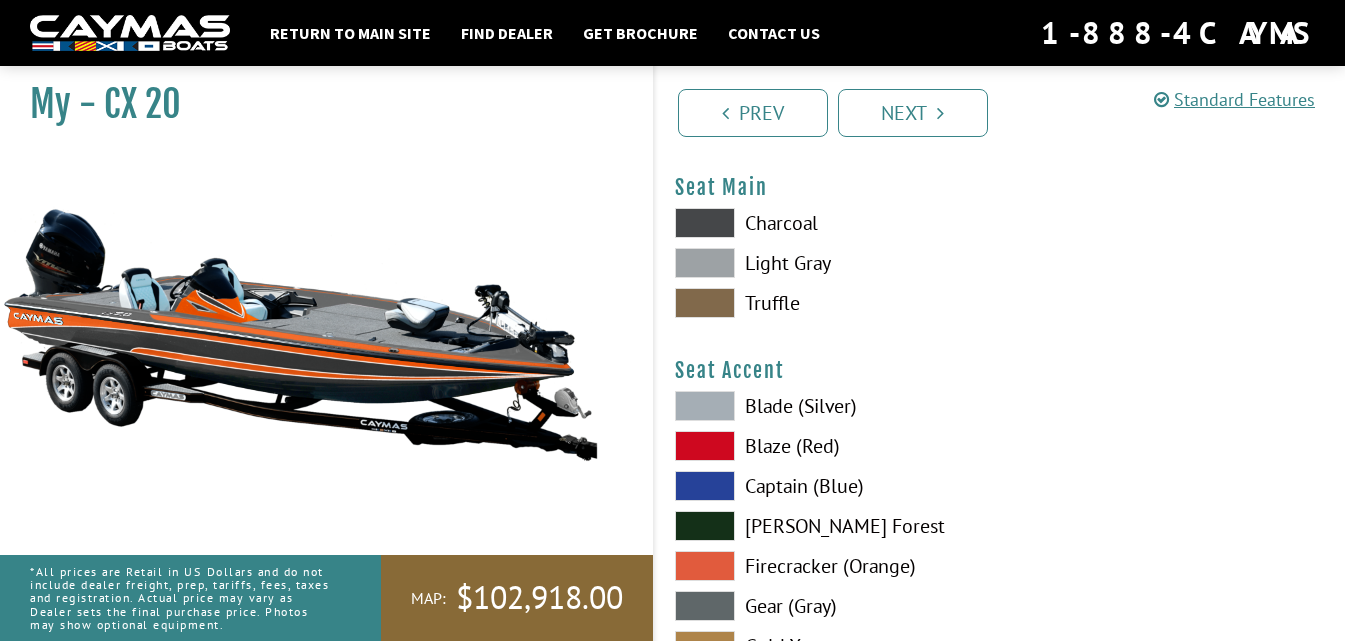 click at bounding box center [705, 303] 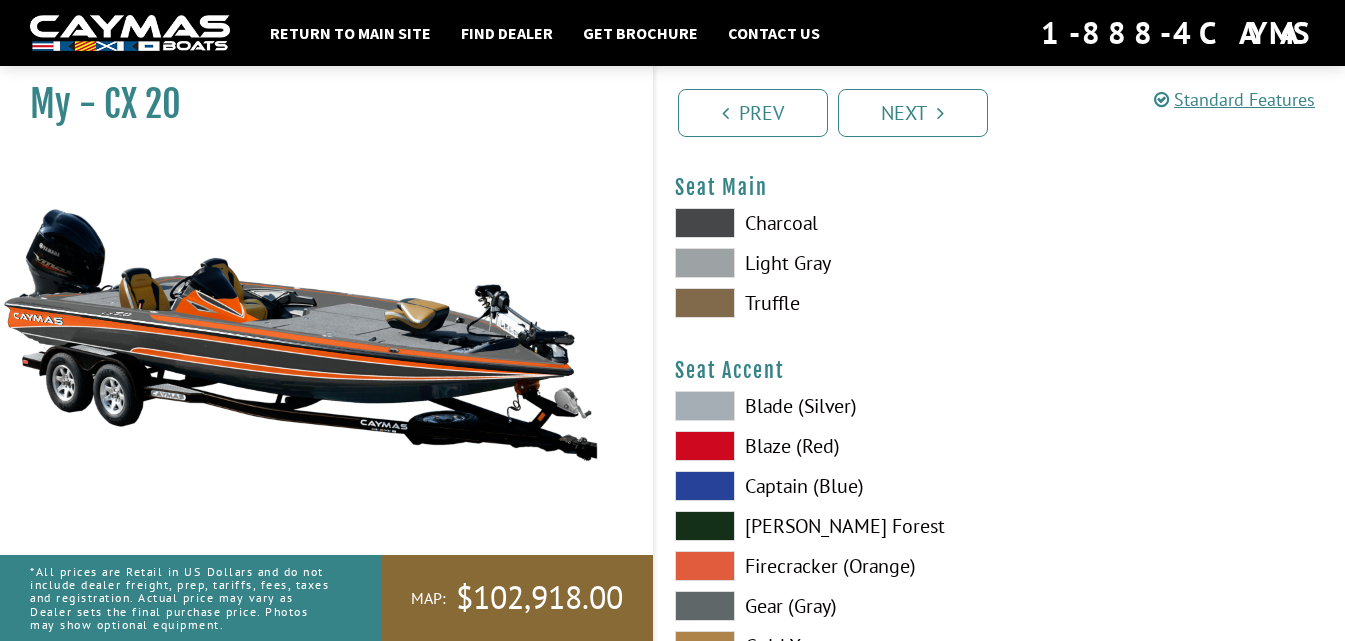 click at bounding box center (705, 263) 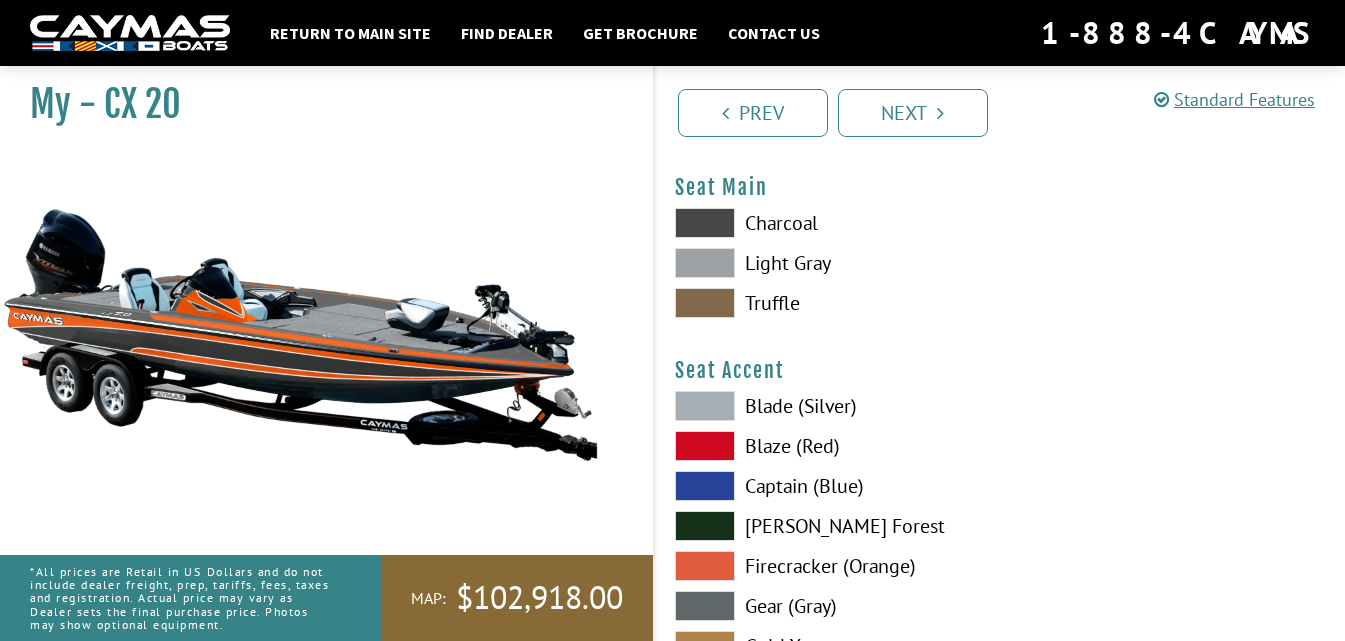 click at bounding box center [705, 223] 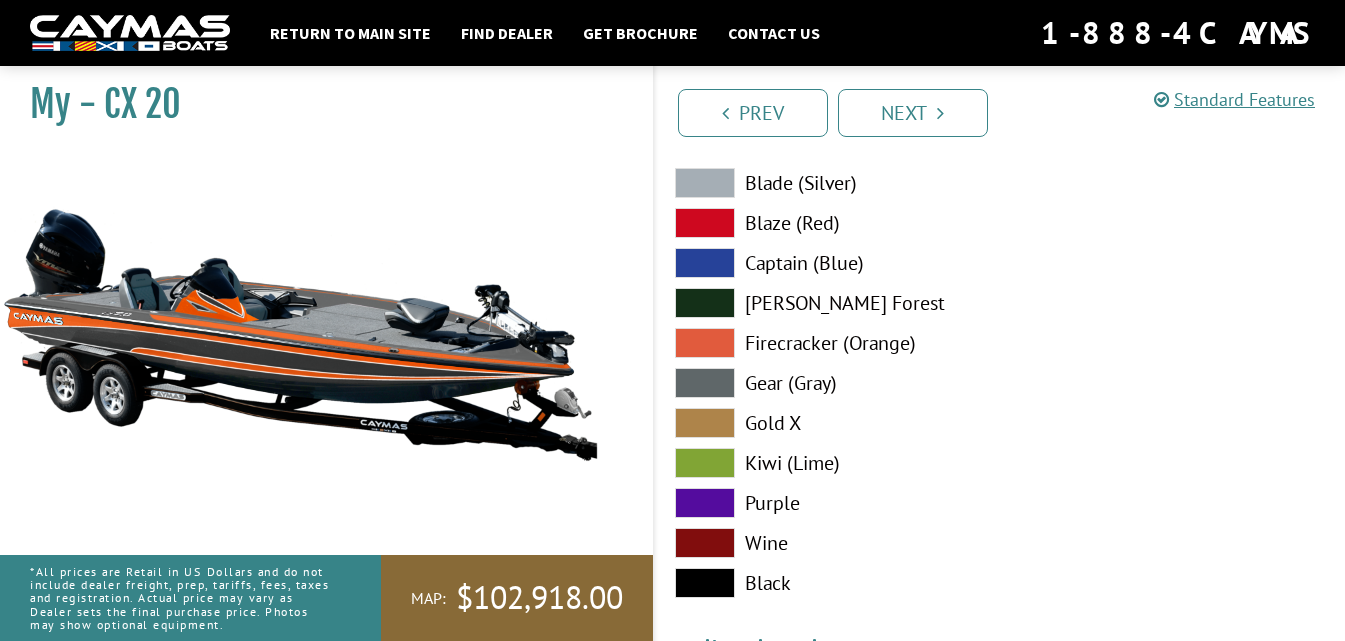 scroll, scrollTop: 11800, scrollLeft: 0, axis: vertical 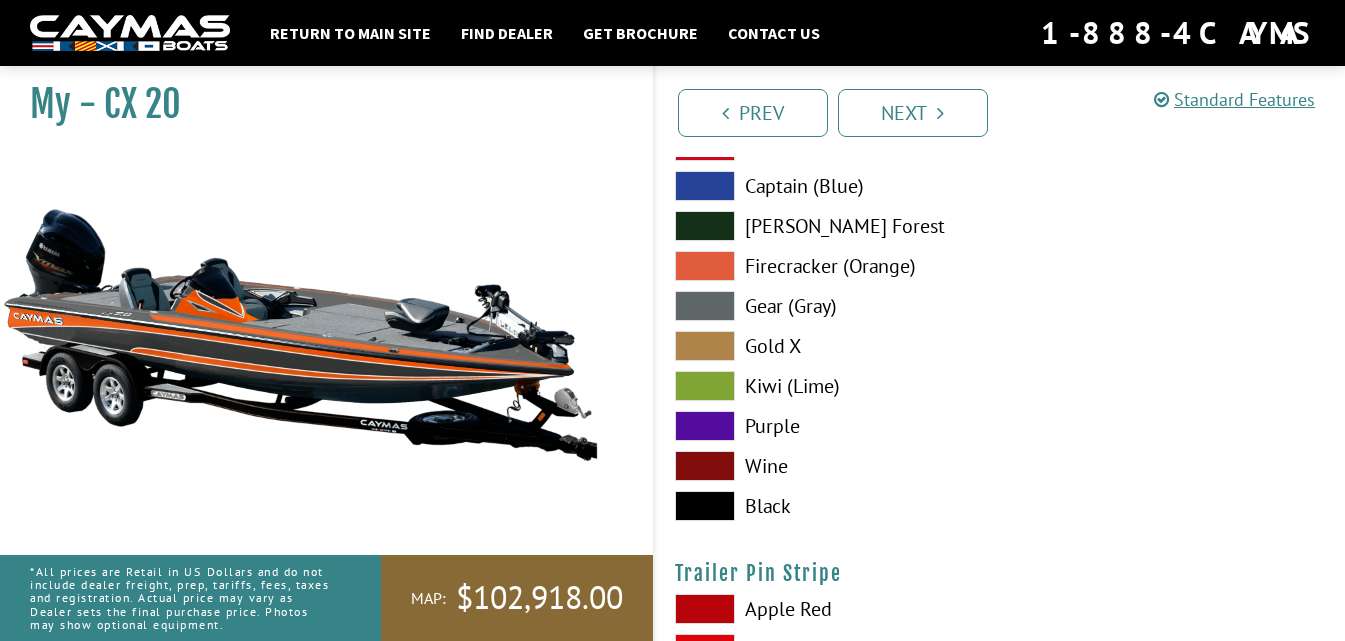 click at bounding box center (705, 266) 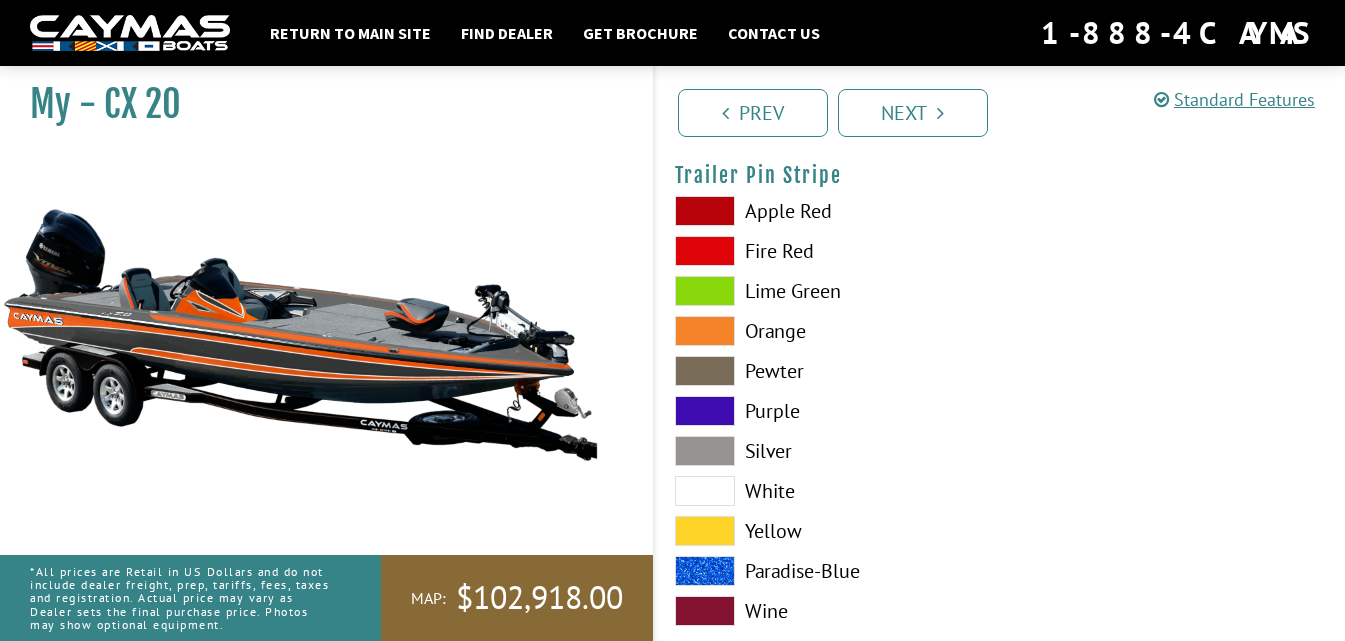 scroll, scrollTop: 12200, scrollLeft: 0, axis: vertical 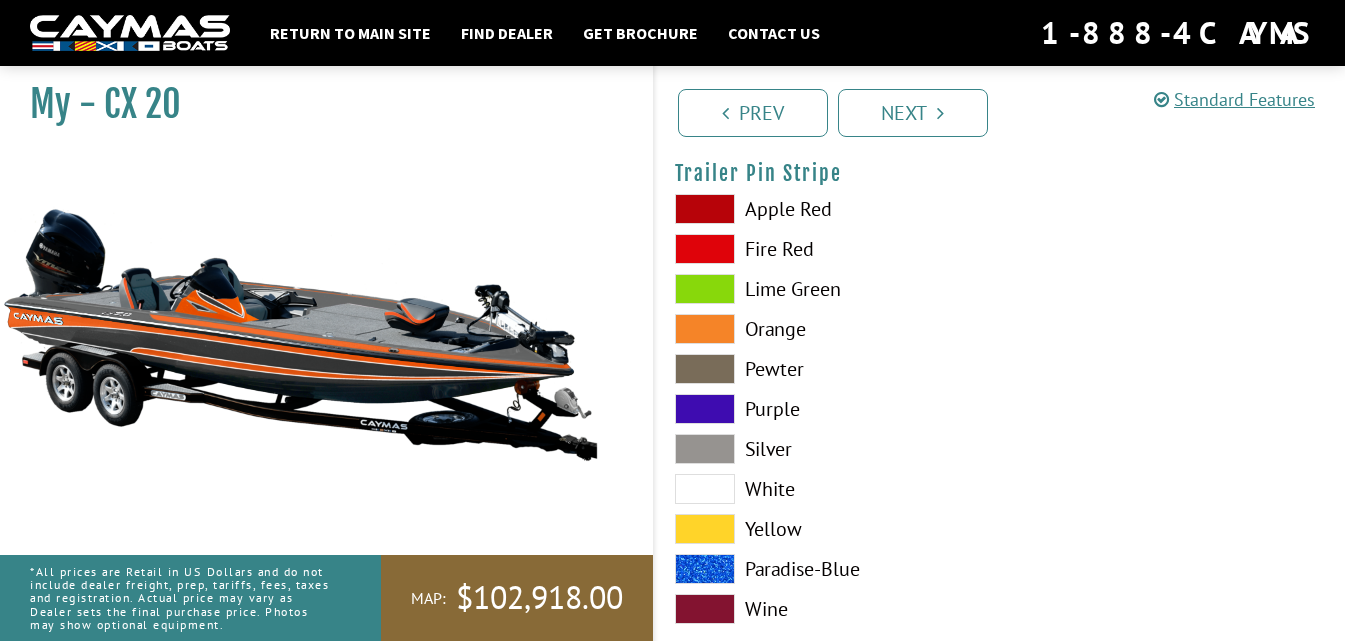 click at bounding box center (705, 329) 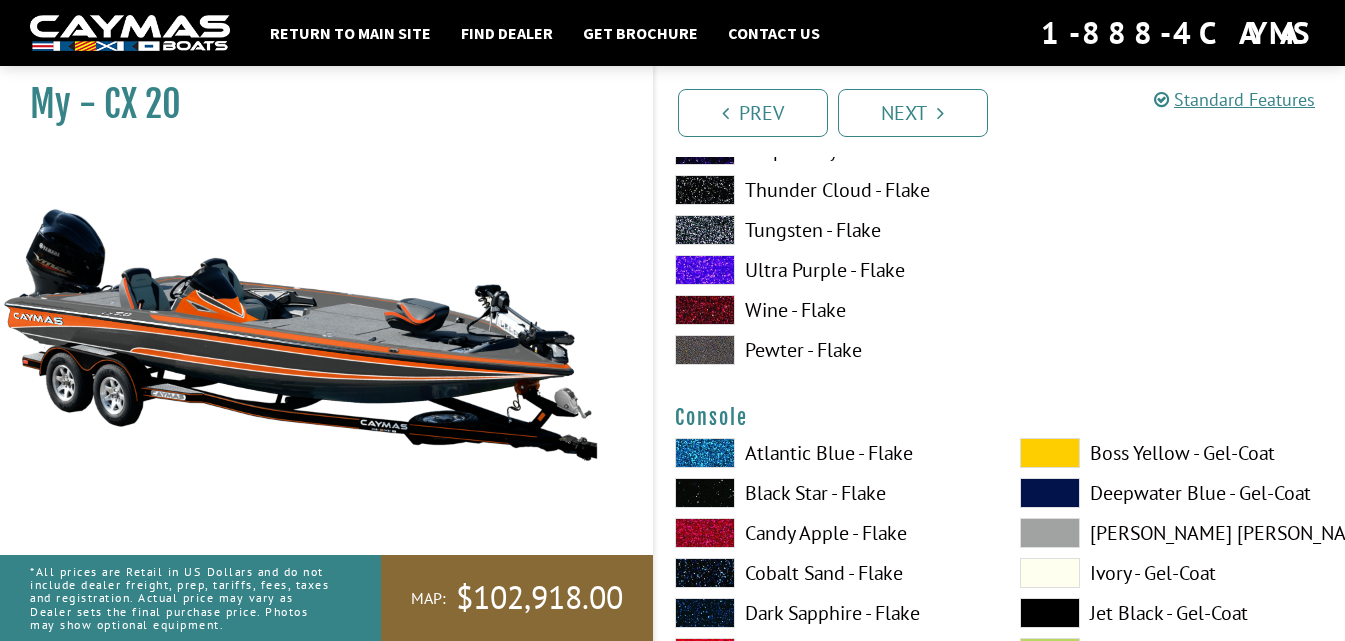 scroll, scrollTop: 4842, scrollLeft: 0, axis: vertical 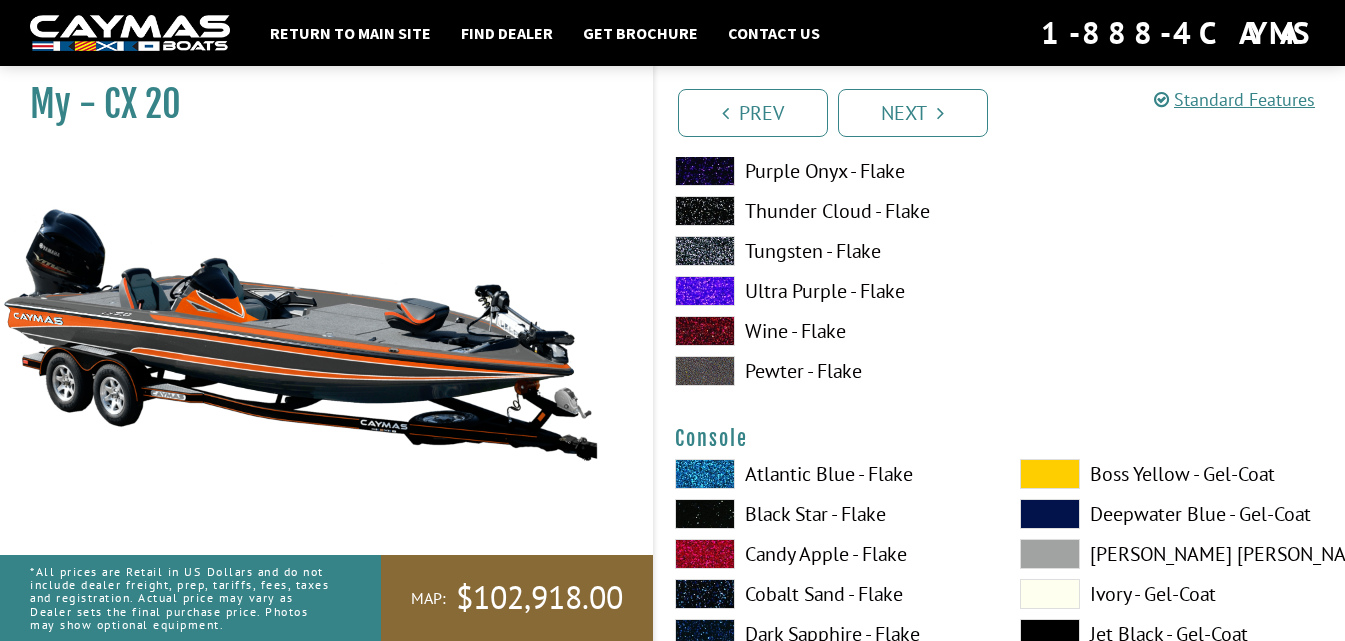 click at bounding box center [1050, 474] 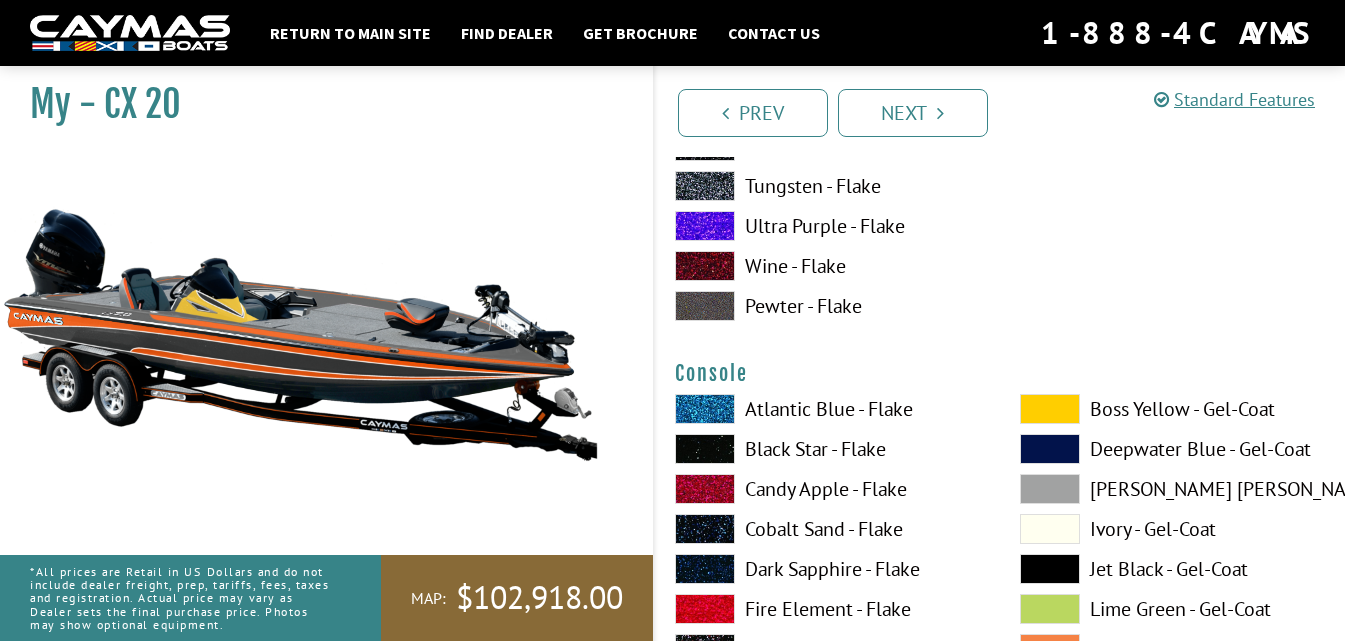 scroll, scrollTop: 4942, scrollLeft: 0, axis: vertical 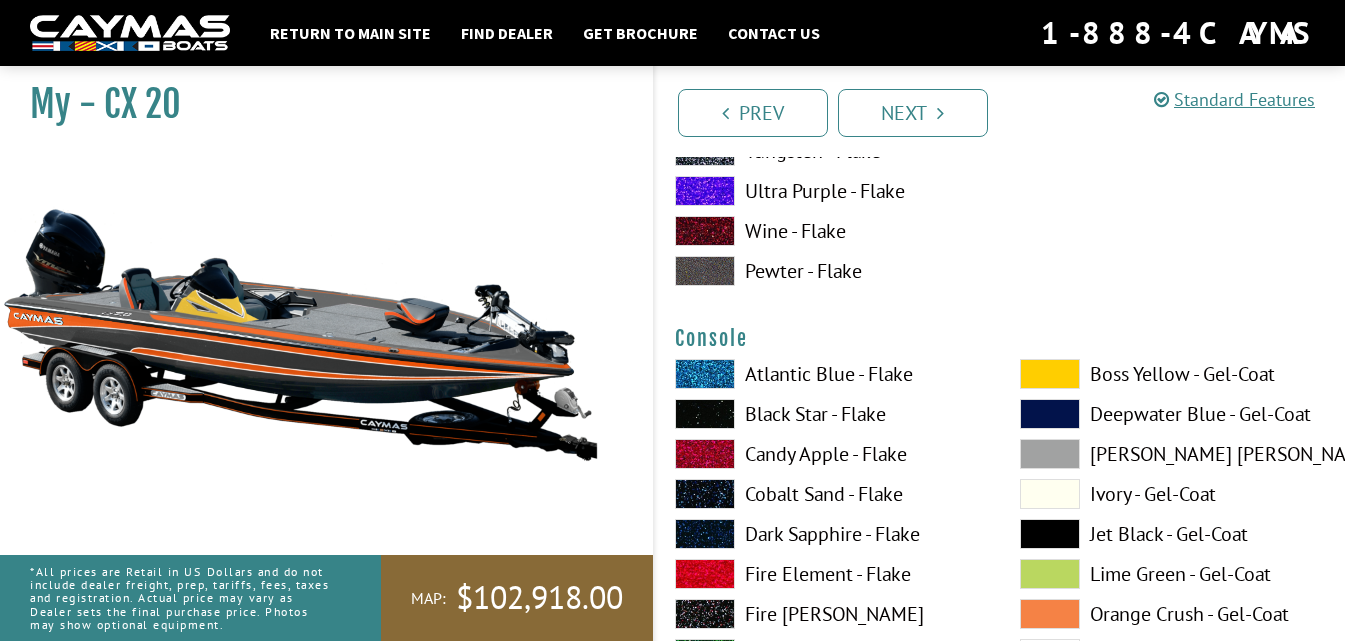 click at bounding box center [1050, 534] 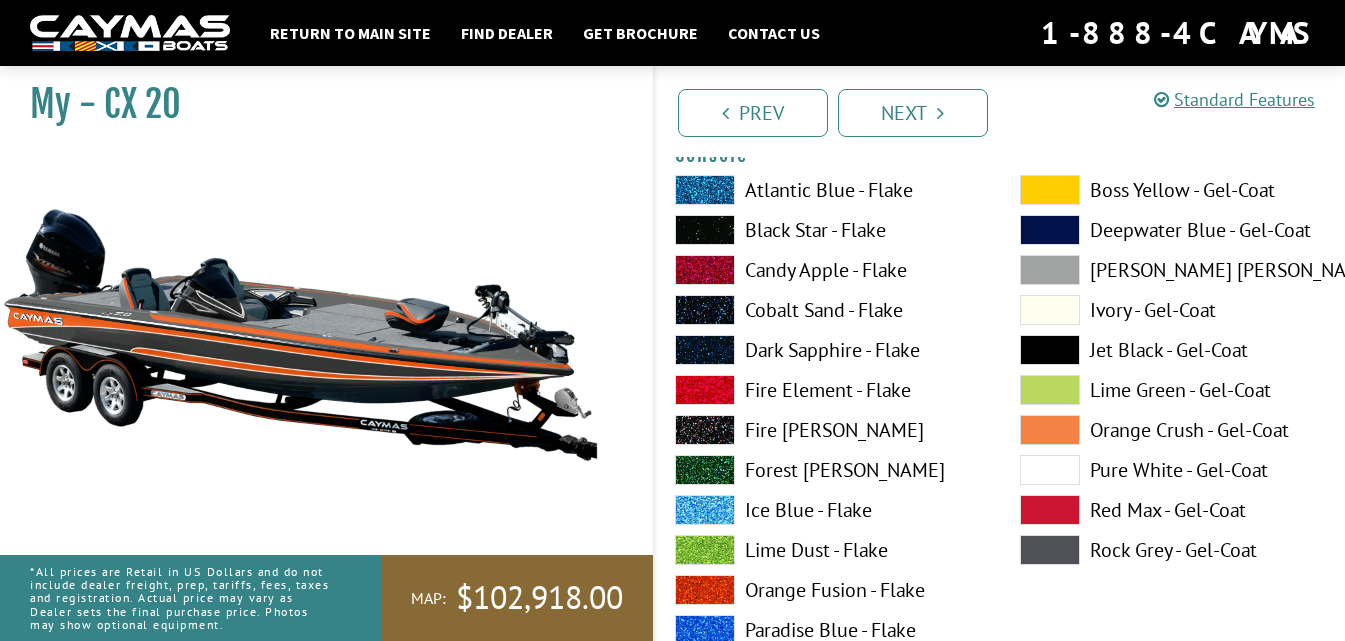 scroll, scrollTop: 5142, scrollLeft: 0, axis: vertical 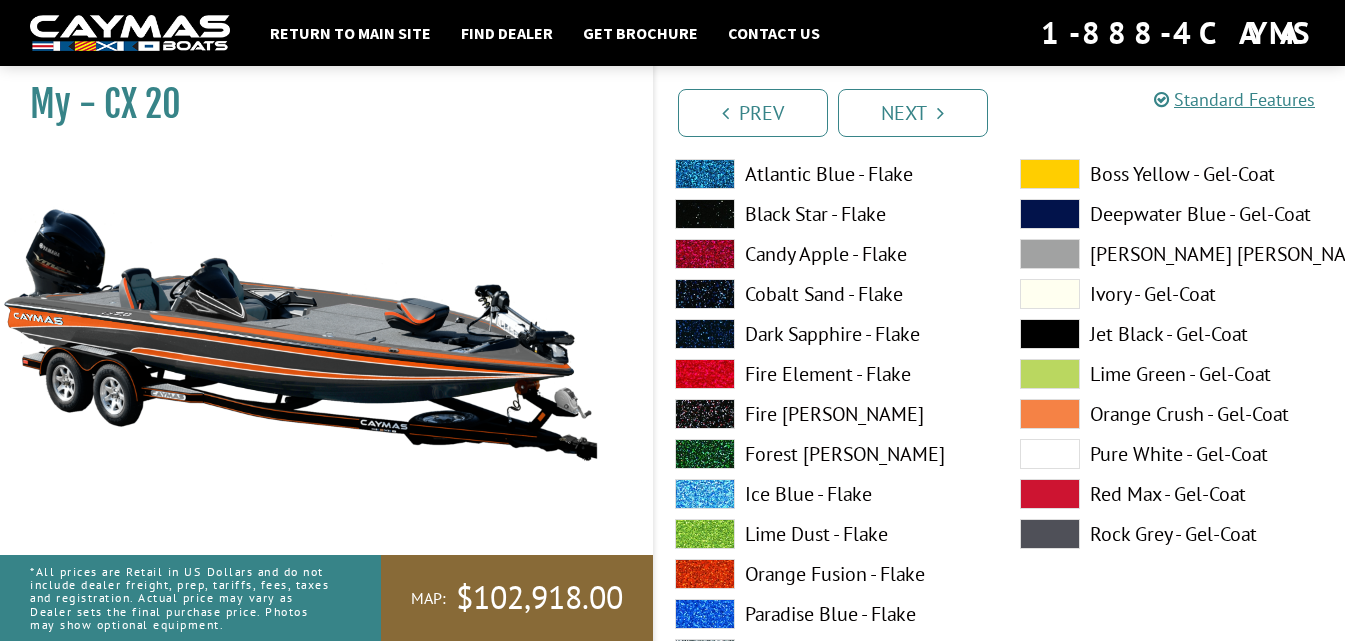 click at bounding box center (1050, 534) 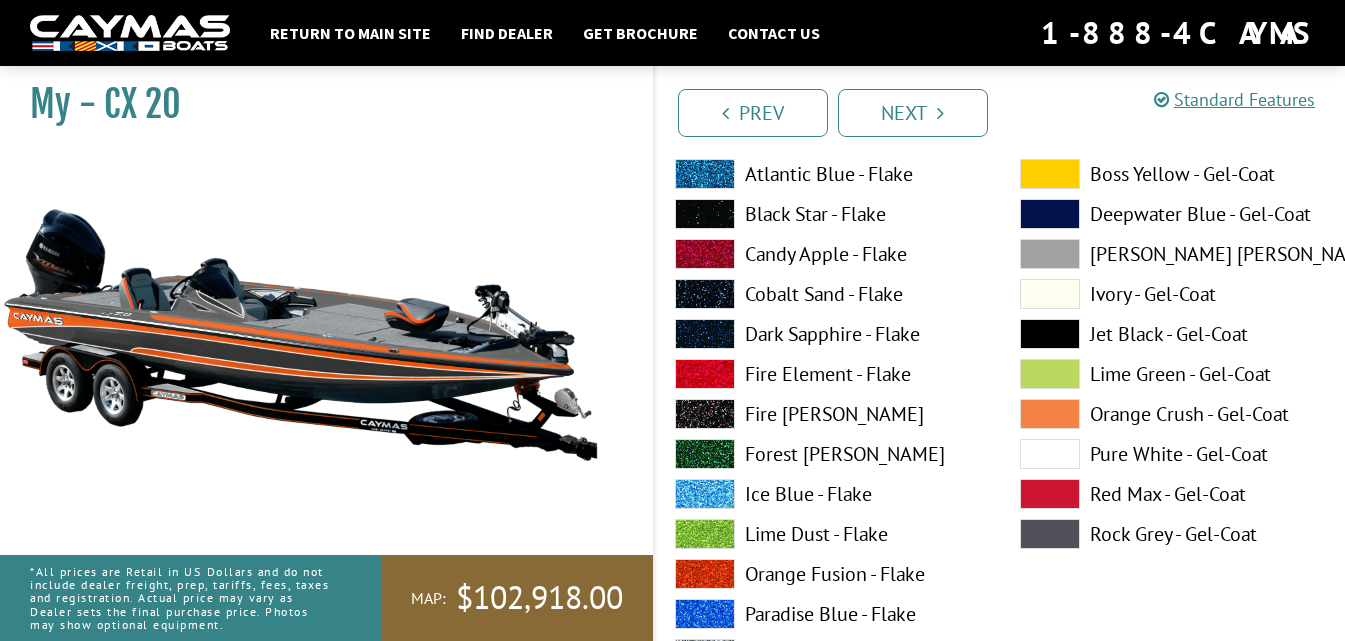click at bounding box center (1050, 414) 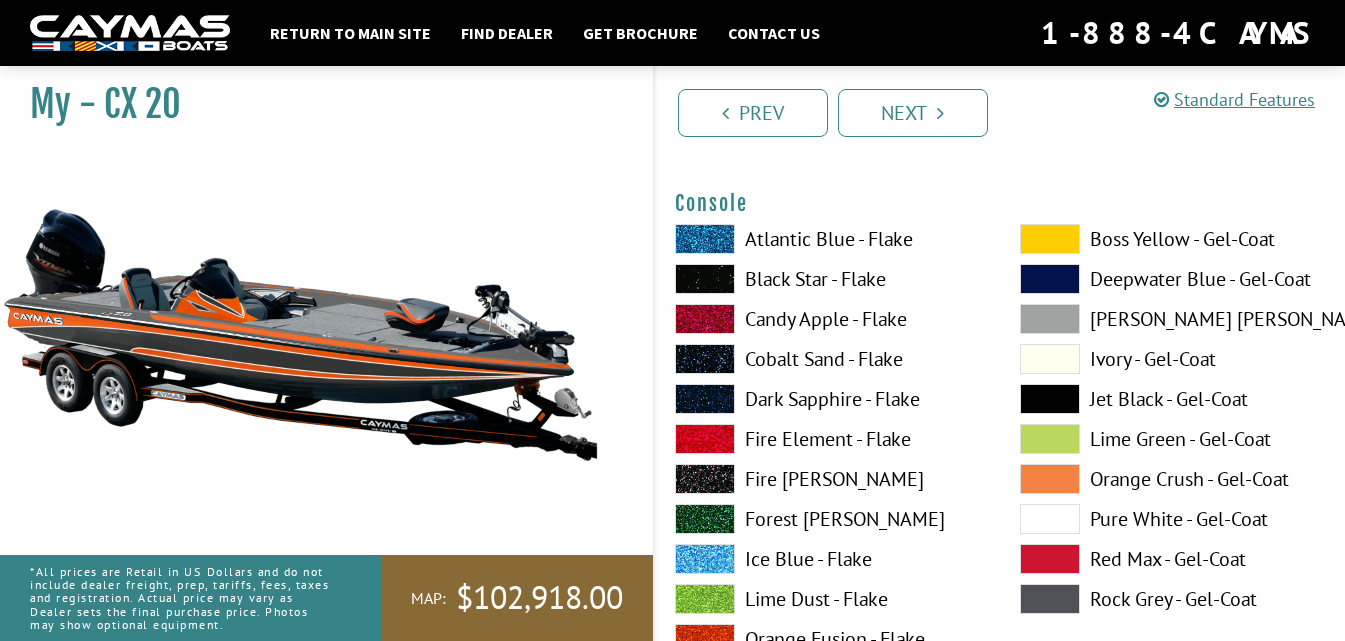 scroll, scrollTop: 5042, scrollLeft: 0, axis: vertical 